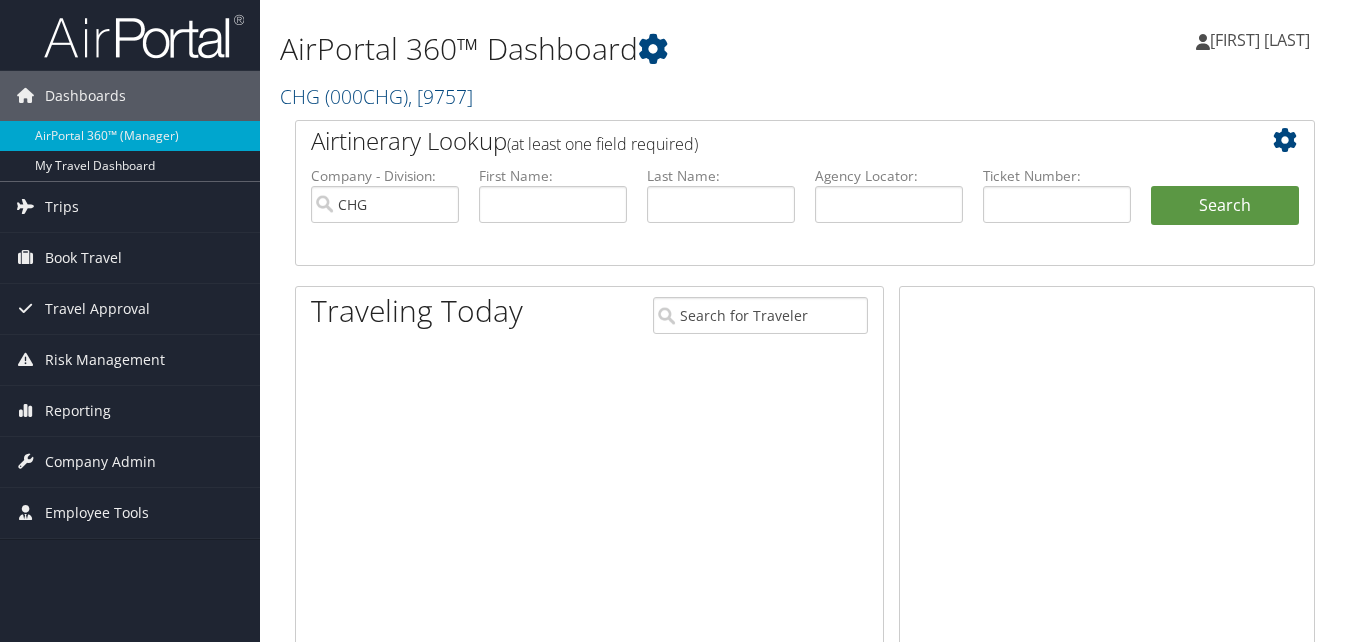 scroll, scrollTop: 0, scrollLeft: 0, axis: both 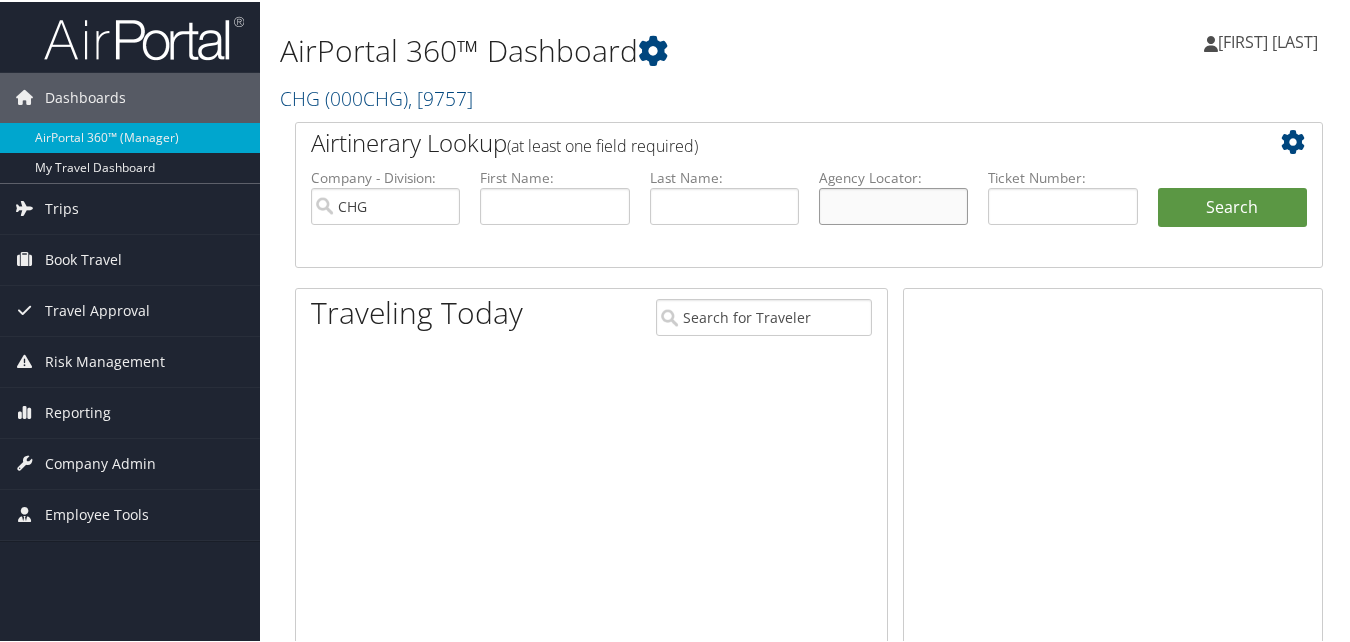 click at bounding box center [893, 204] 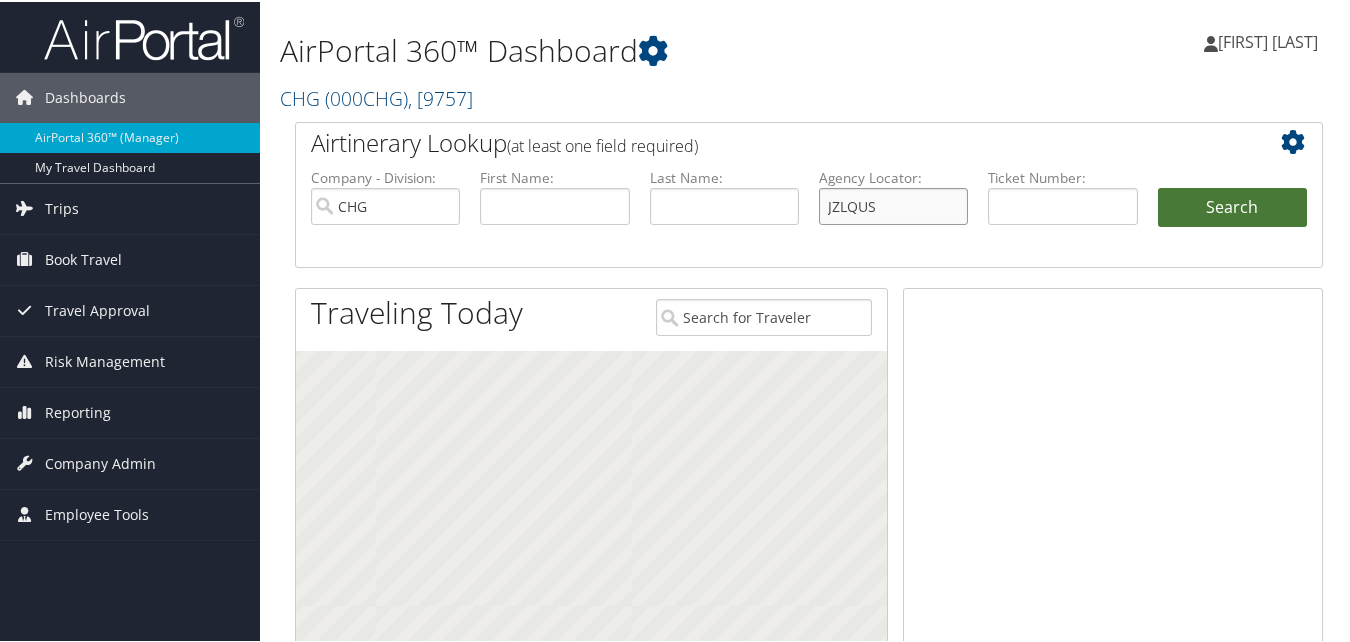 type on "JZLQUS" 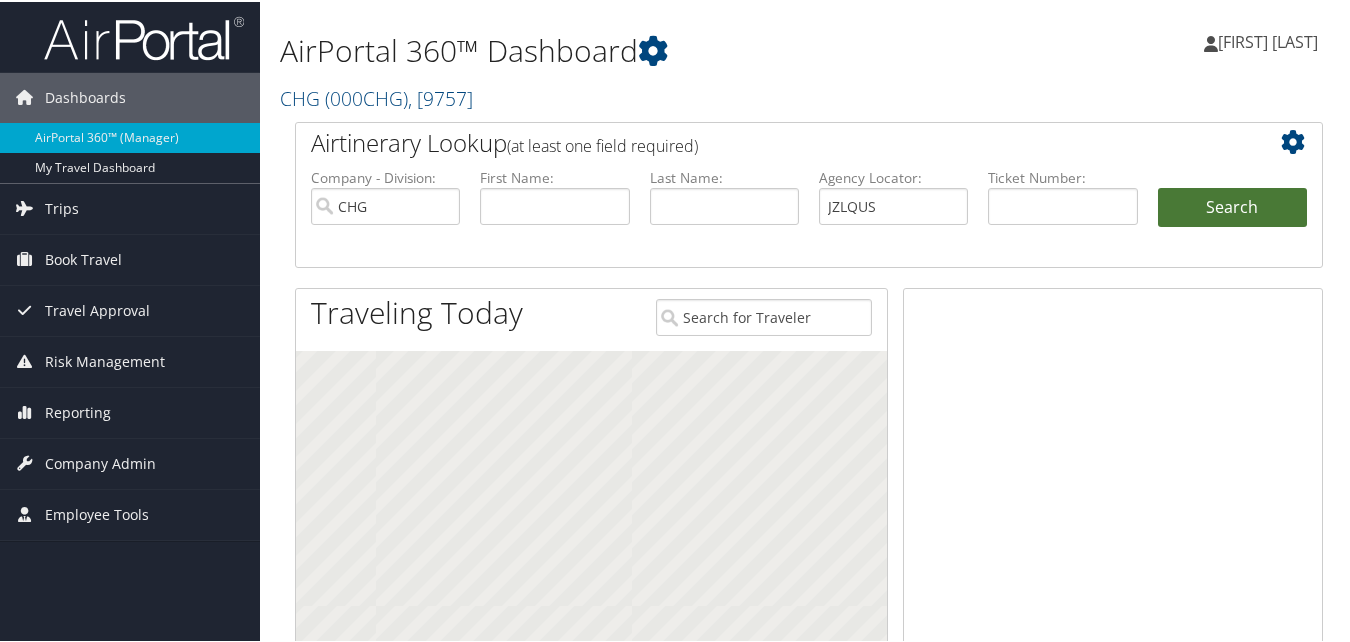 click on "Search" at bounding box center [1232, 206] 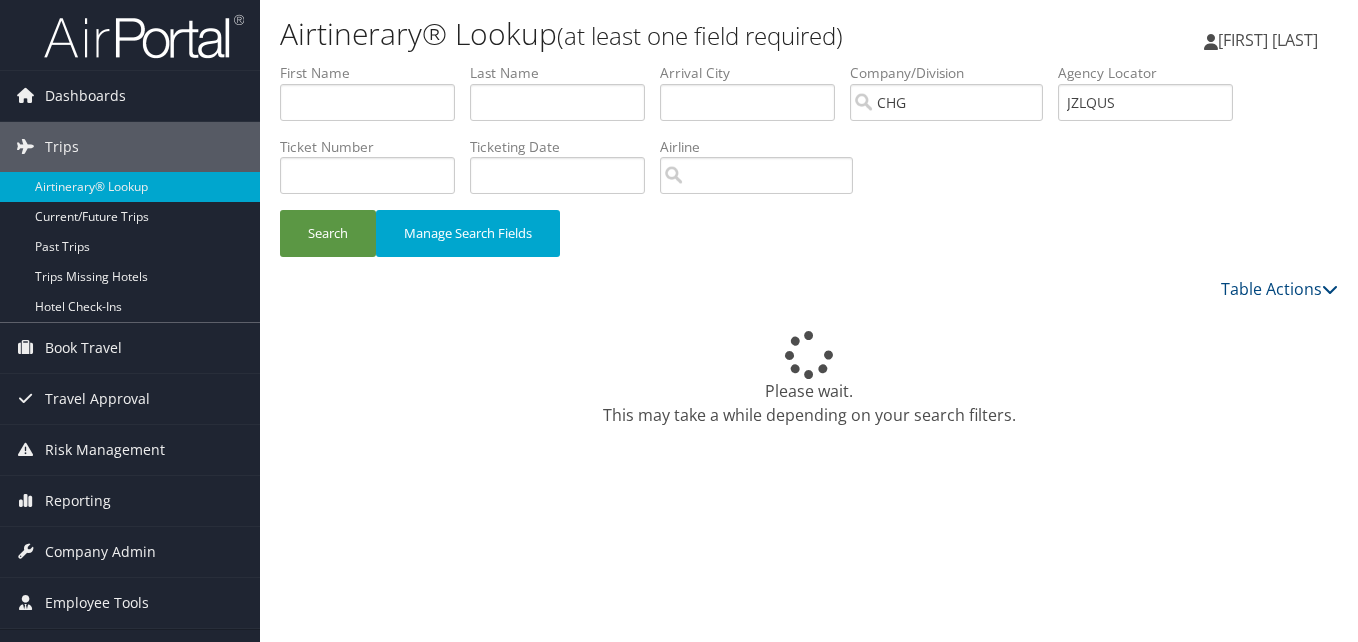 scroll, scrollTop: 0, scrollLeft: 0, axis: both 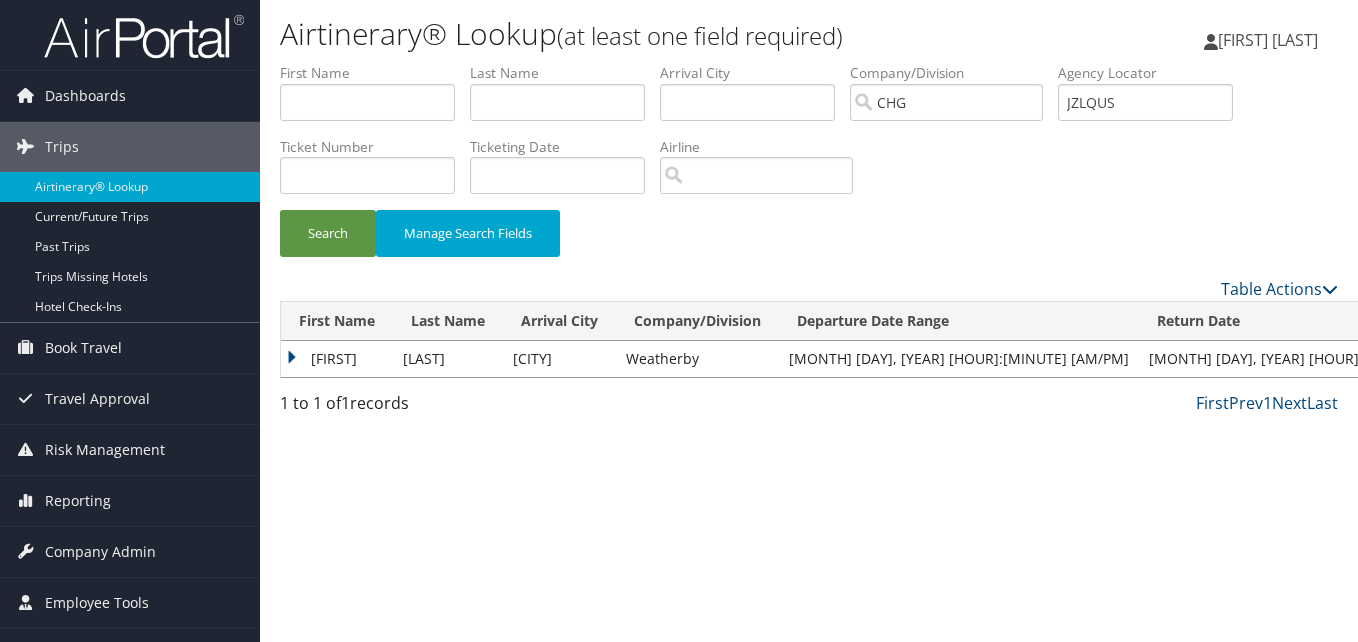click on "John" at bounding box center (337, 359) 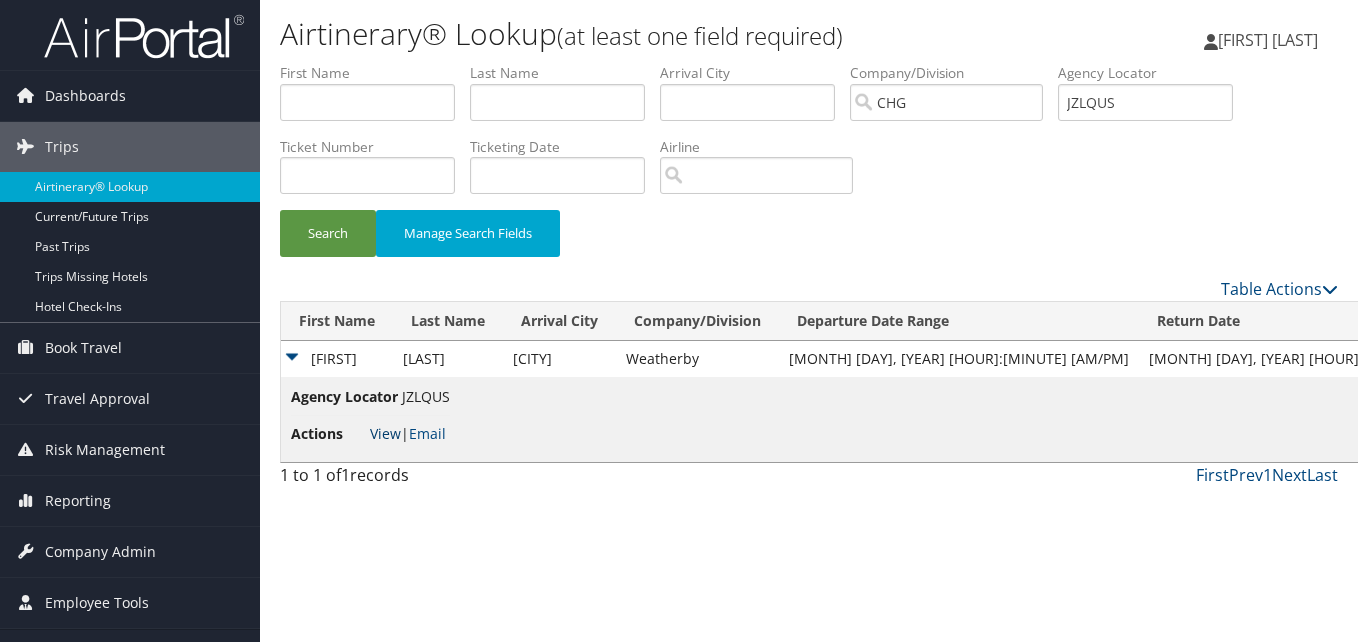 click on "View" at bounding box center (385, 433) 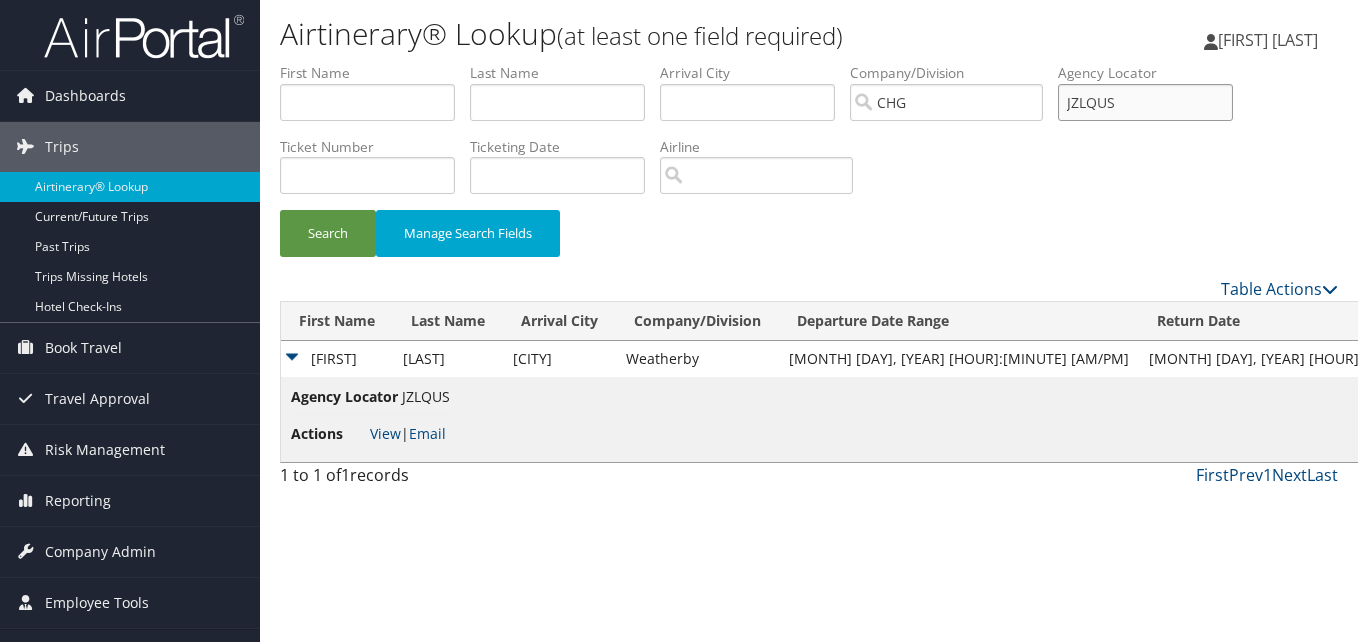 click on "JZLQUS" at bounding box center [1145, 102] 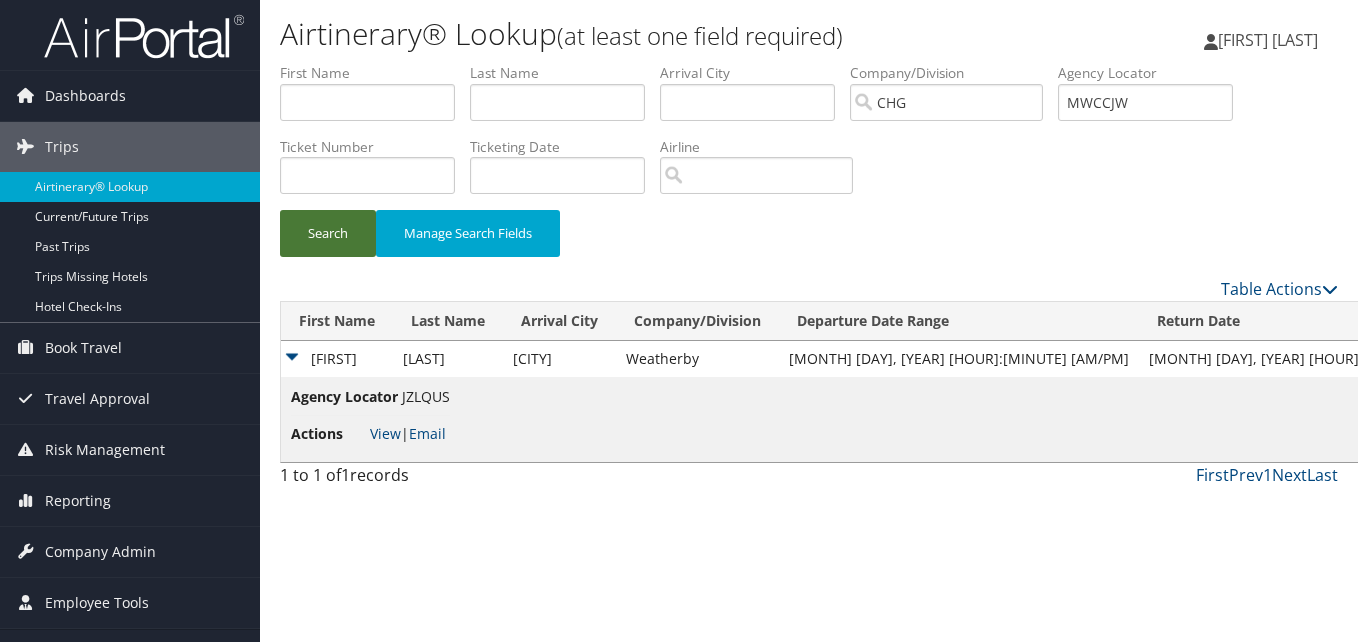 click on "Search" at bounding box center (328, 233) 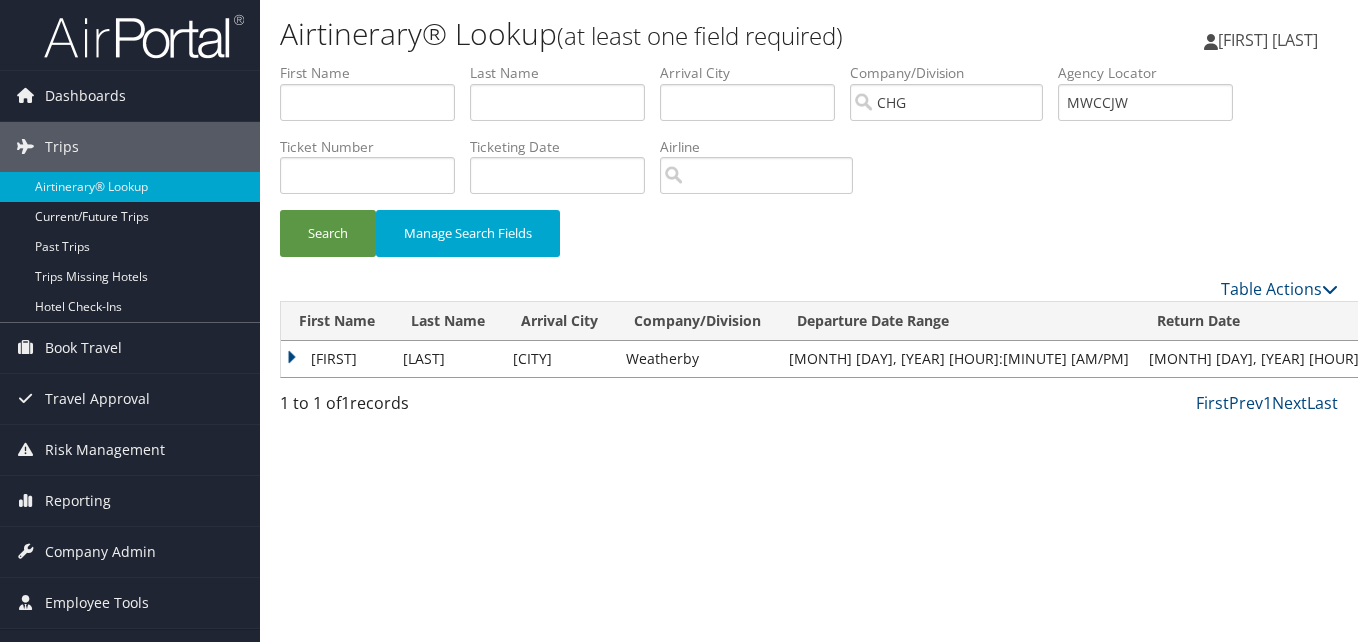 click on "Erica" at bounding box center (337, 359) 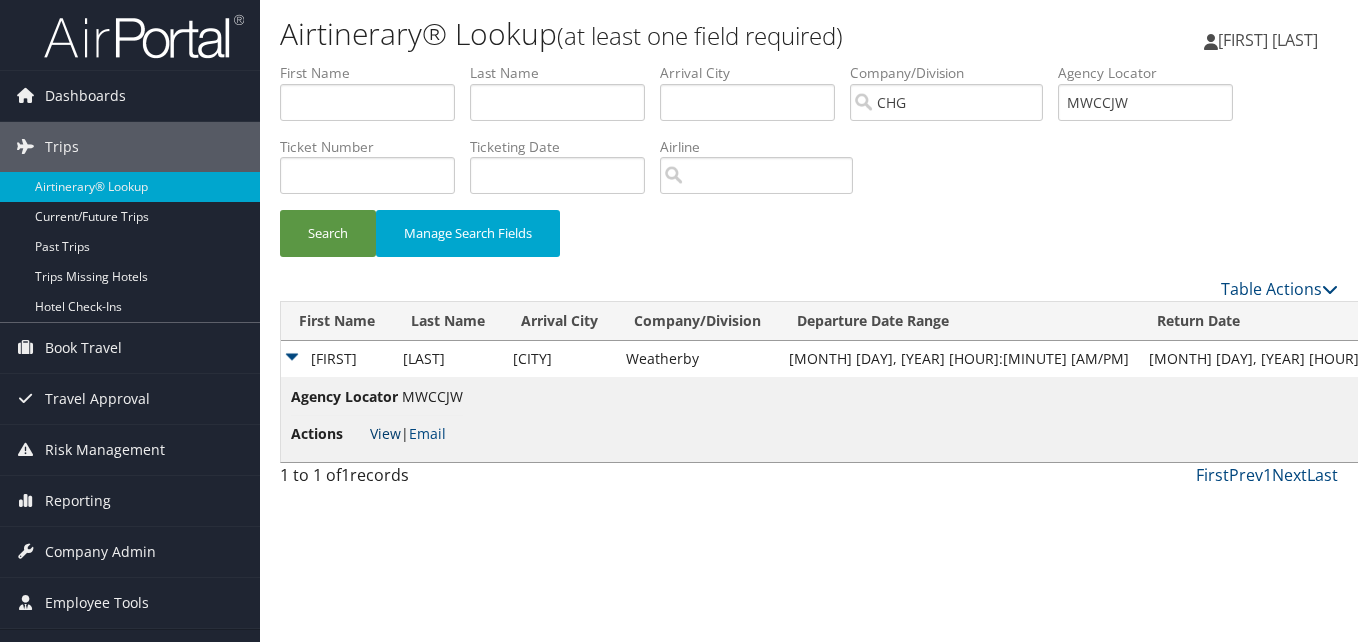 click on "View" at bounding box center (385, 433) 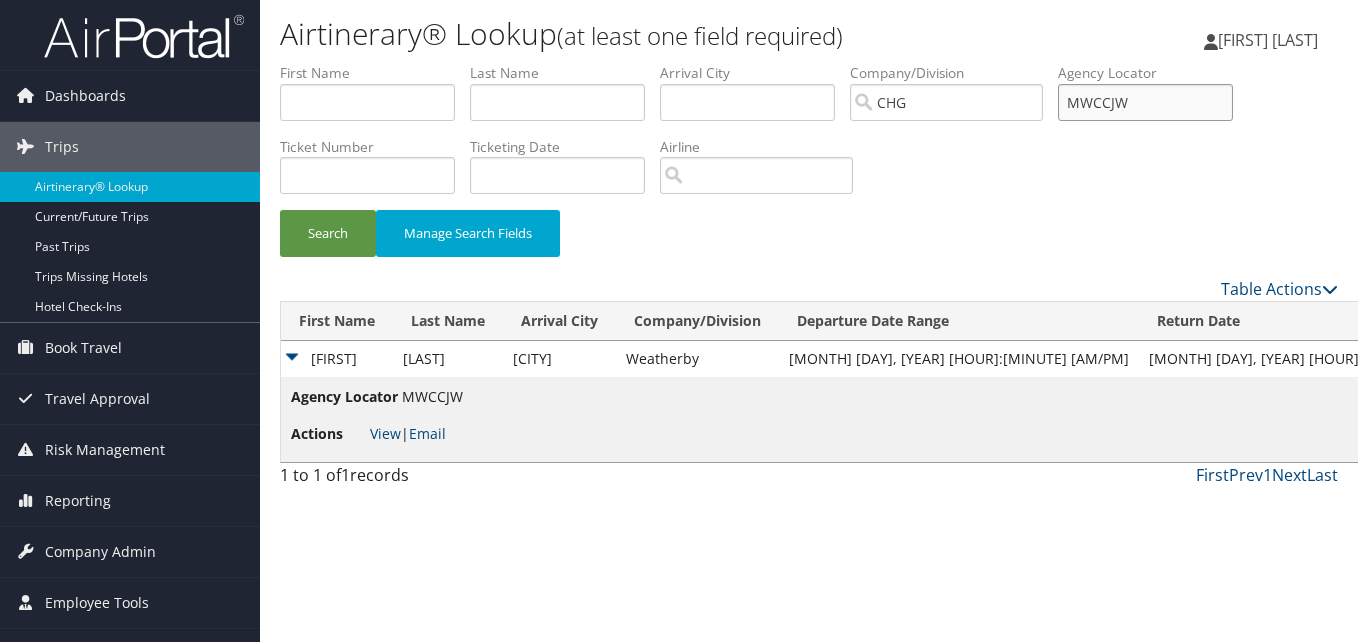 click on "MWCCJW" at bounding box center (1145, 102) 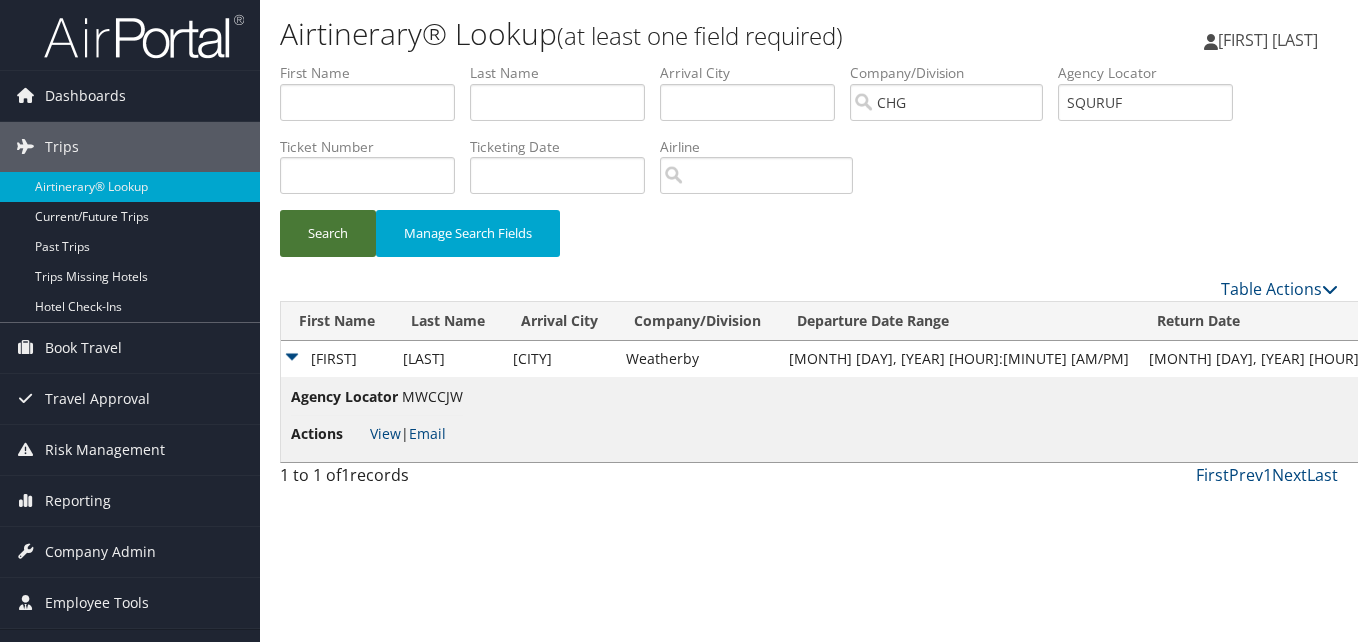 click on "Search" at bounding box center [328, 233] 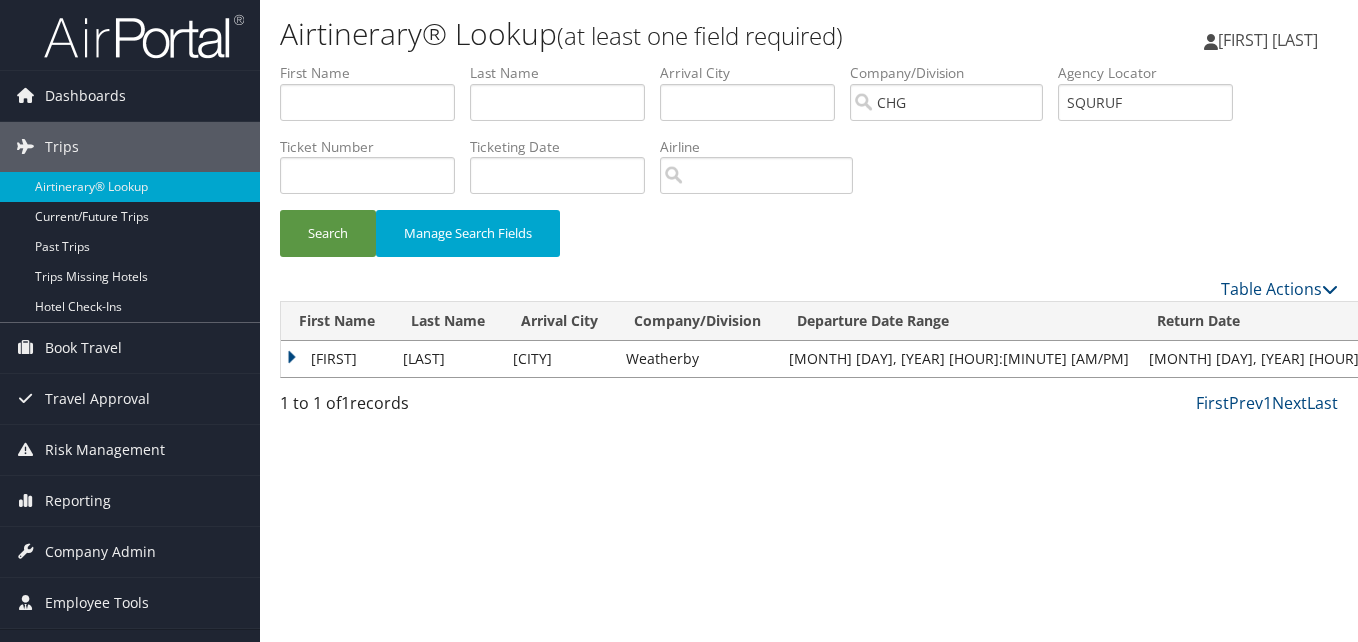 click on "John" at bounding box center [337, 359] 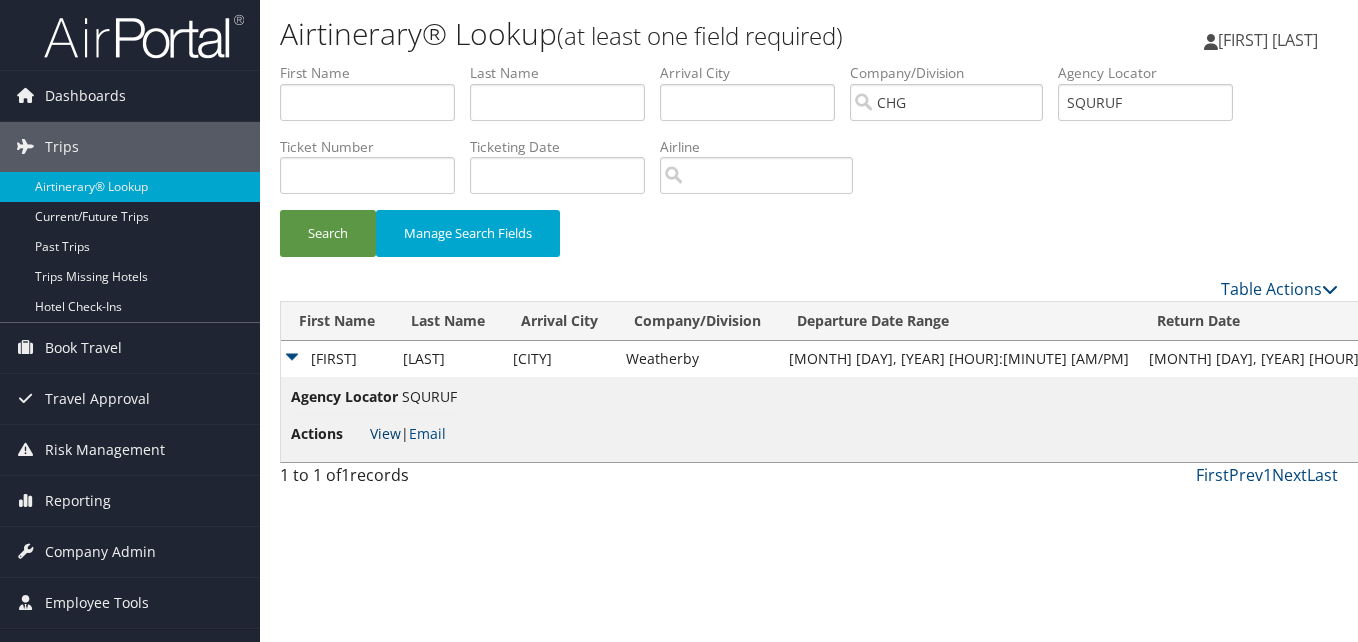 click on "View" at bounding box center [385, 433] 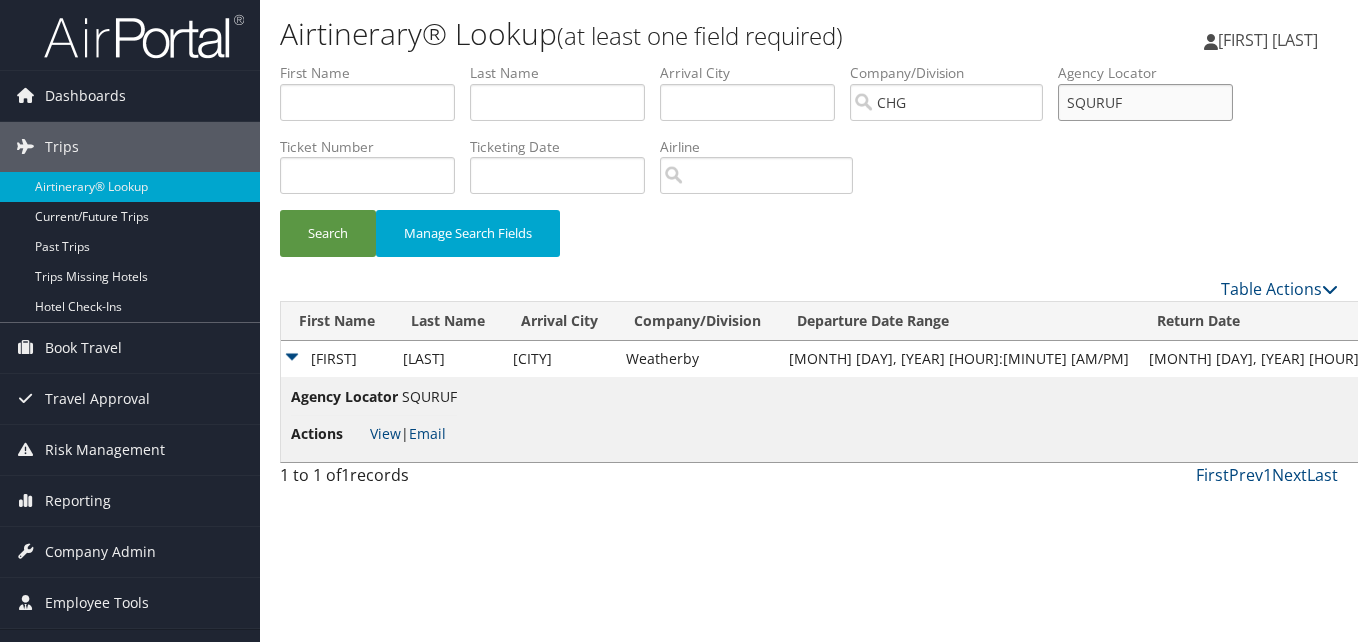 click on "SQURUF" at bounding box center (1145, 102) 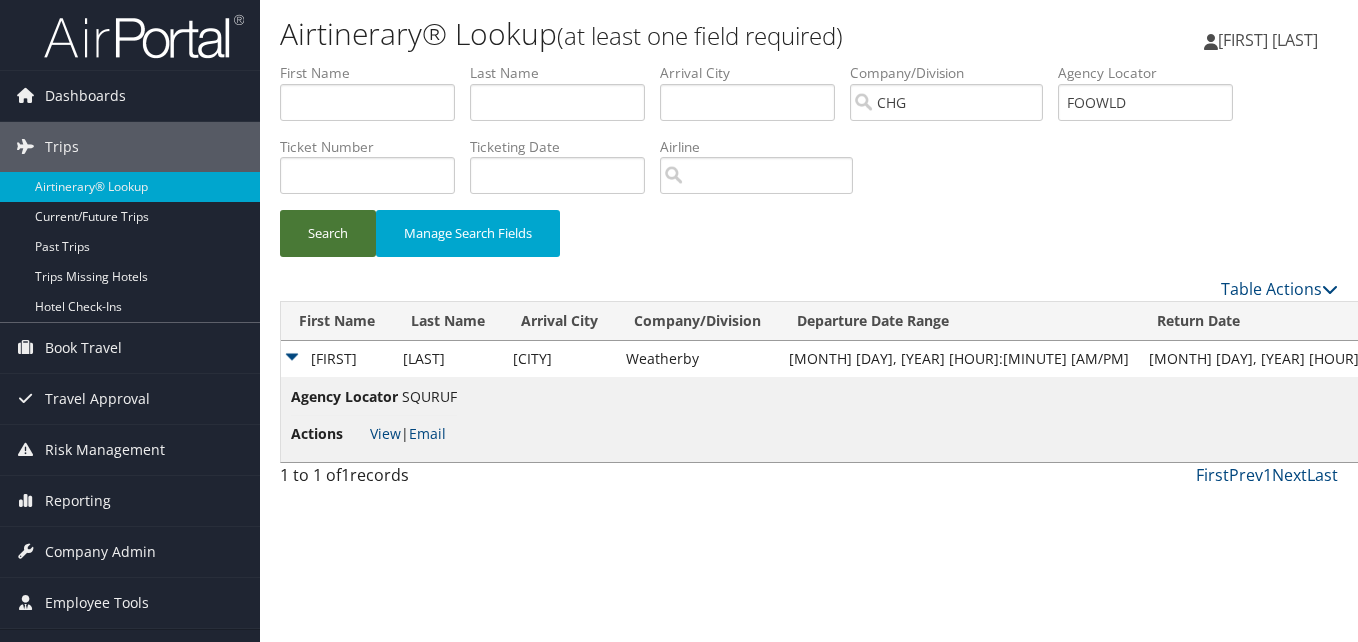 click on "Search" at bounding box center (328, 233) 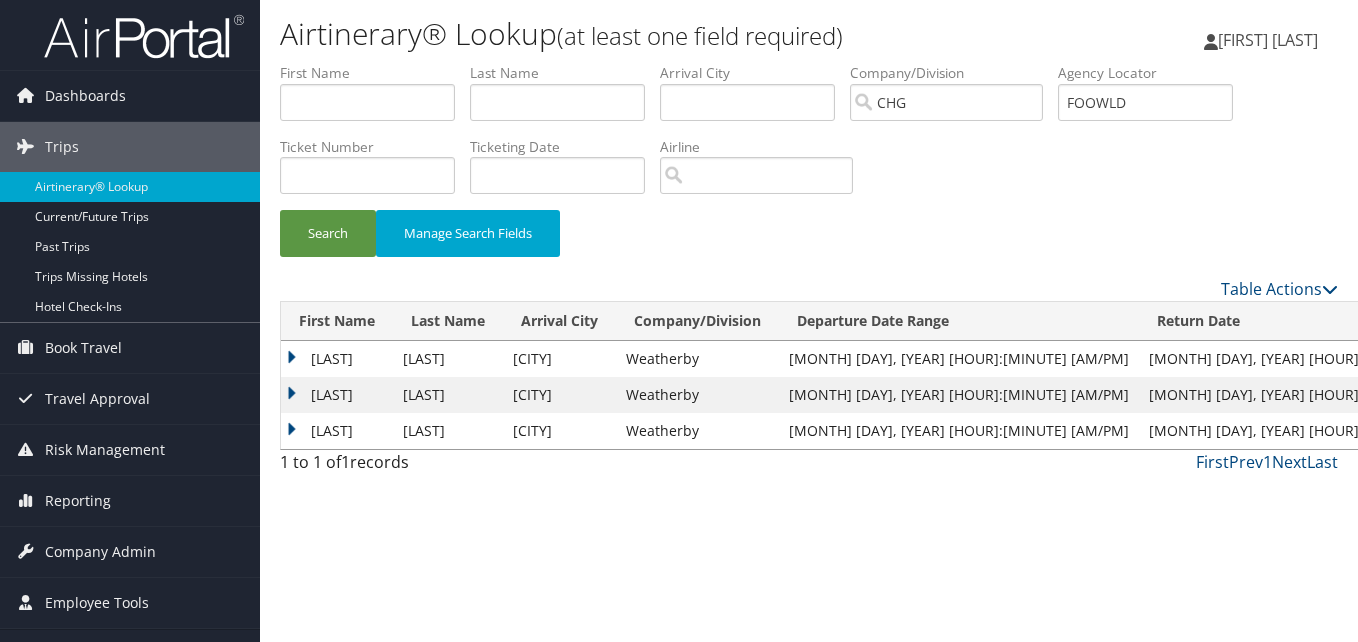 click on "Forrest" at bounding box center (337, 359) 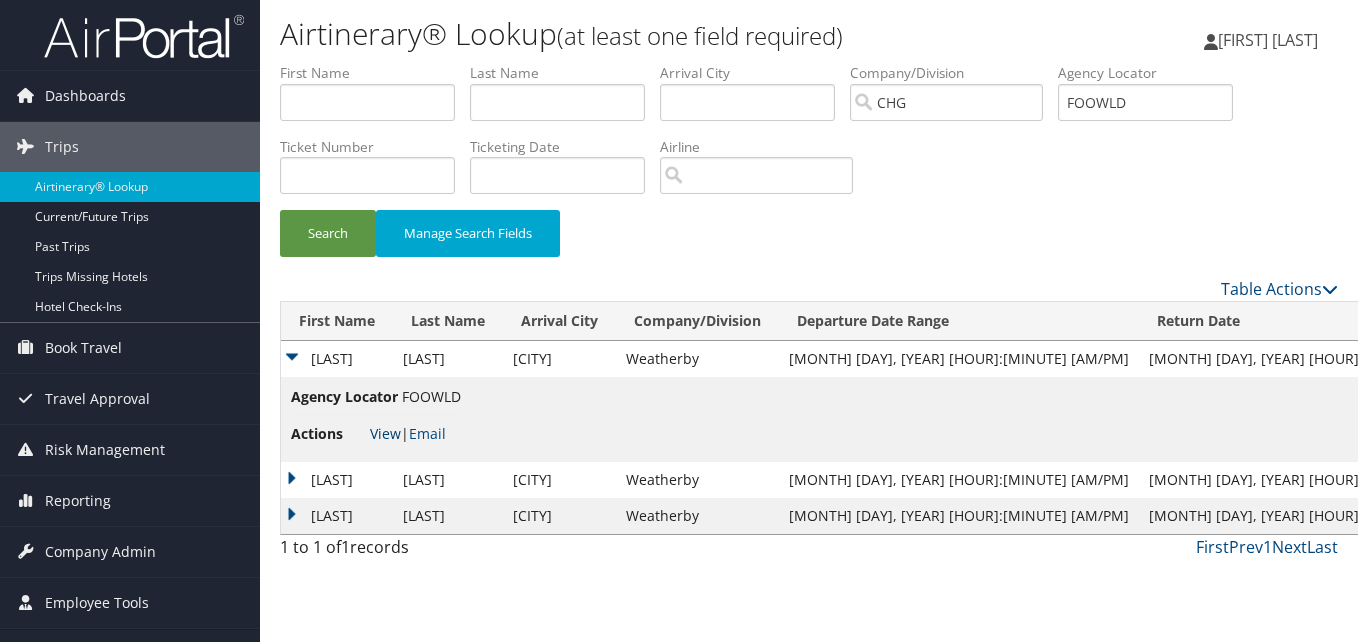 click on "View" at bounding box center [385, 433] 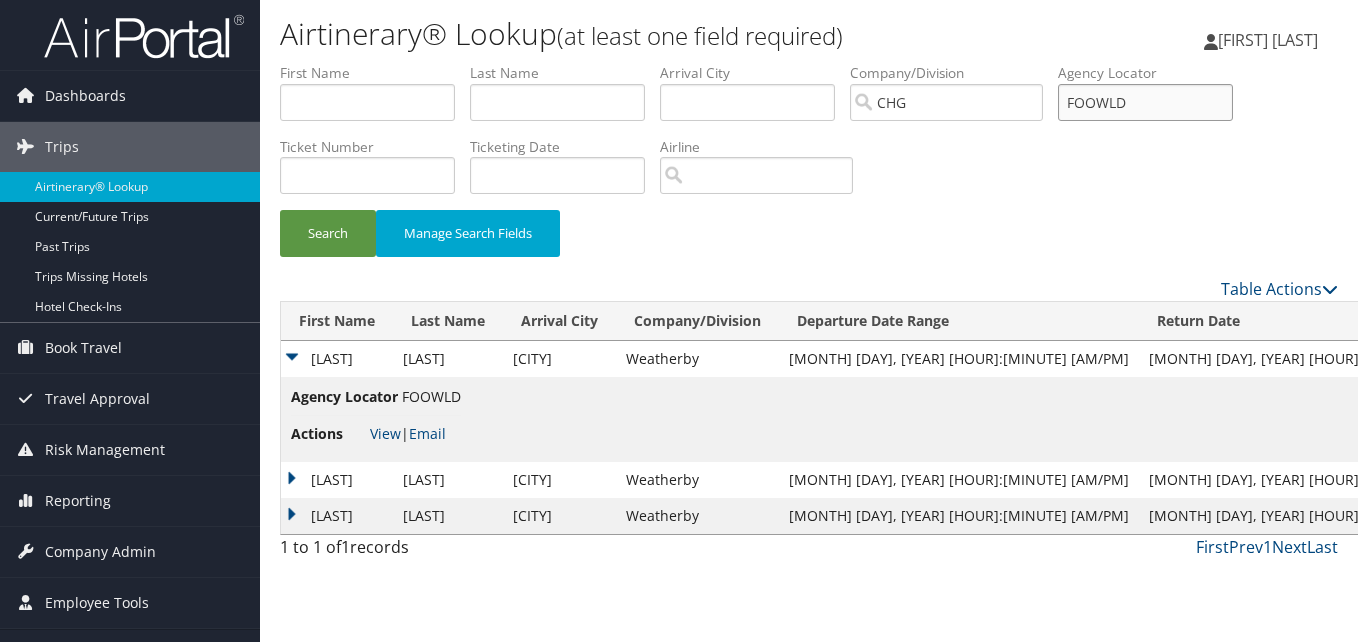 click on "FOOWLD" at bounding box center (1145, 102) 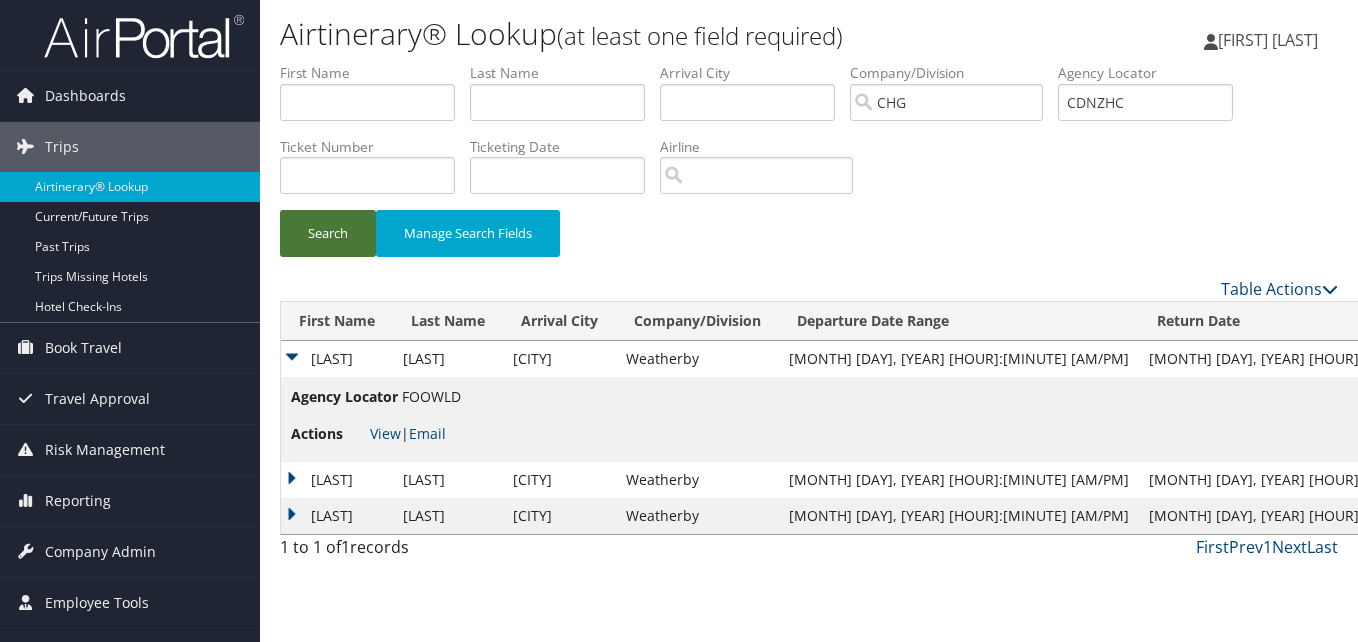 click on "Search" at bounding box center [328, 233] 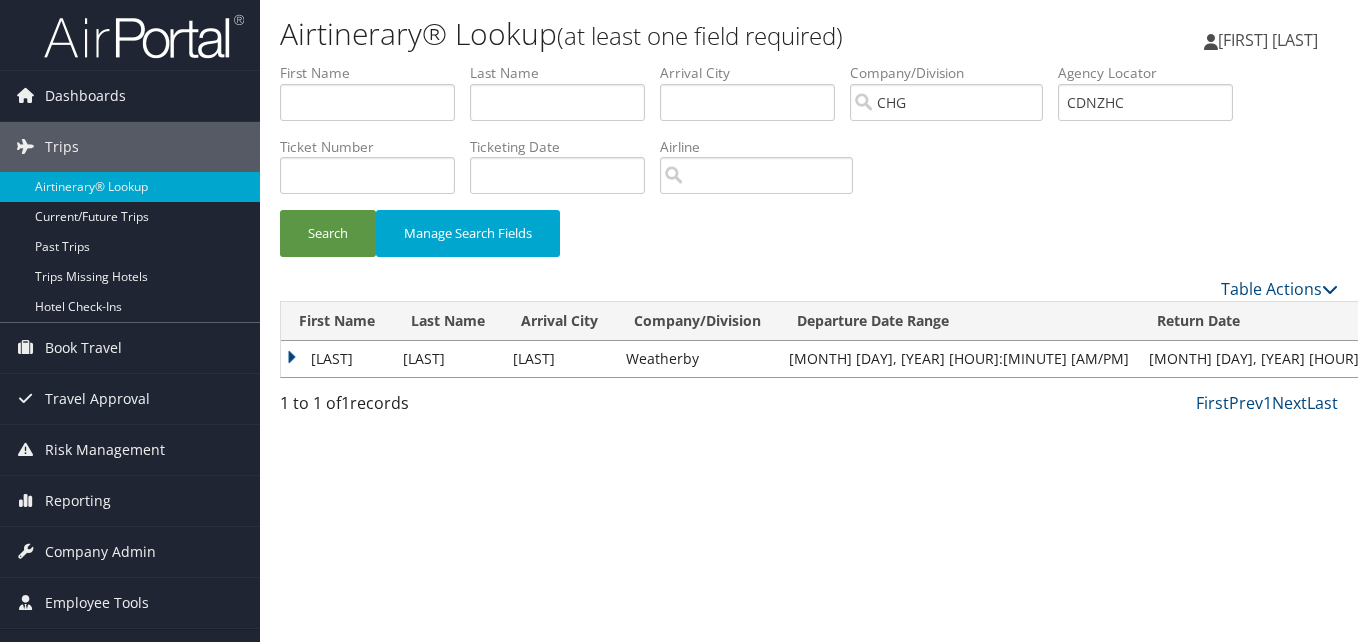 click on "Meron" at bounding box center (337, 359) 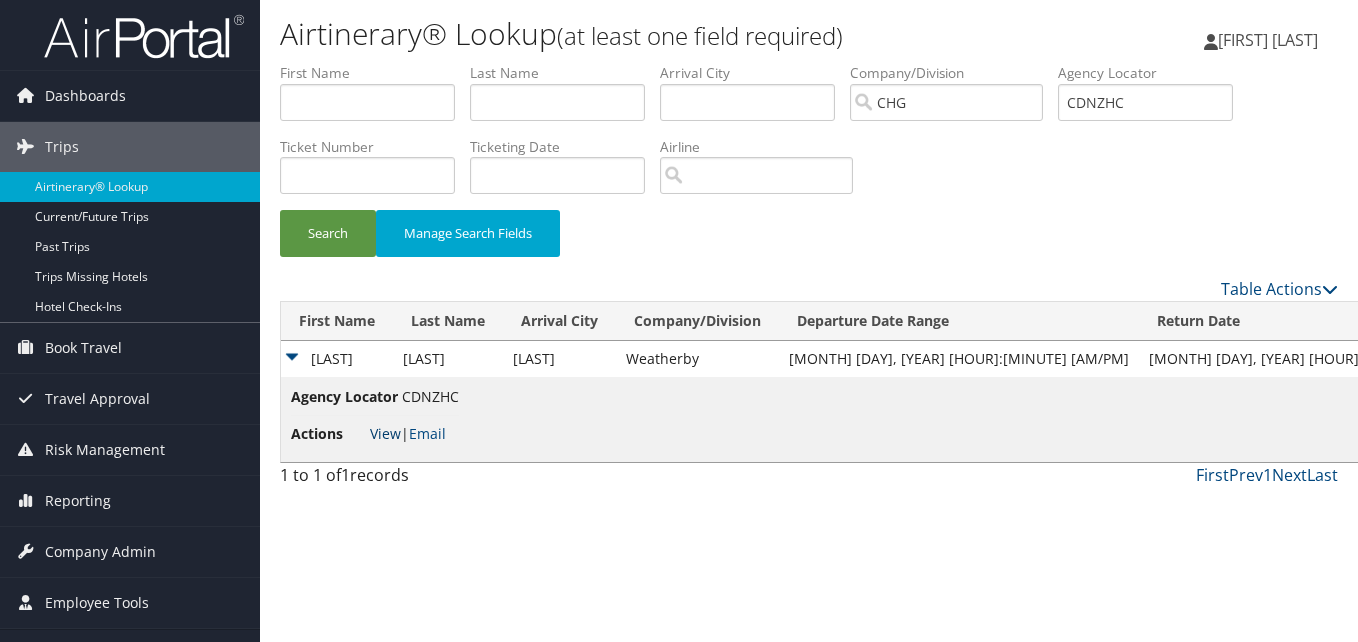 click on "View" at bounding box center [385, 433] 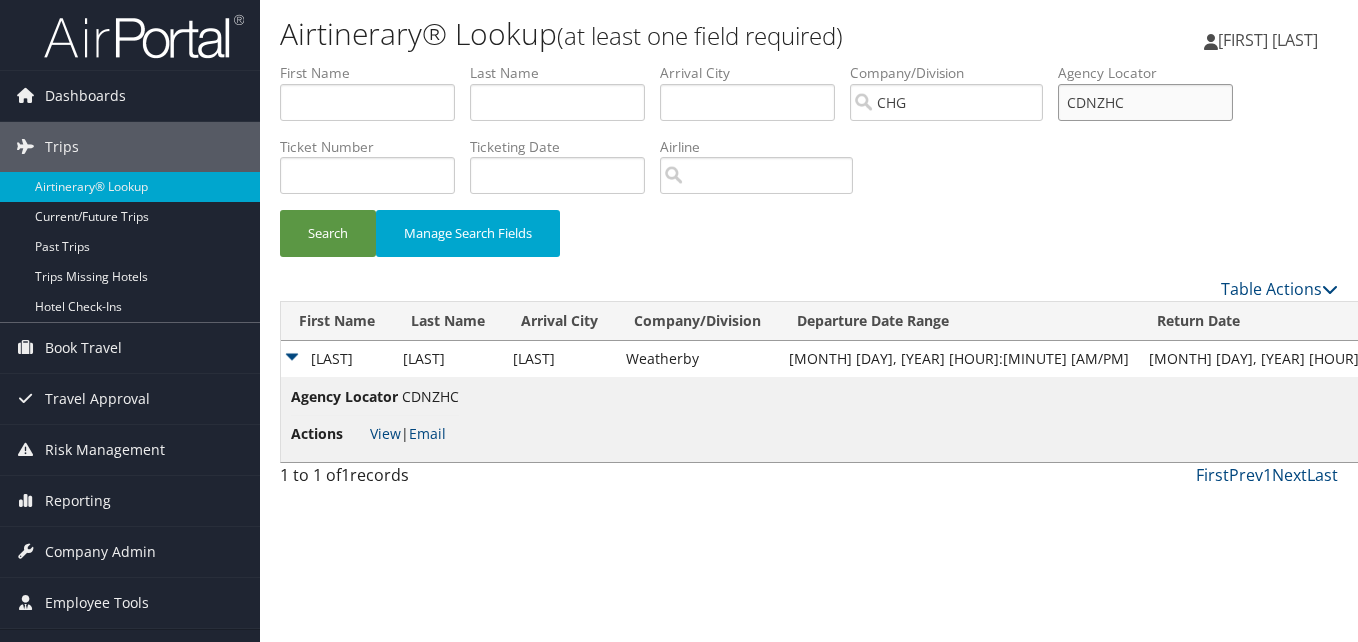 click on "CDNZHC" at bounding box center (1145, 102) 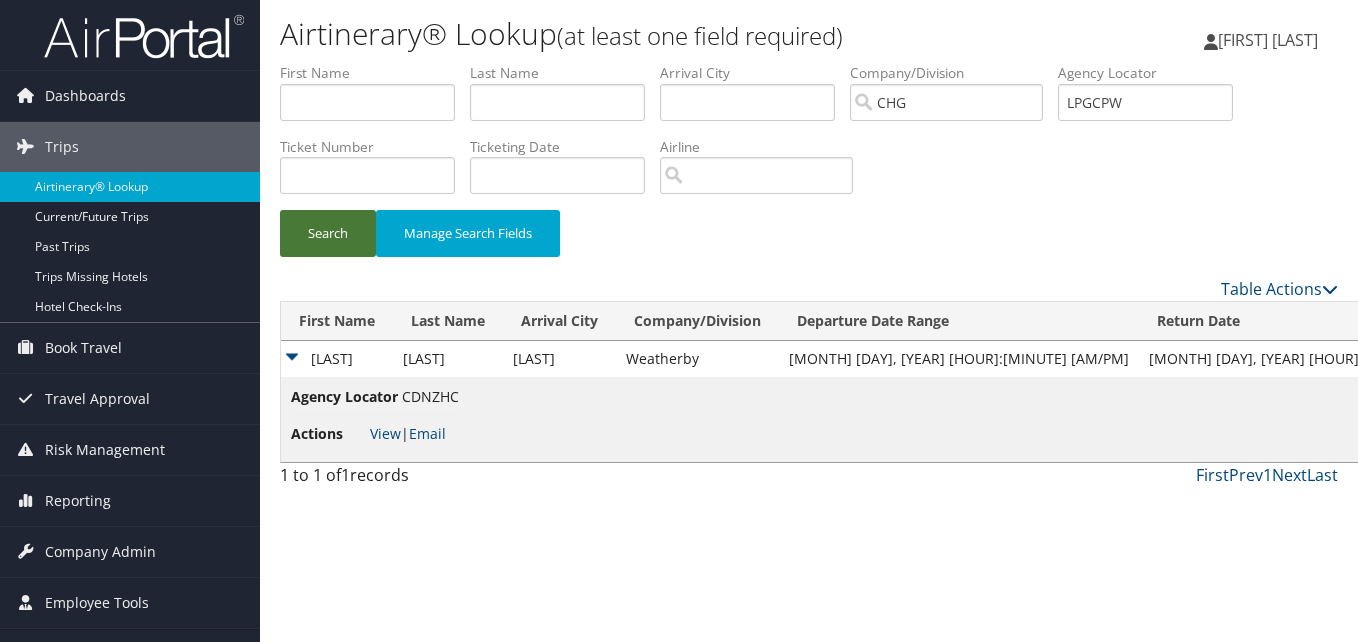 click on "Search" at bounding box center (328, 233) 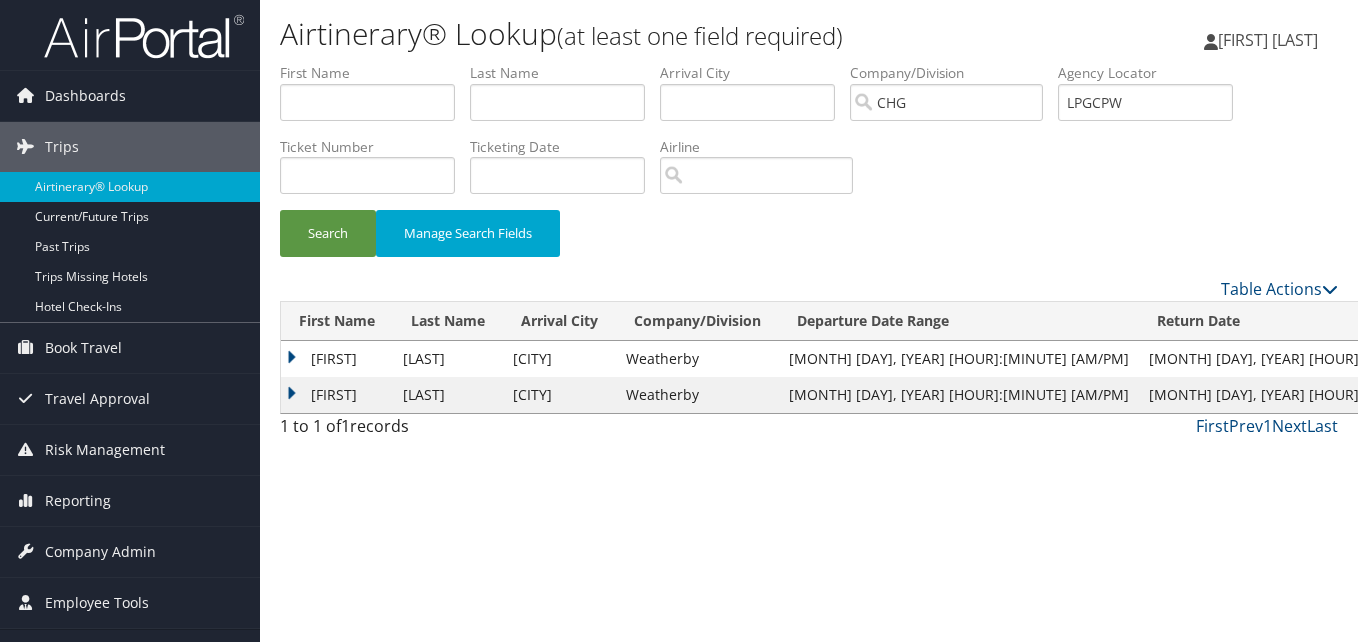 click on "James" at bounding box center (337, 359) 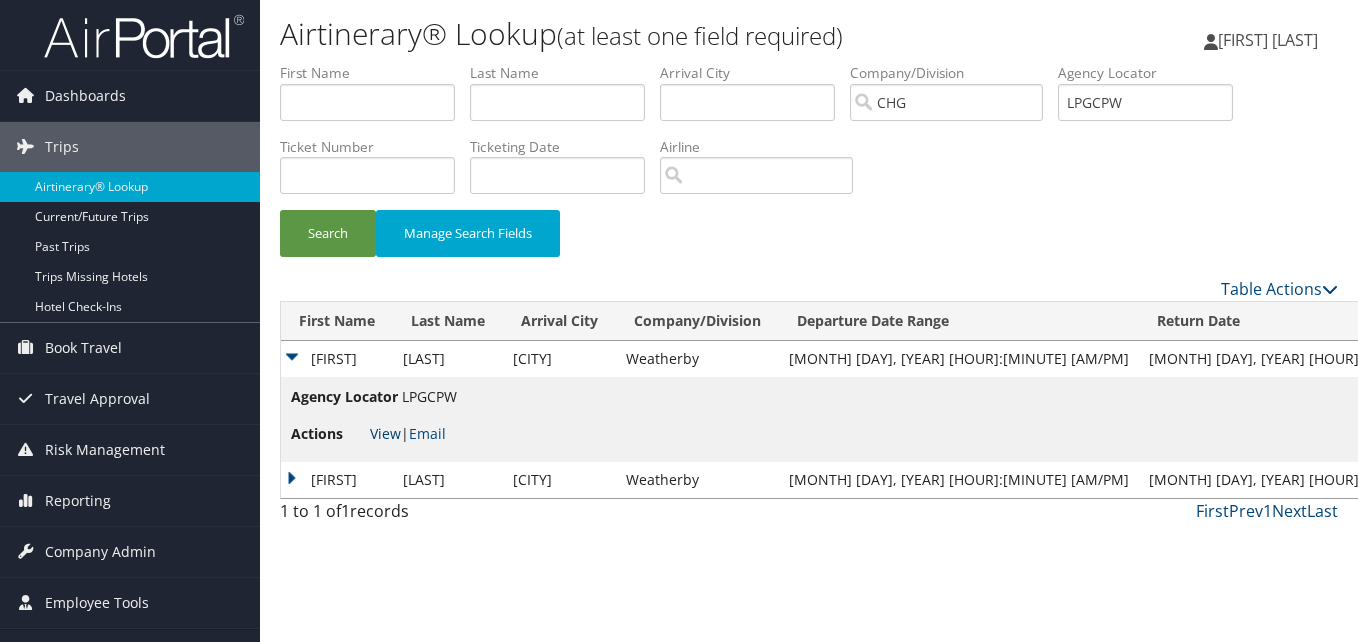 click on "View" at bounding box center (385, 433) 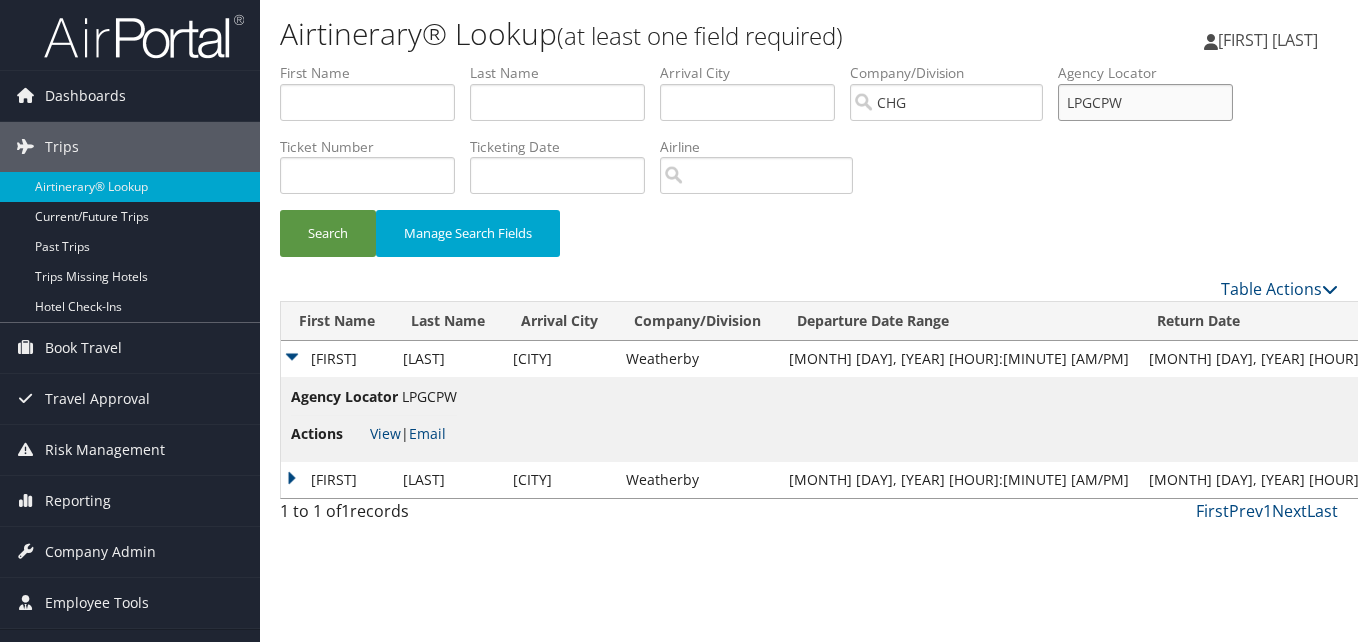 click on "LPGCPW" at bounding box center [1145, 102] 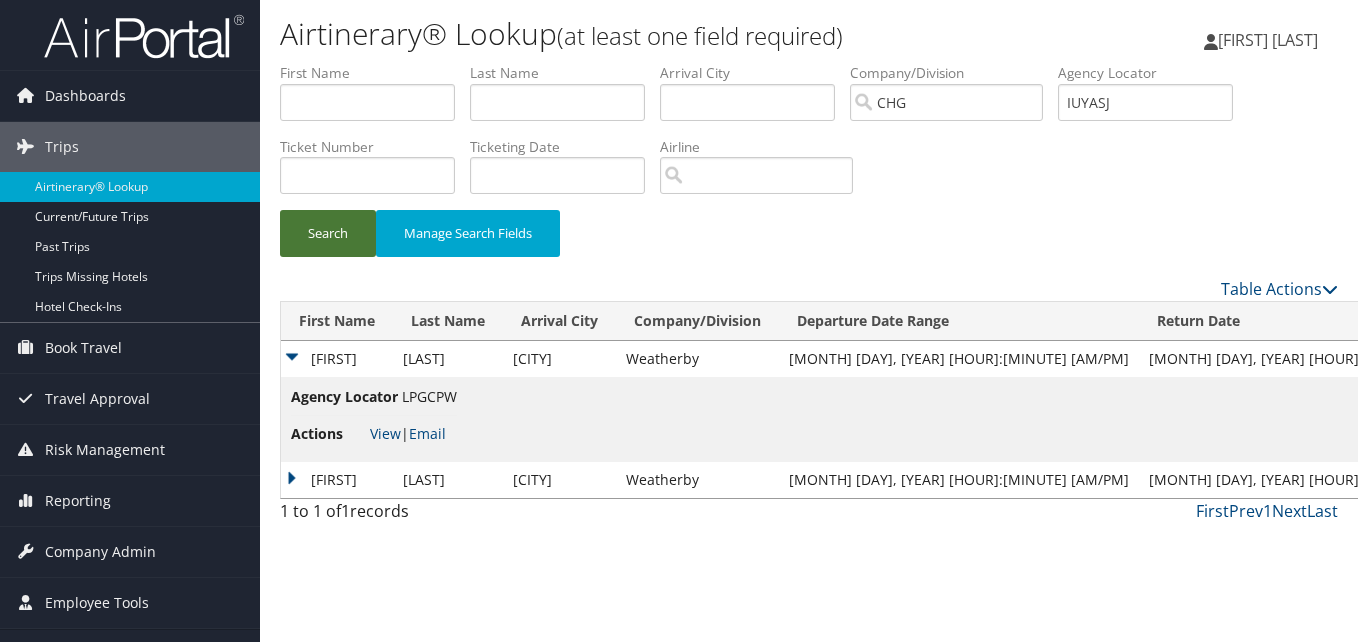 click on "Search" at bounding box center [328, 233] 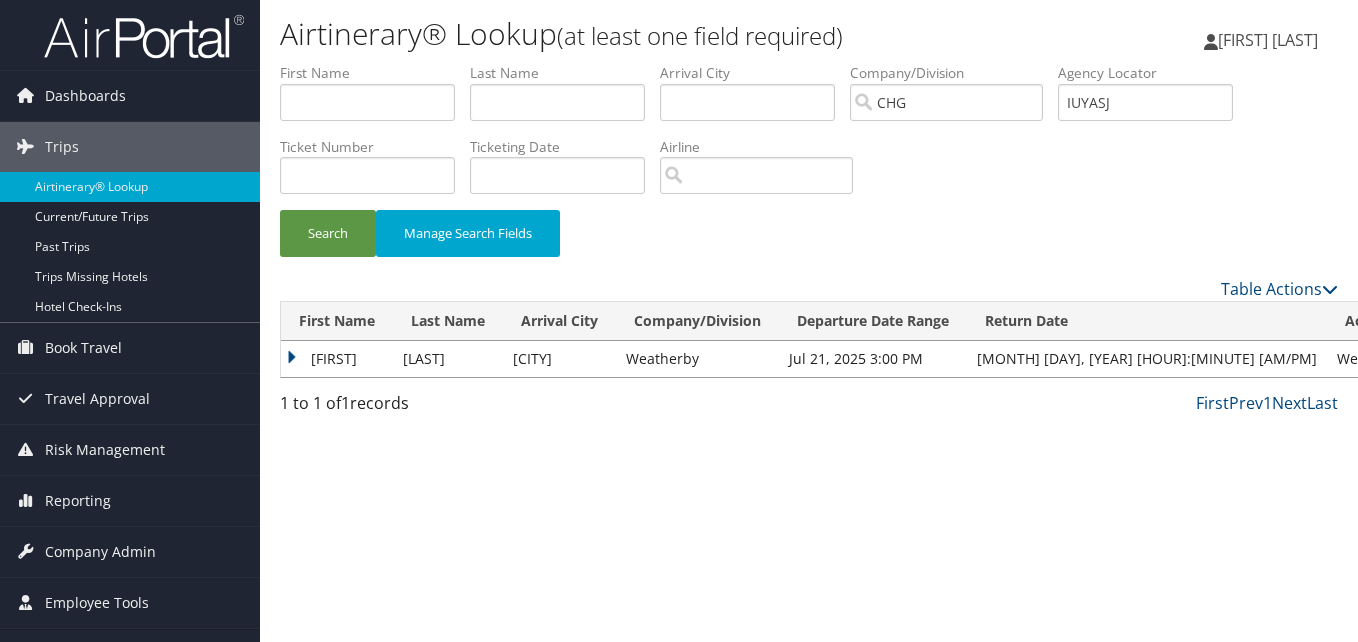 click on "James" at bounding box center (337, 359) 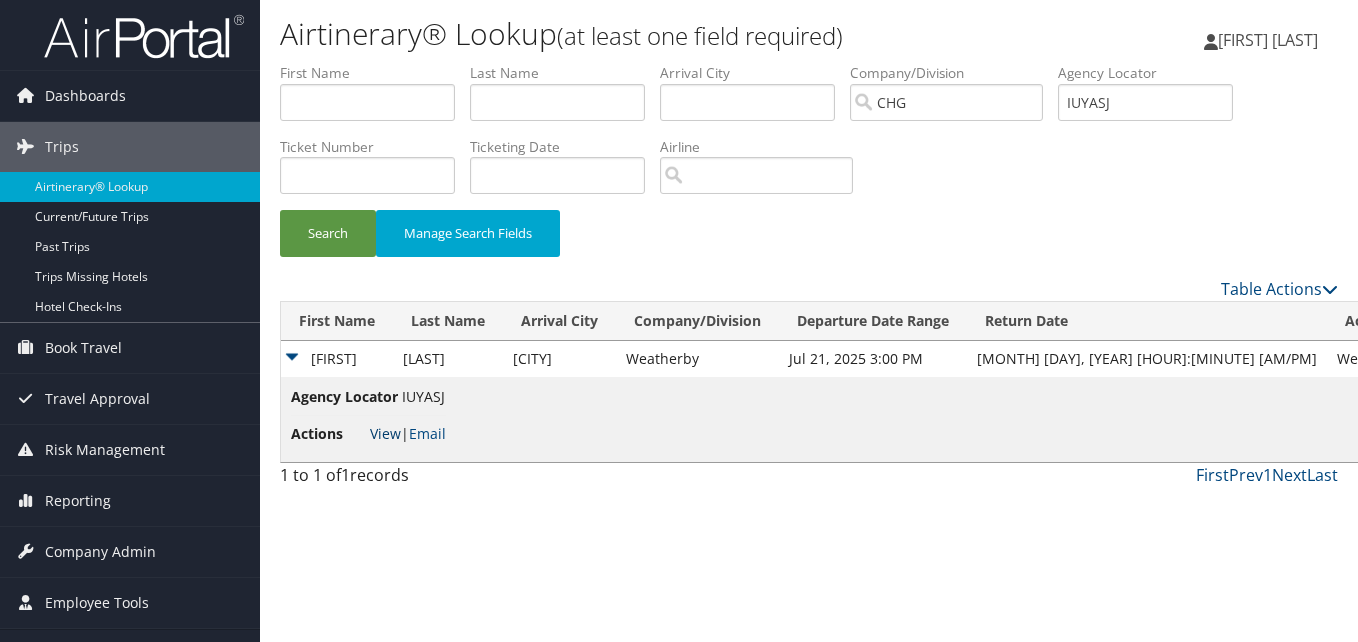 click on "View" at bounding box center (385, 433) 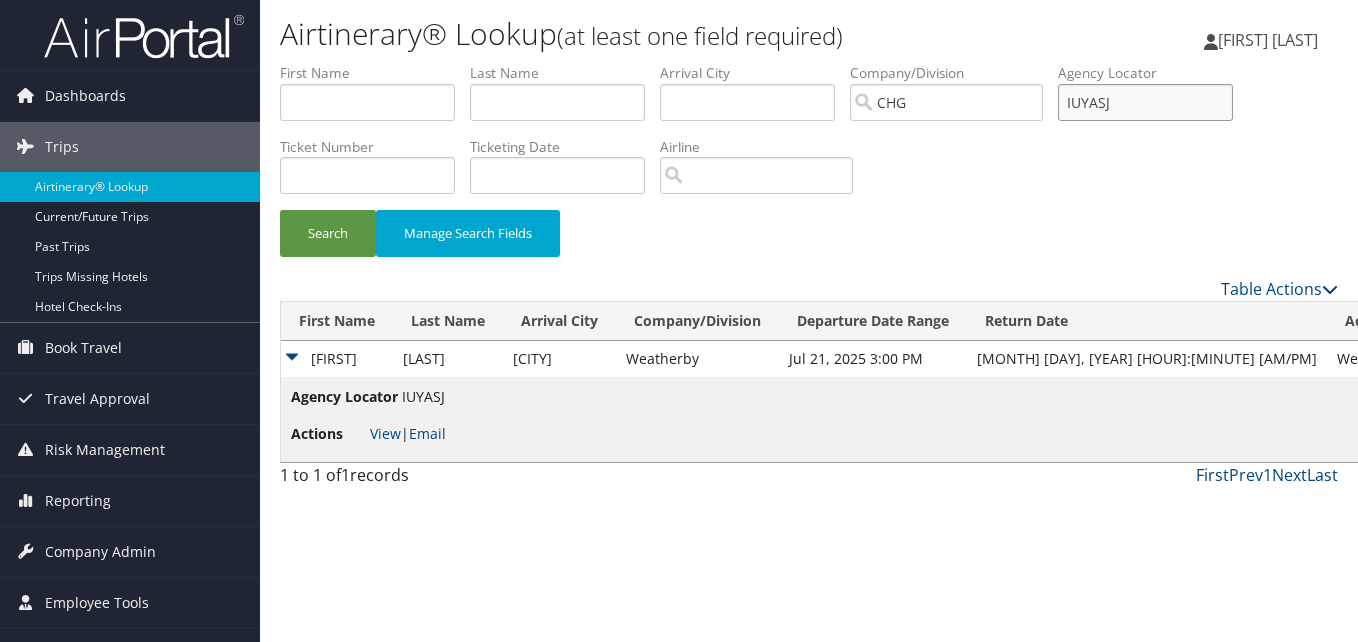 click on "IUYASJ" at bounding box center [1145, 102] 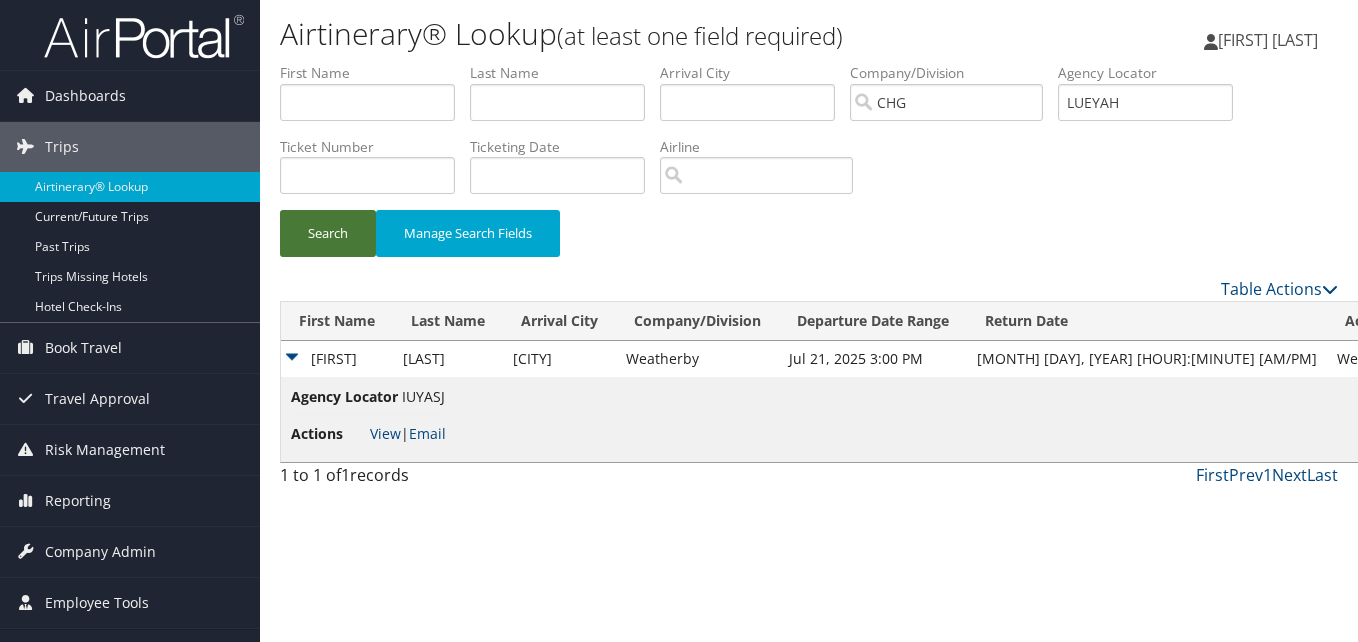 click on "Search" at bounding box center (328, 233) 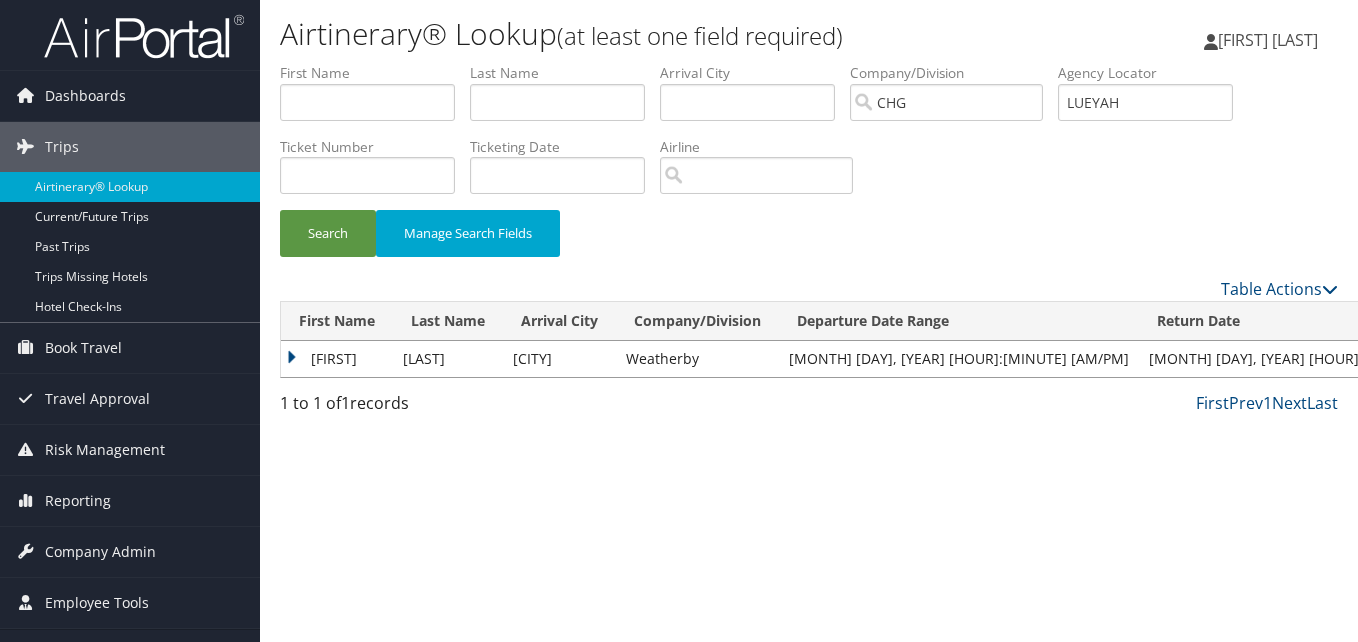 click on "Joyce" at bounding box center (337, 359) 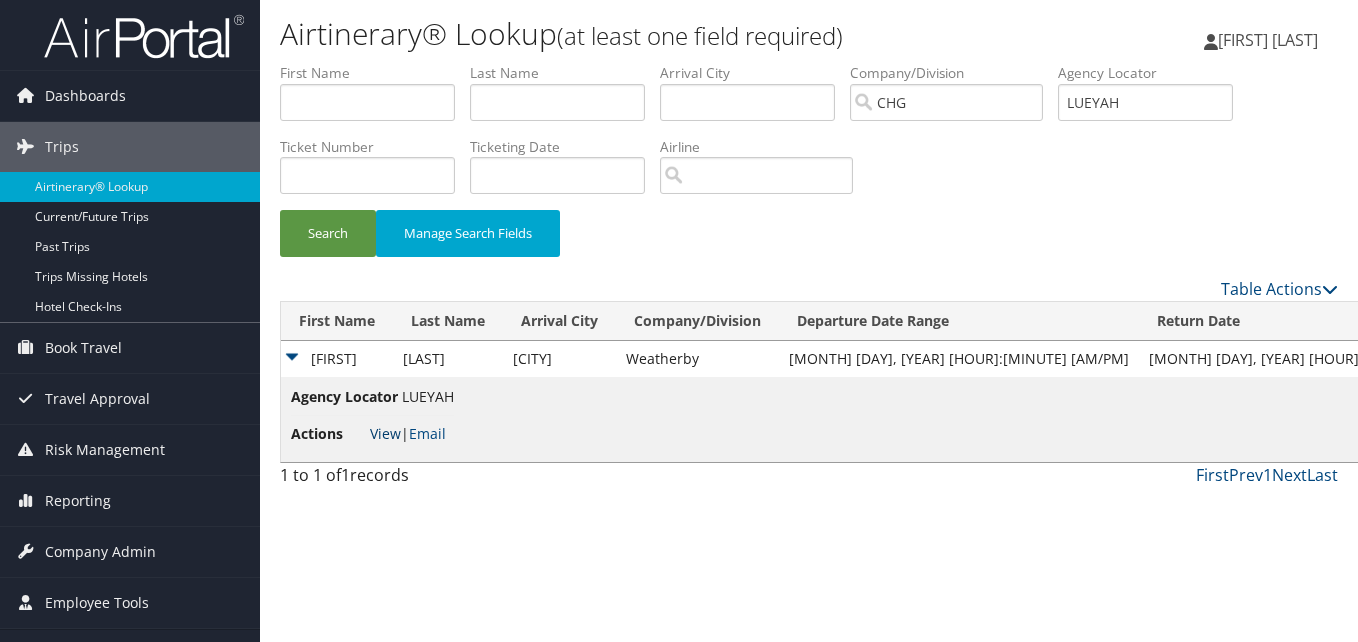 click on "View" at bounding box center [385, 433] 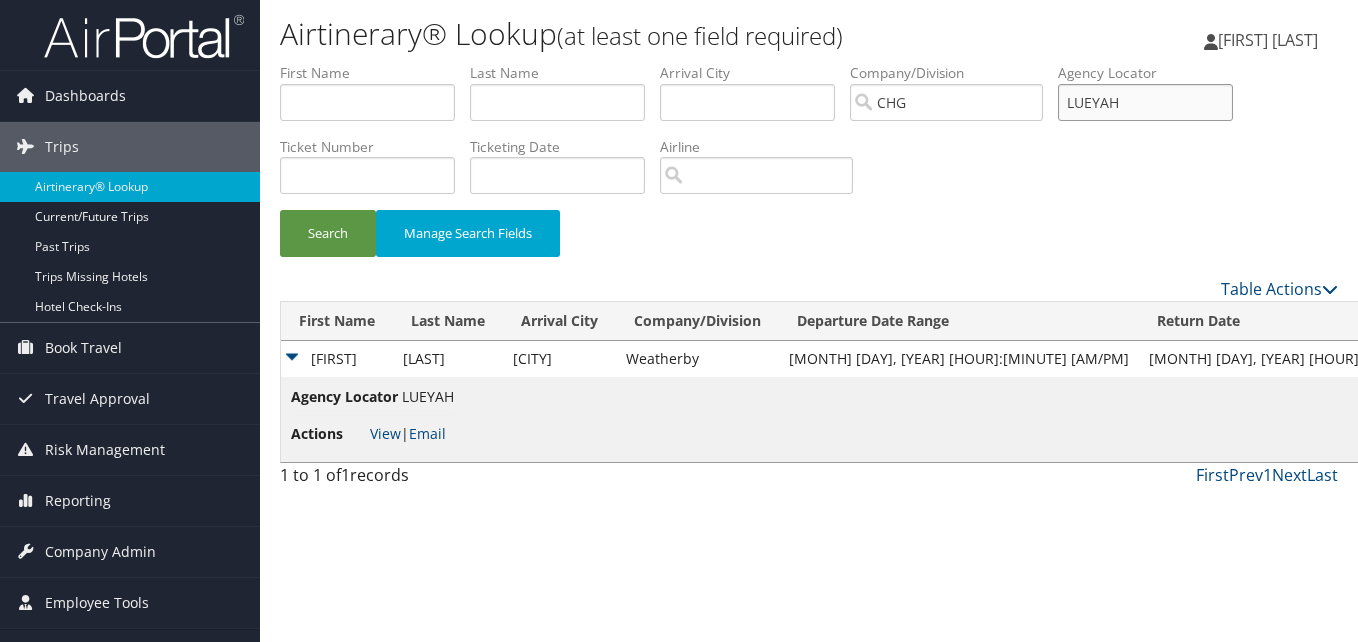 click on "LUEYAH" at bounding box center [1145, 102] 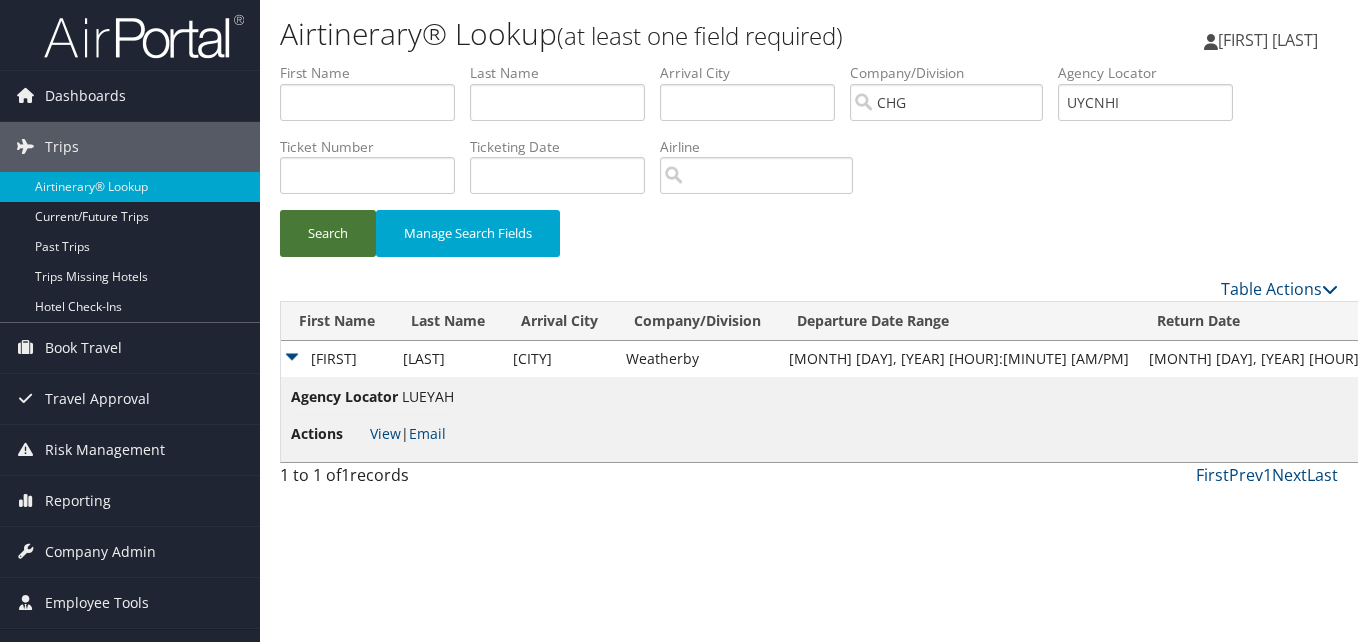 click on "Search" at bounding box center [328, 233] 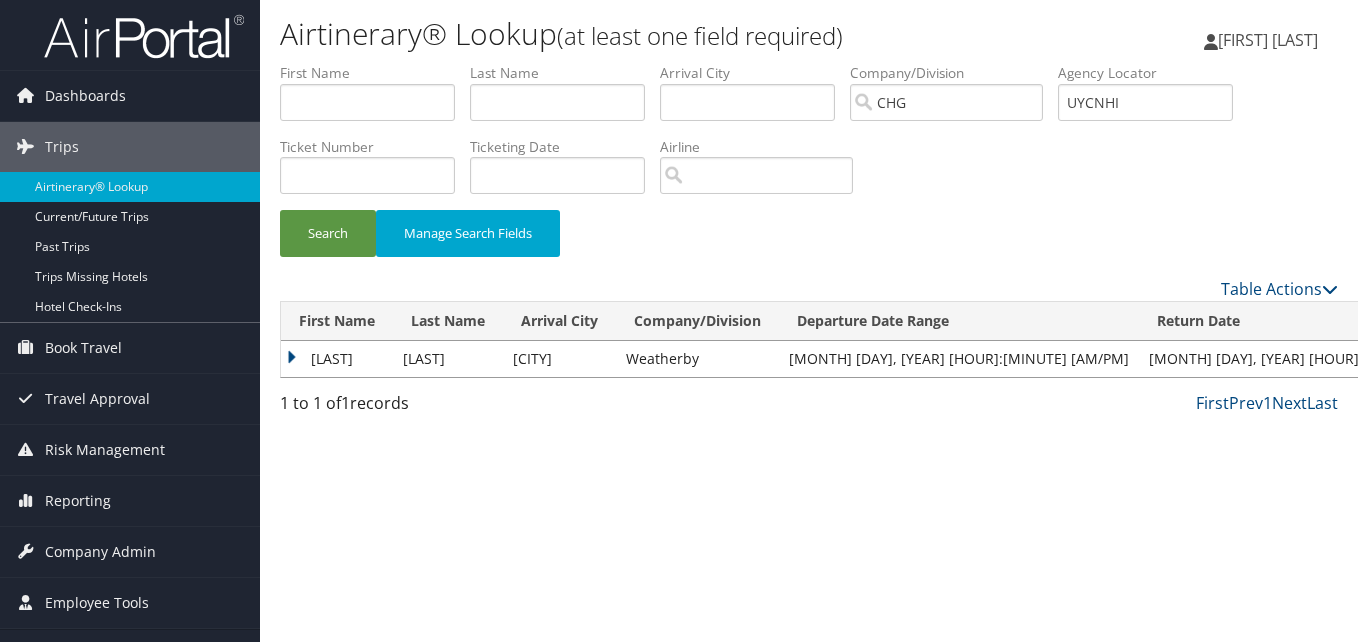 click on "Yasser" at bounding box center [337, 359] 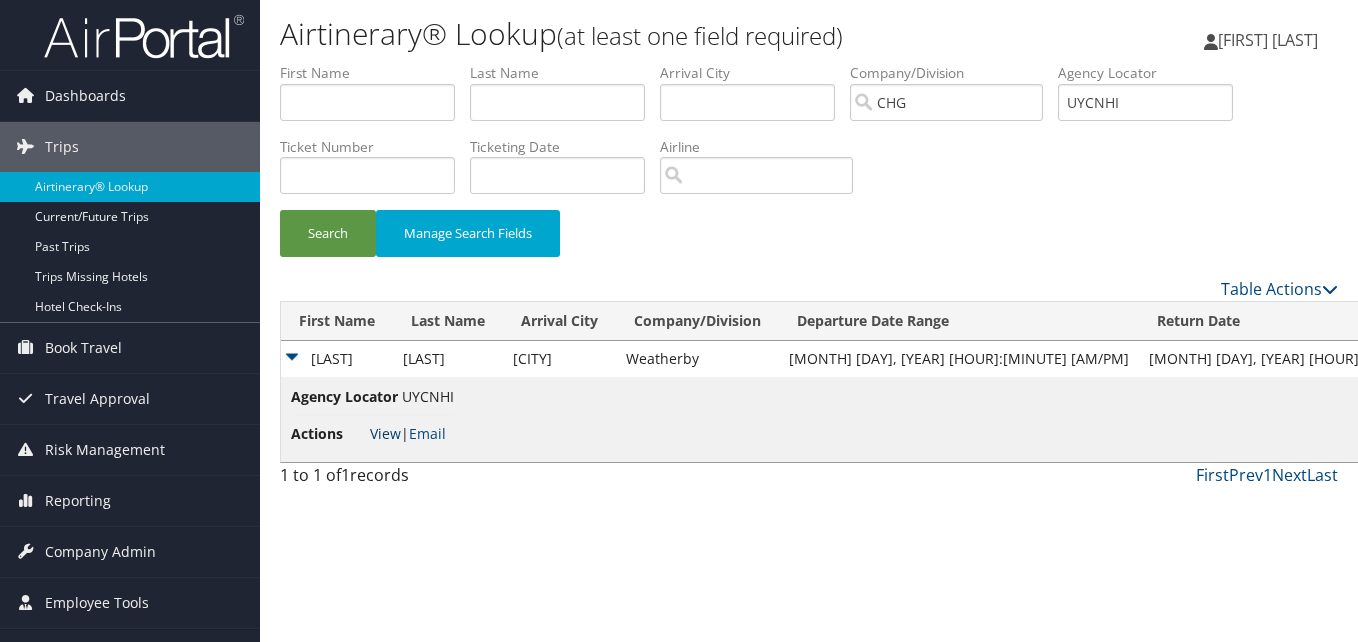 click on "View" at bounding box center (385, 433) 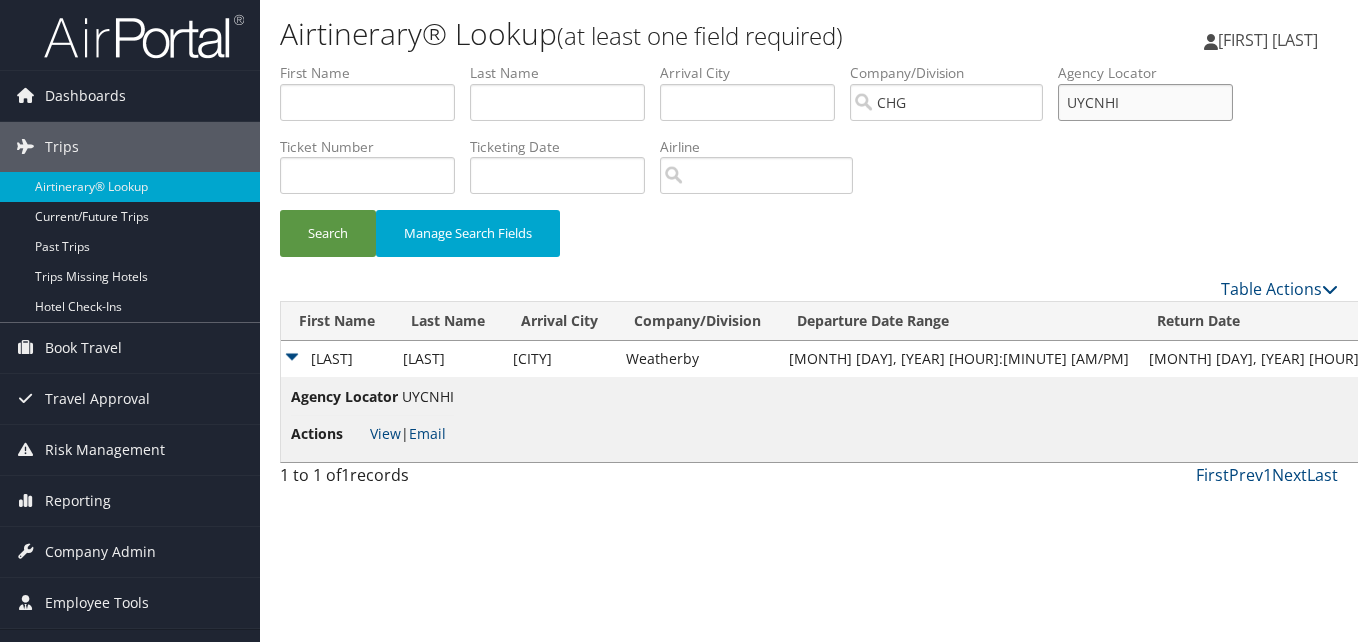 click on "UYCNHI" at bounding box center [1145, 102] 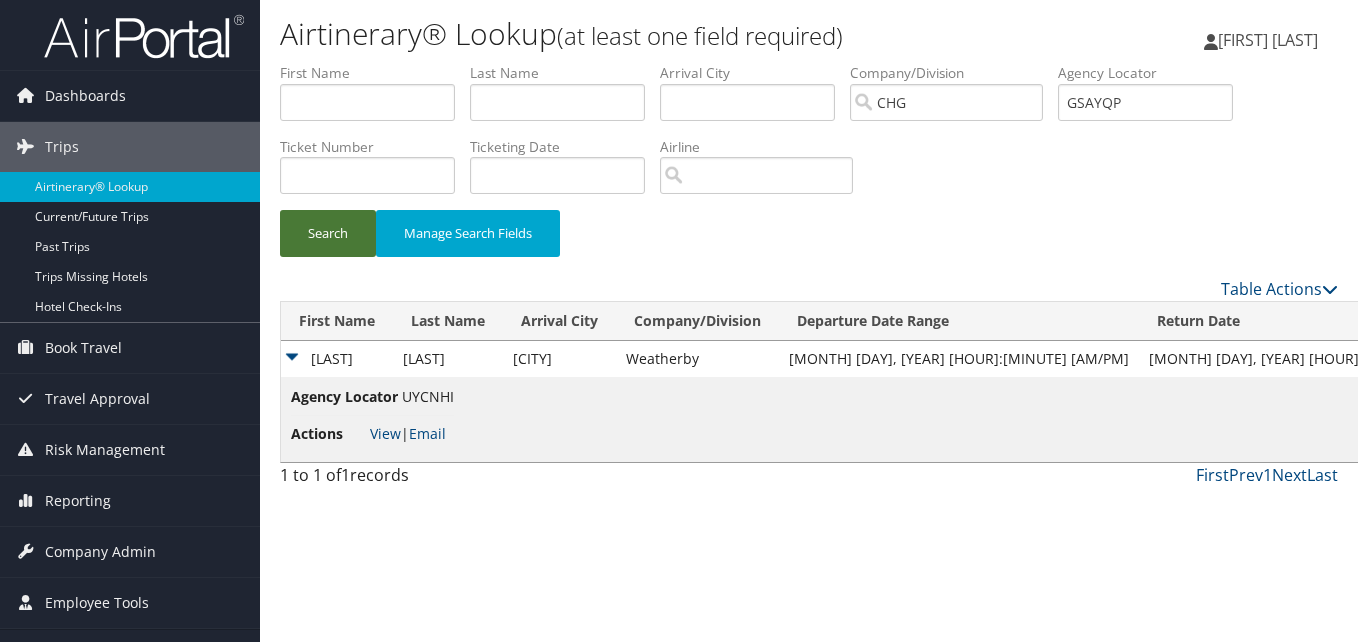 click on "Search" at bounding box center (328, 233) 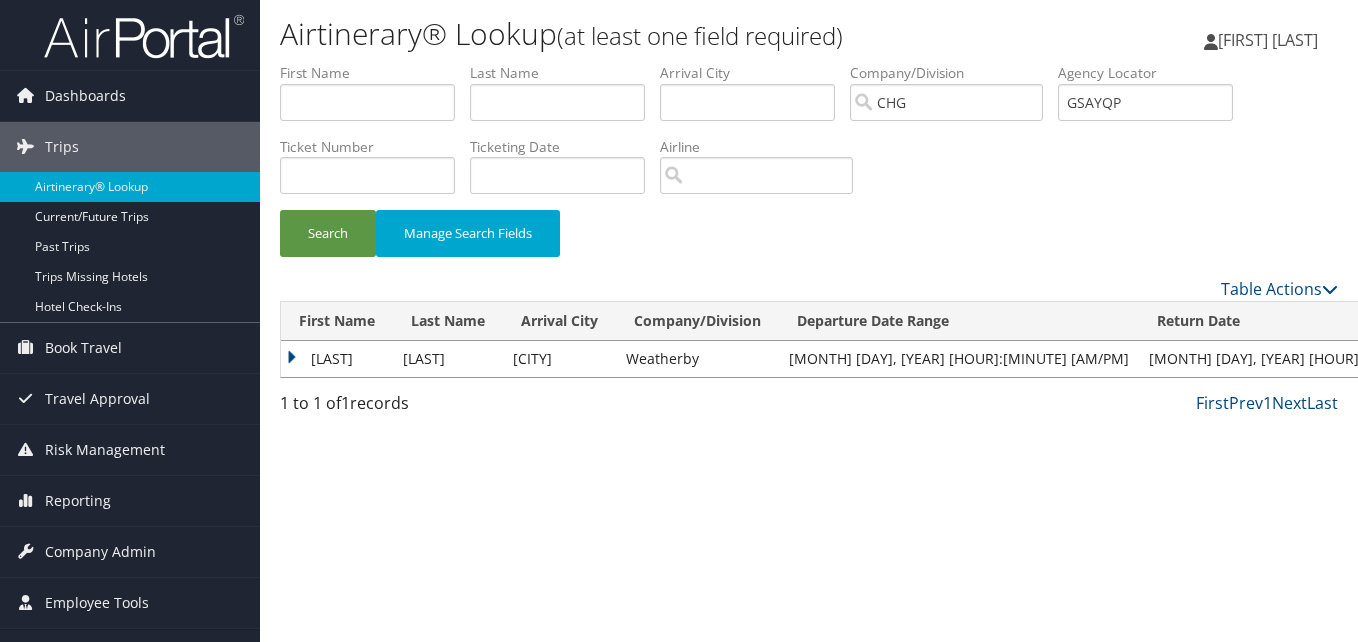 click on "Yasser" at bounding box center [337, 359] 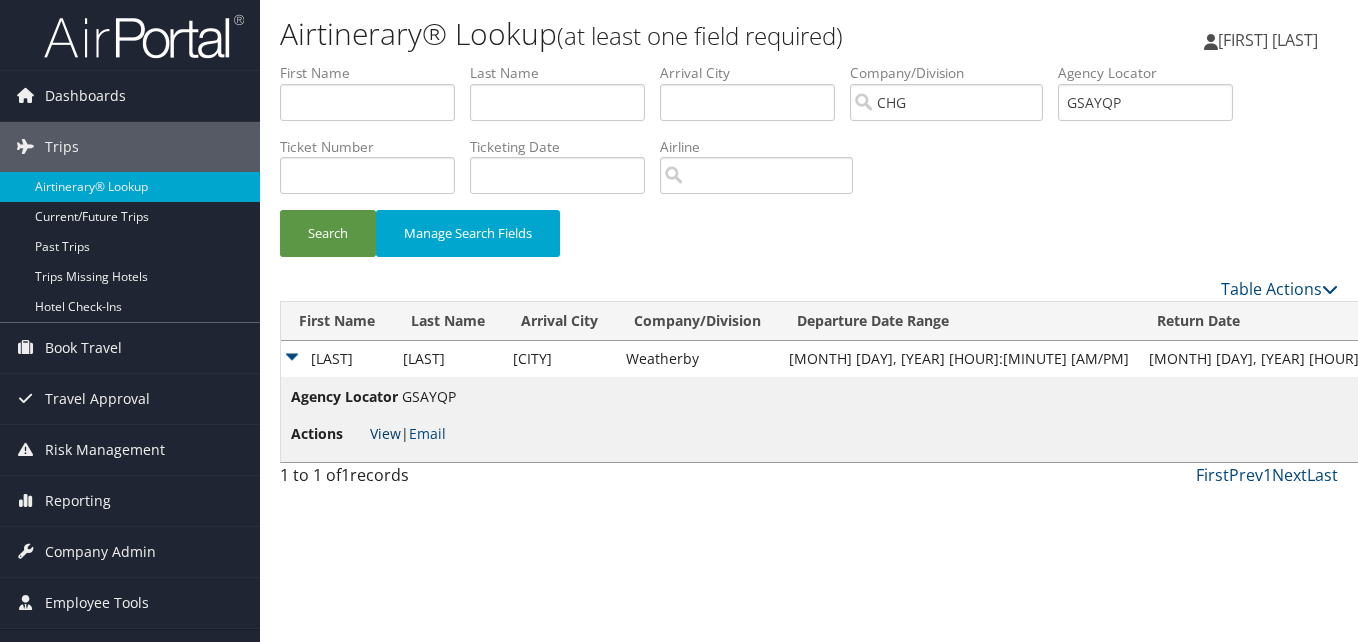 click on "View" at bounding box center (385, 433) 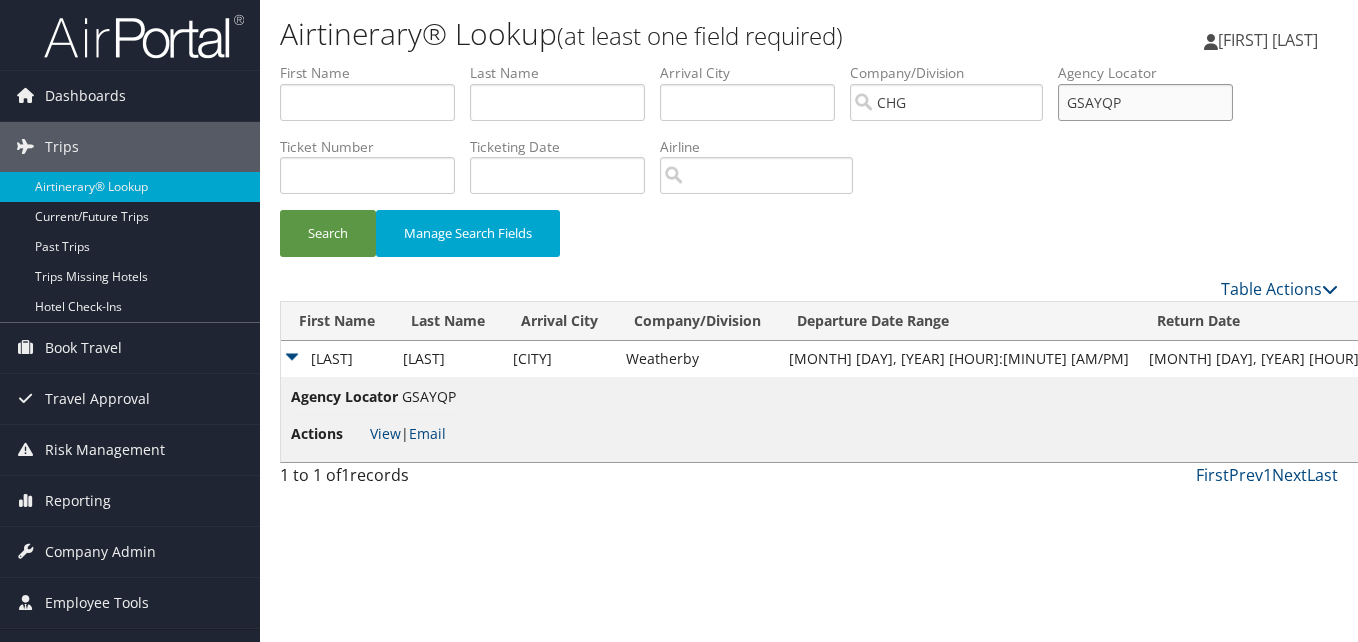 click on "GSAYQP" at bounding box center [1145, 102] 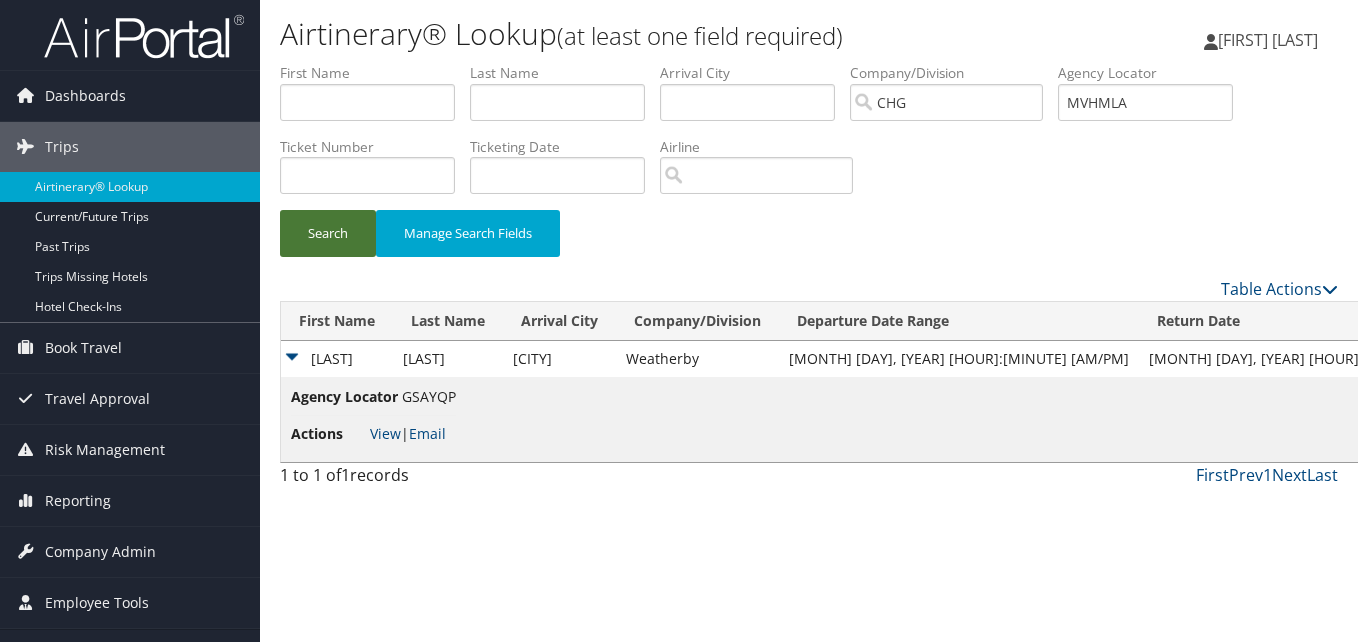 click on "Search" at bounding box center (328, 233) 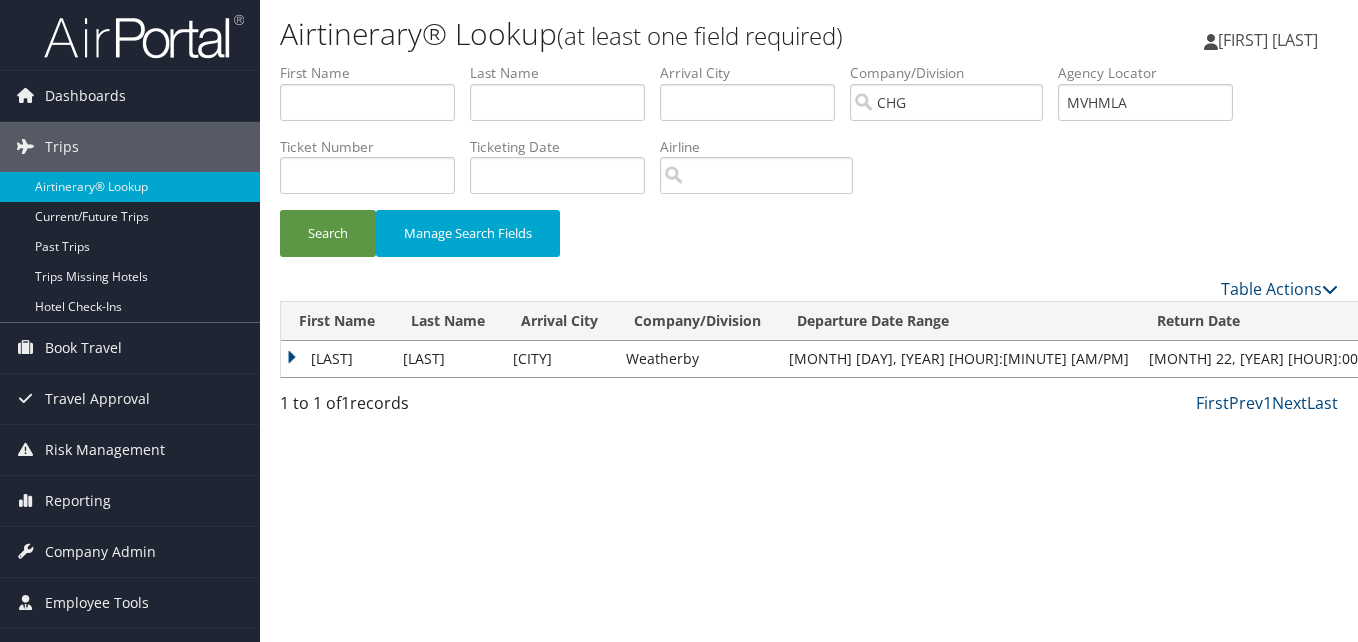 click on "Augustine" at bounding box center (337, 359) 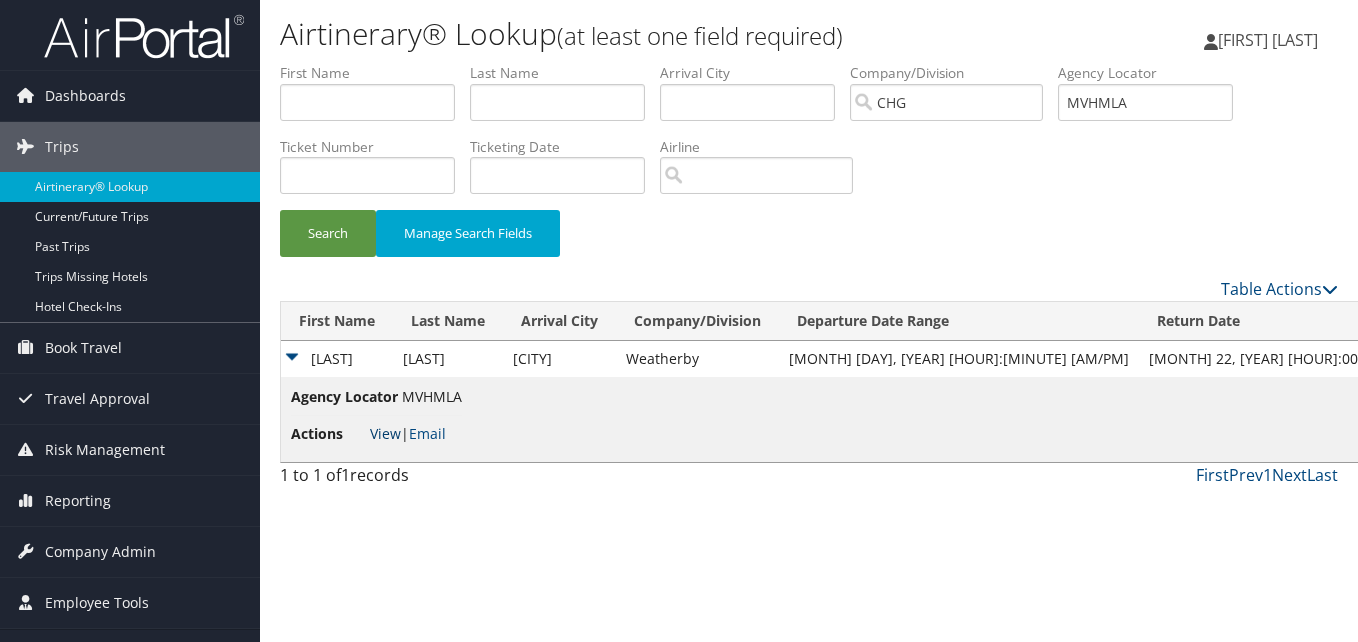 click on "View" at bounding box center [385, 433] 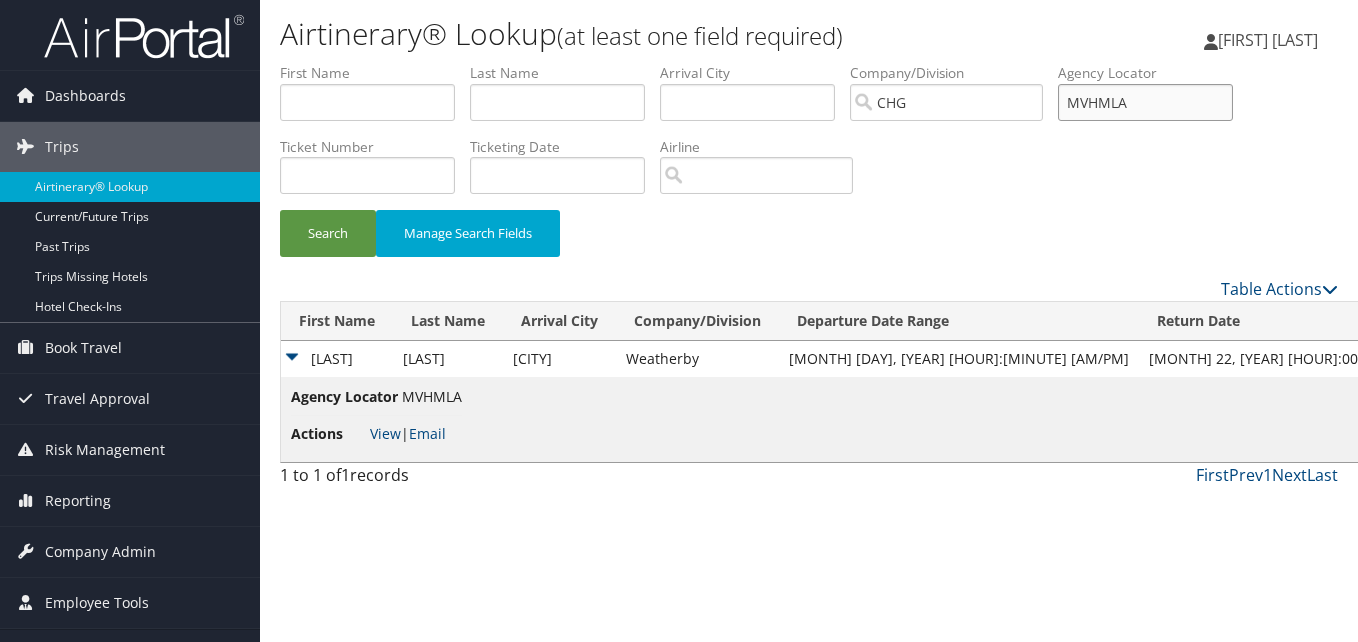 click on "MVHMLA" at bounding box center [1145, 102] 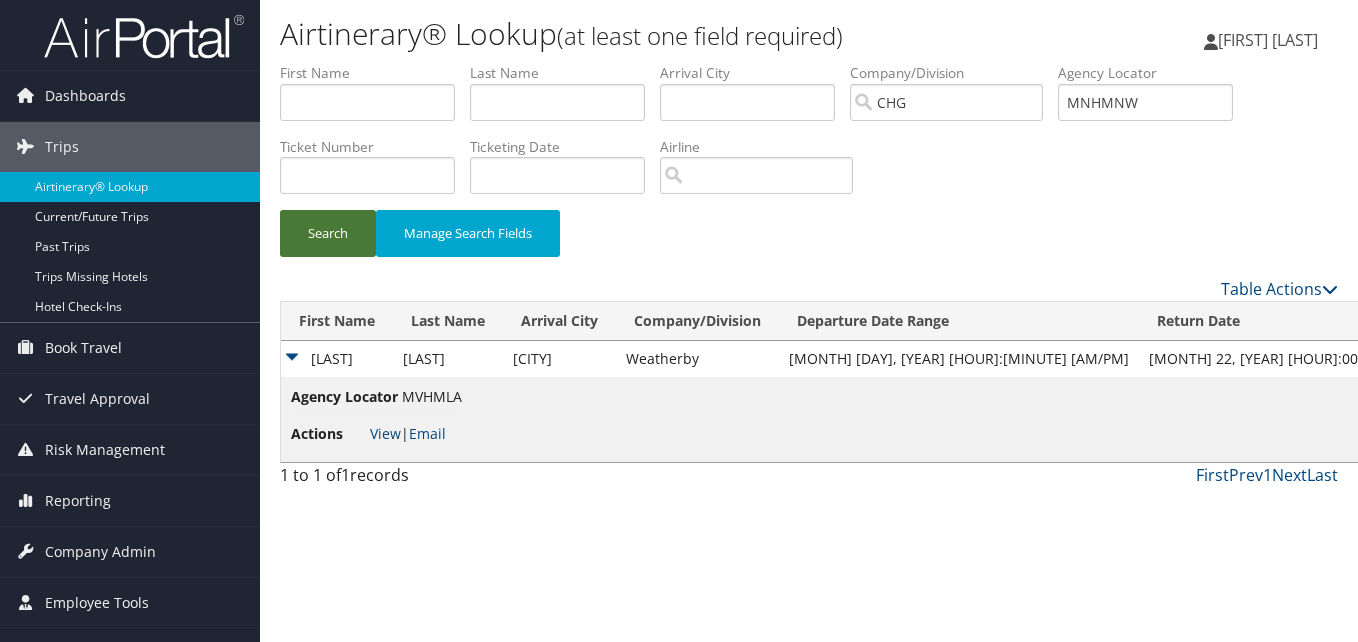 click on "Search" at bounding box center [328, 233] 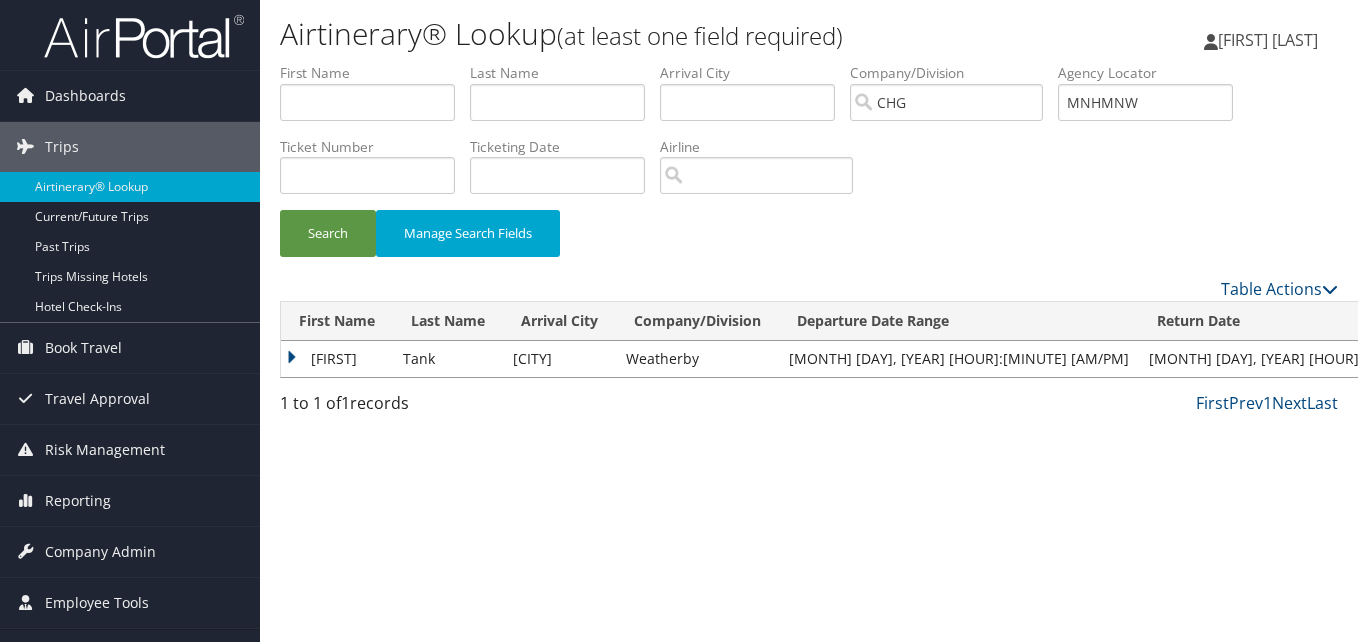 click on "Hiral" at bounding box center [337, 359] 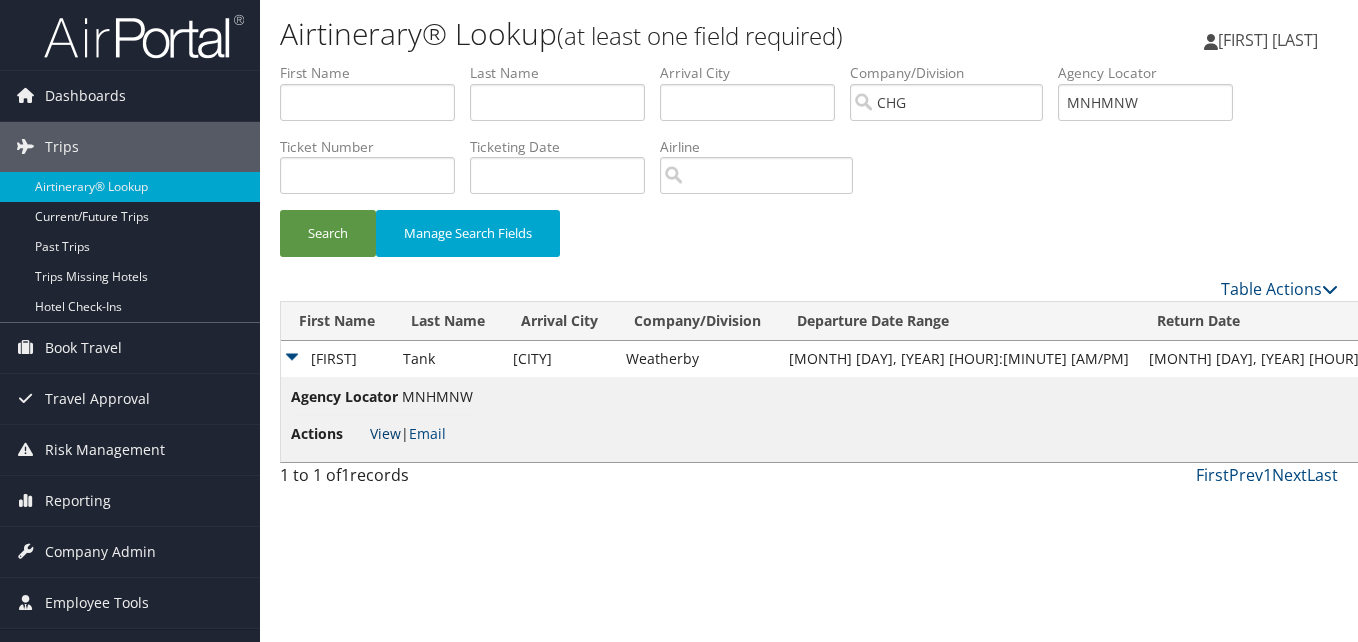 click on "View" at bounding box center (385, 433) 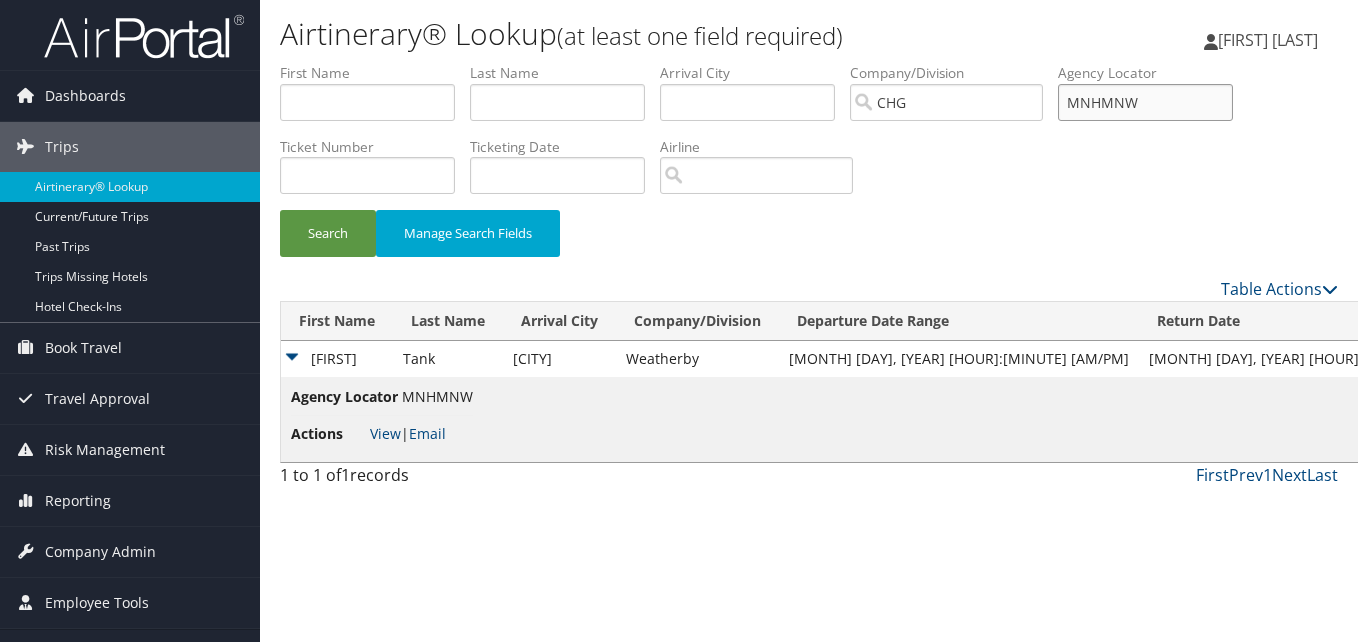 click on "MNHMNW" at bounding box center (1145, 102) 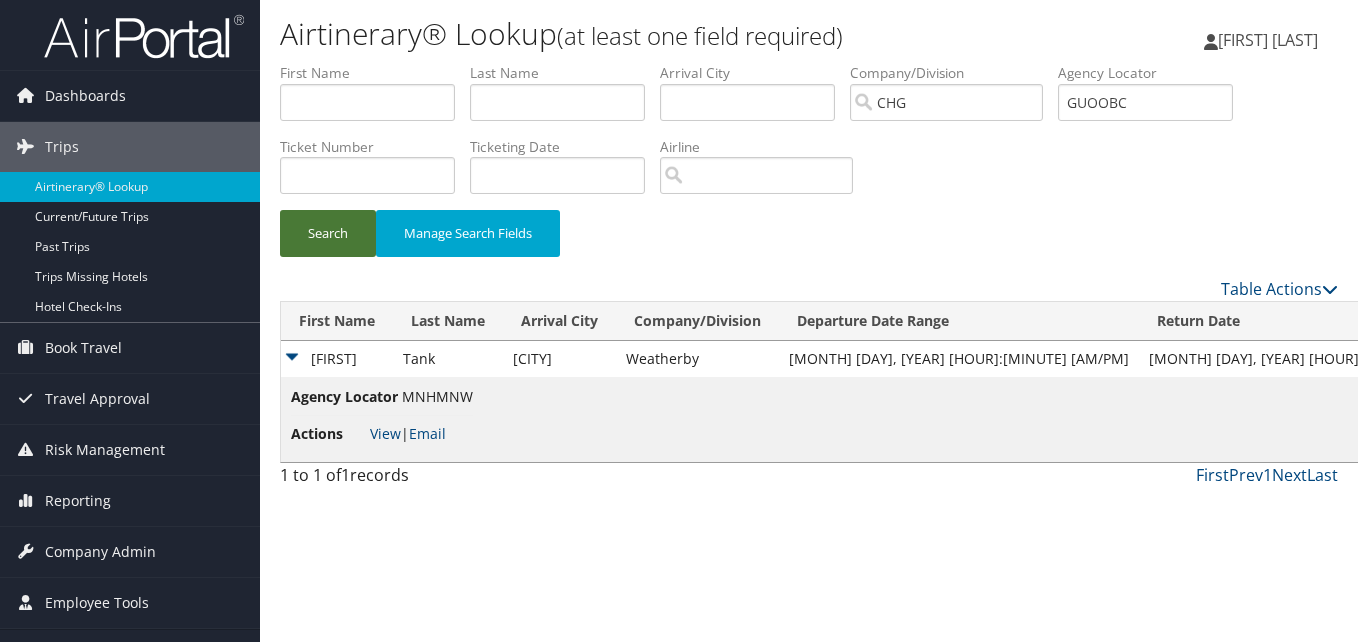 click on "Search" at bounding box center (328, 233) 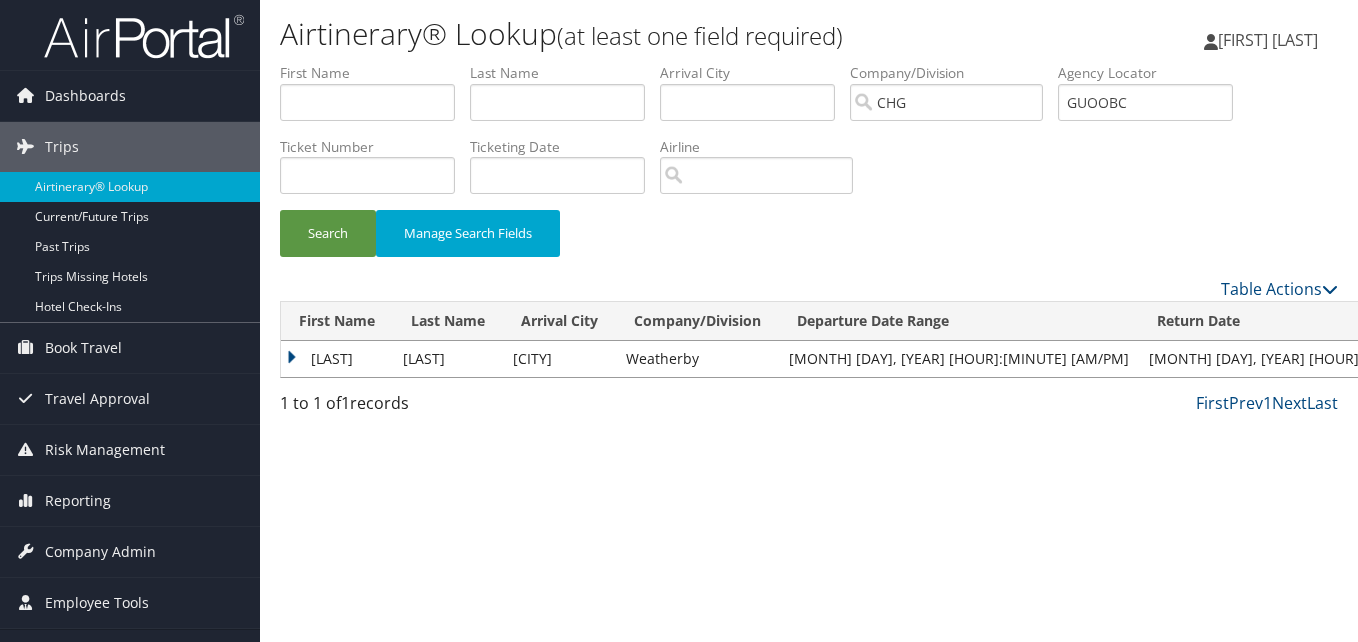 click on "Shahram" at bounding box center (337, 359) 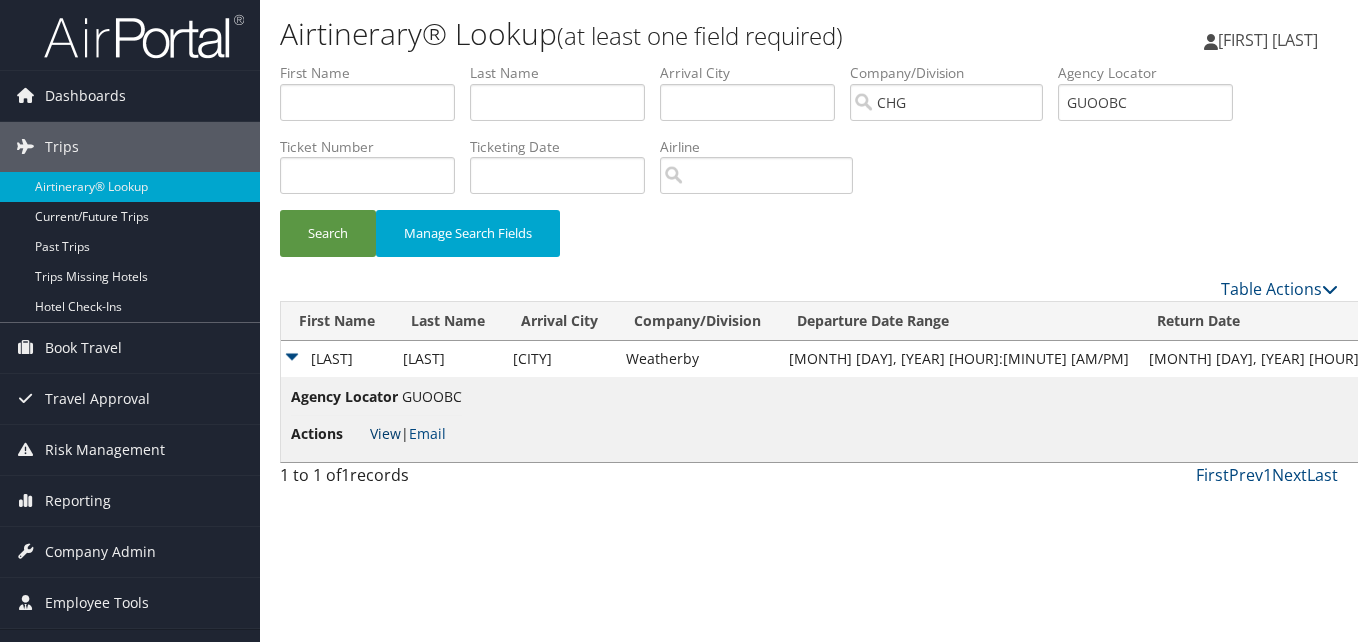 click on "View" at bounding box center (385, 433) 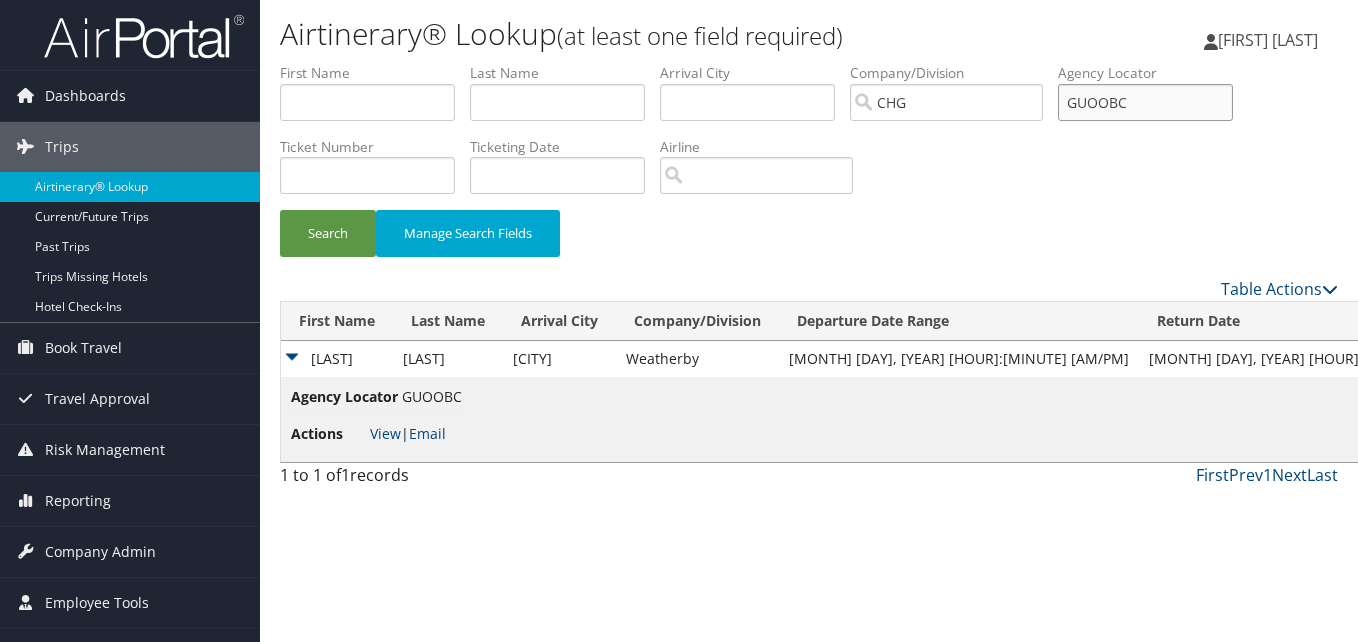 click on "GUOOBC" at bounding box center (1145, 102) 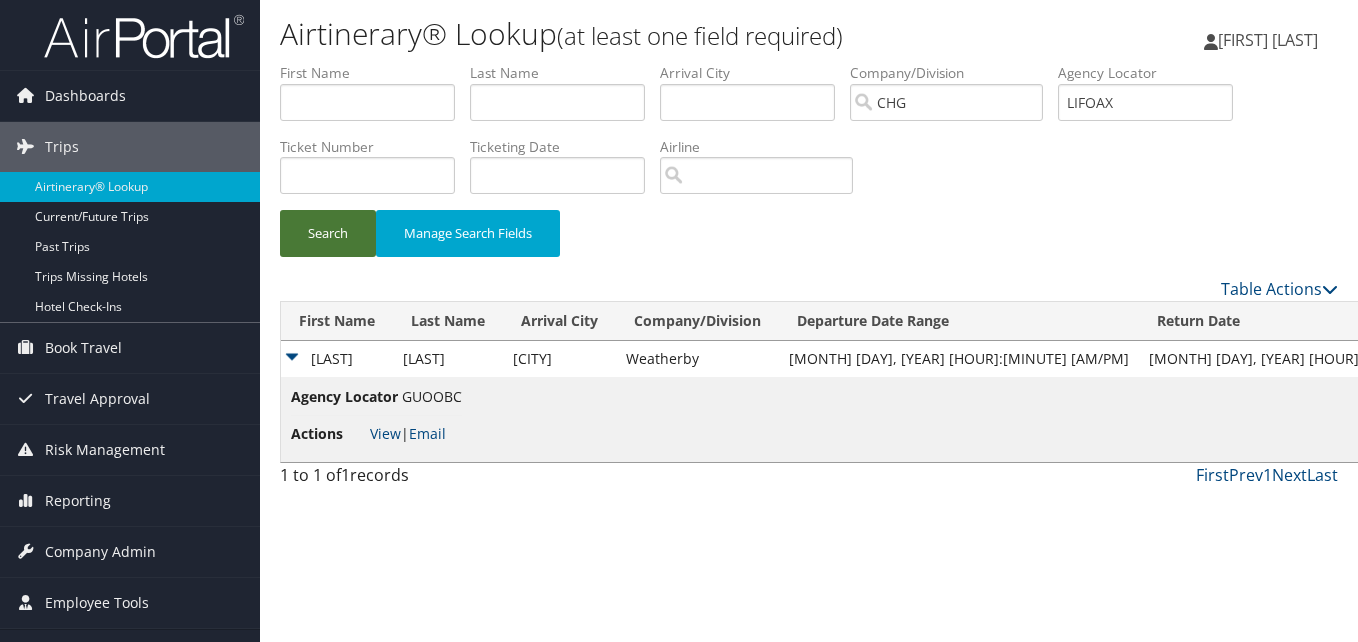 click on "Search" at bounding box center (328, 233) 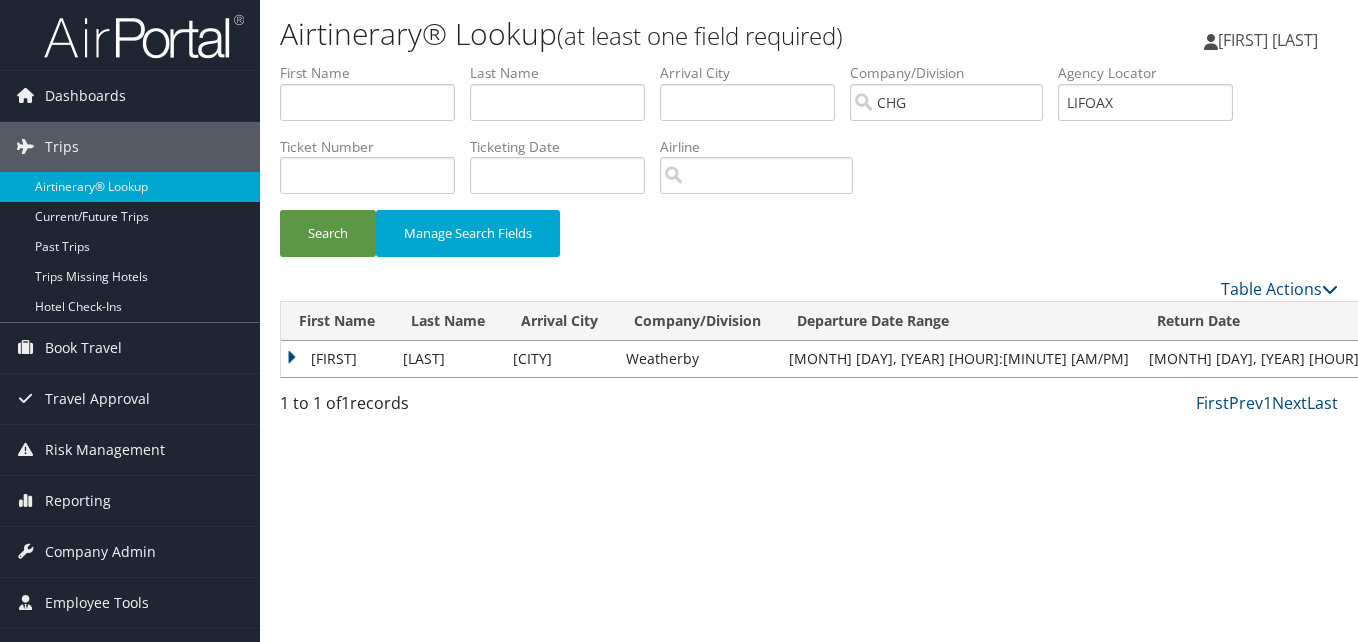 click on "Mark" at bounding box center [337, 359] 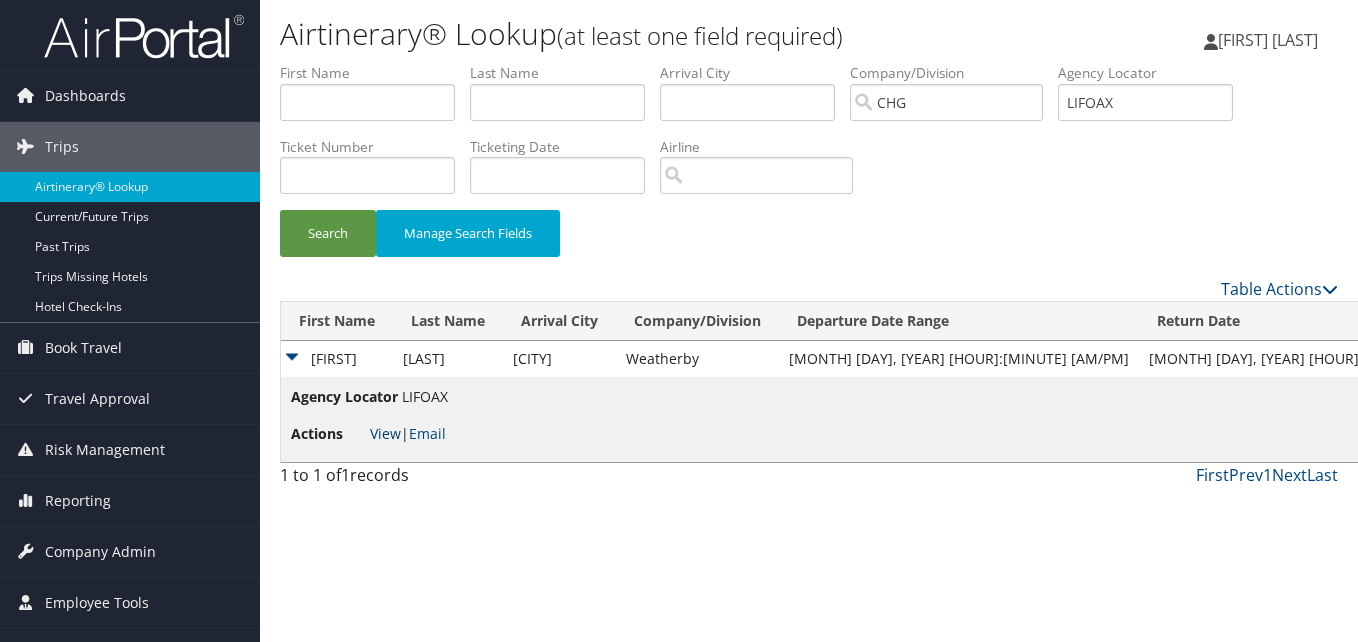 click on "View" at bounding box center (385, 433) 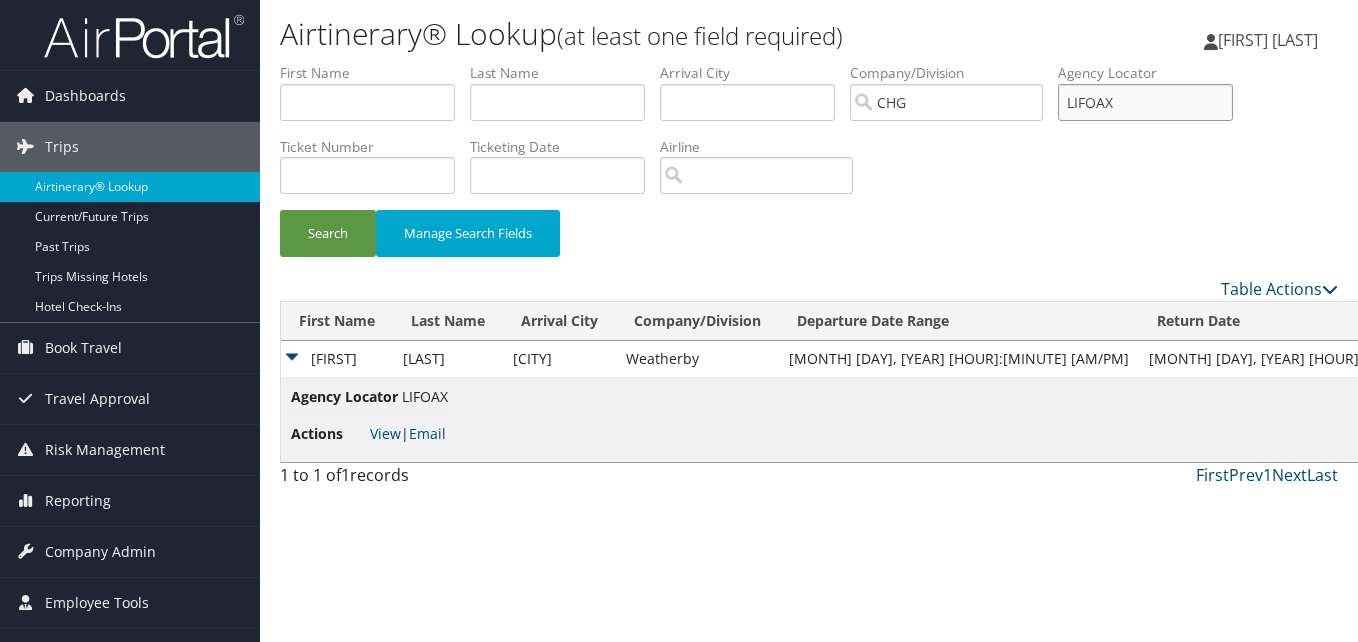 click on "LIFOAX" at bounding box center [1145, 102] 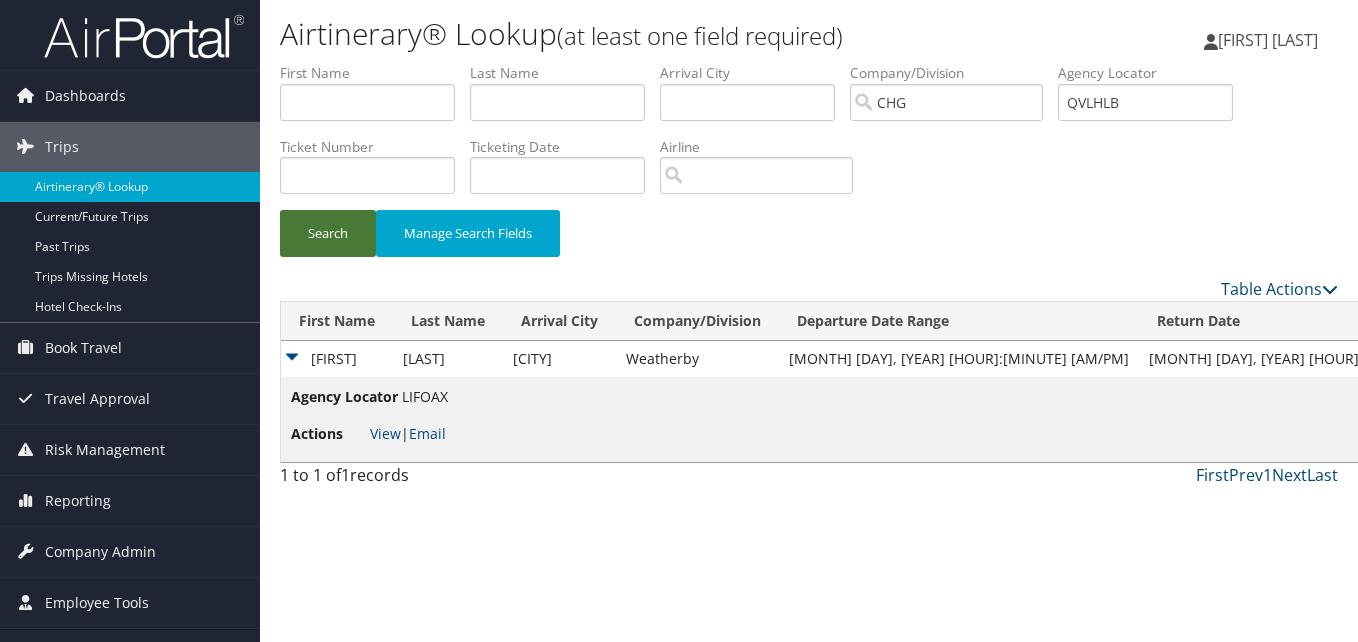 click on "Search" at bounding box center (328, 233) 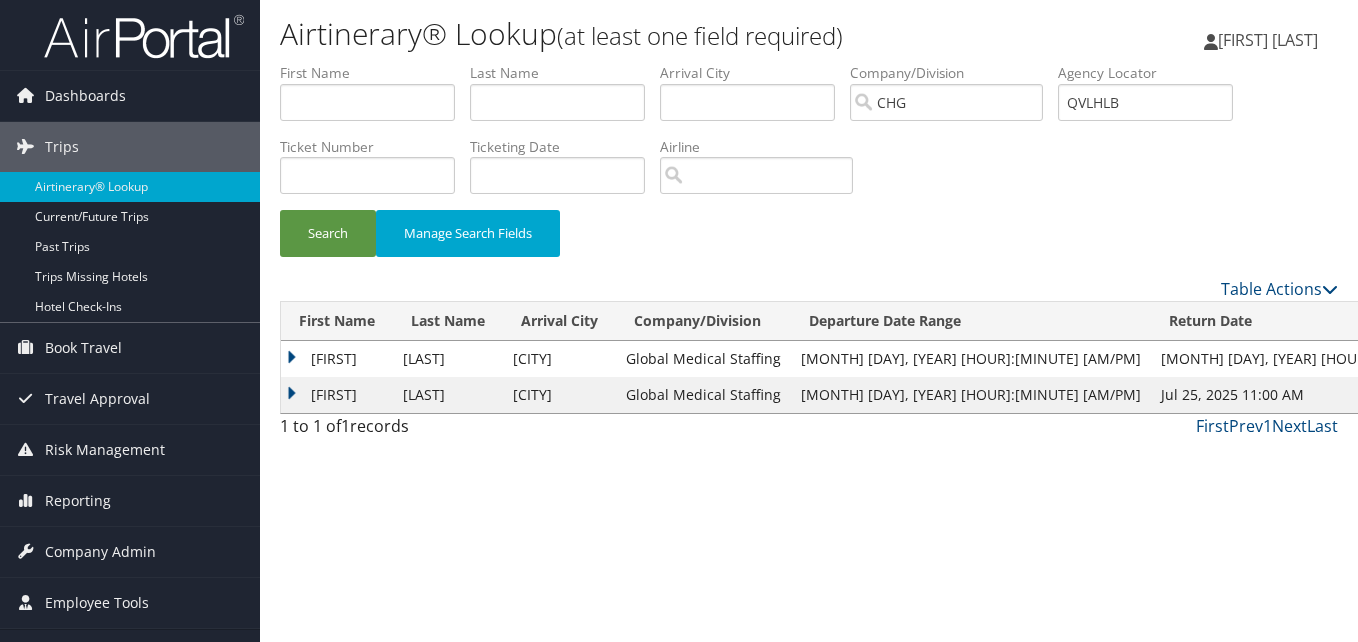 click on "Lindsey" at bounding box center [337, 359] 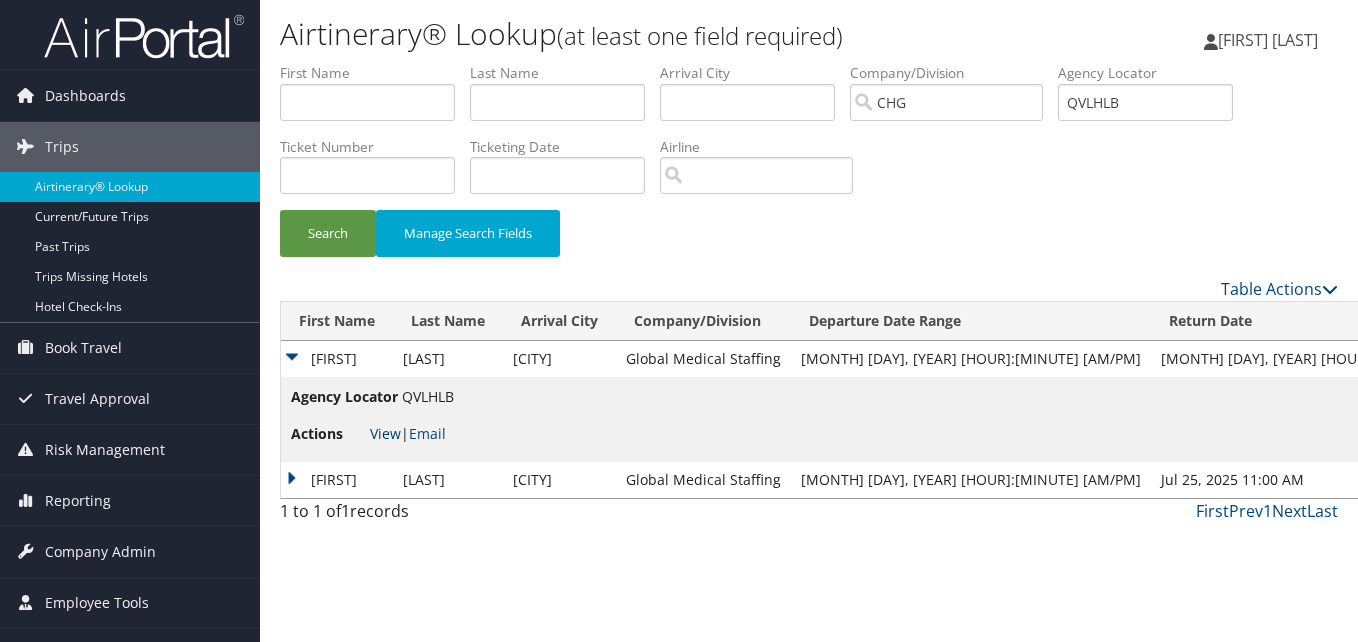 click on "View" at bounding box center (385, 433) 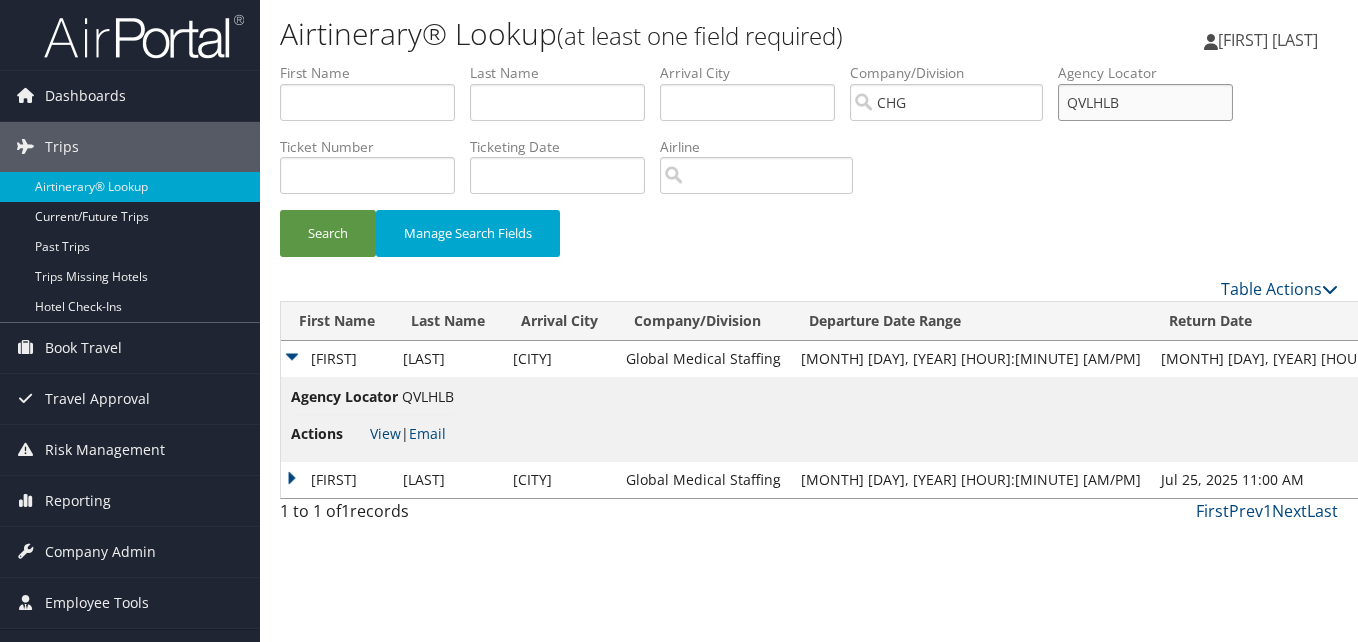click on "QVLHLB" at bounding box center (1145, 102) 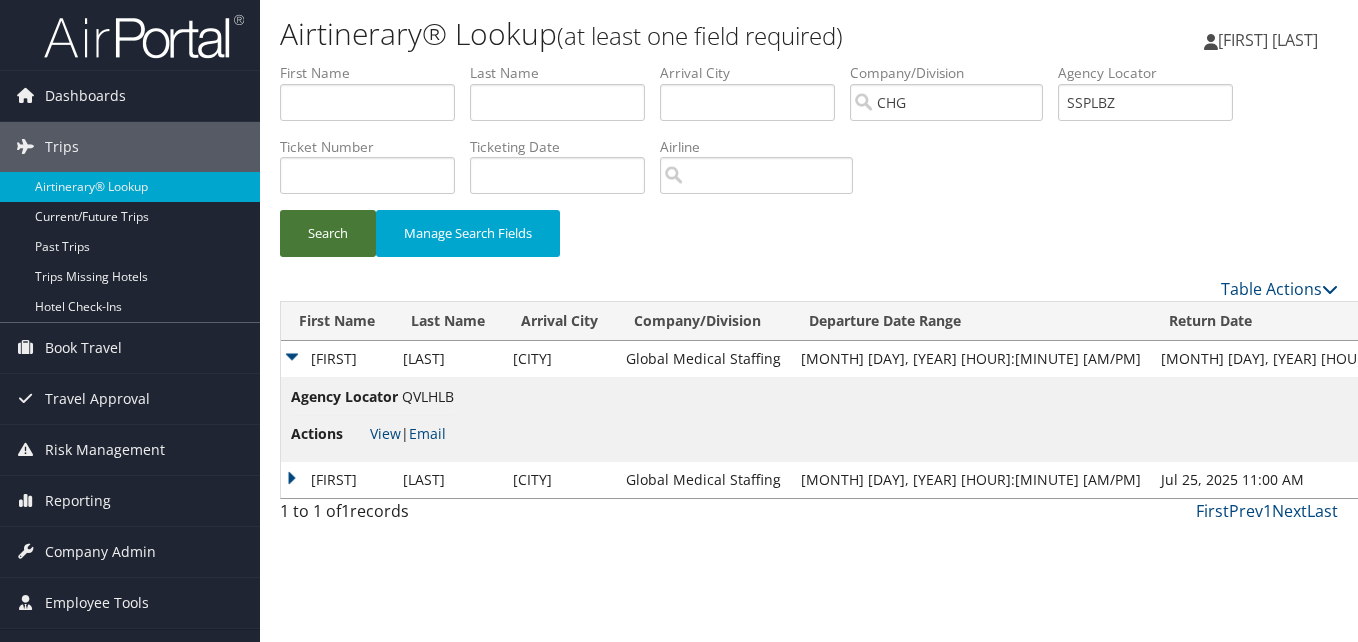click on "Search" at bounding box center [328, 233] 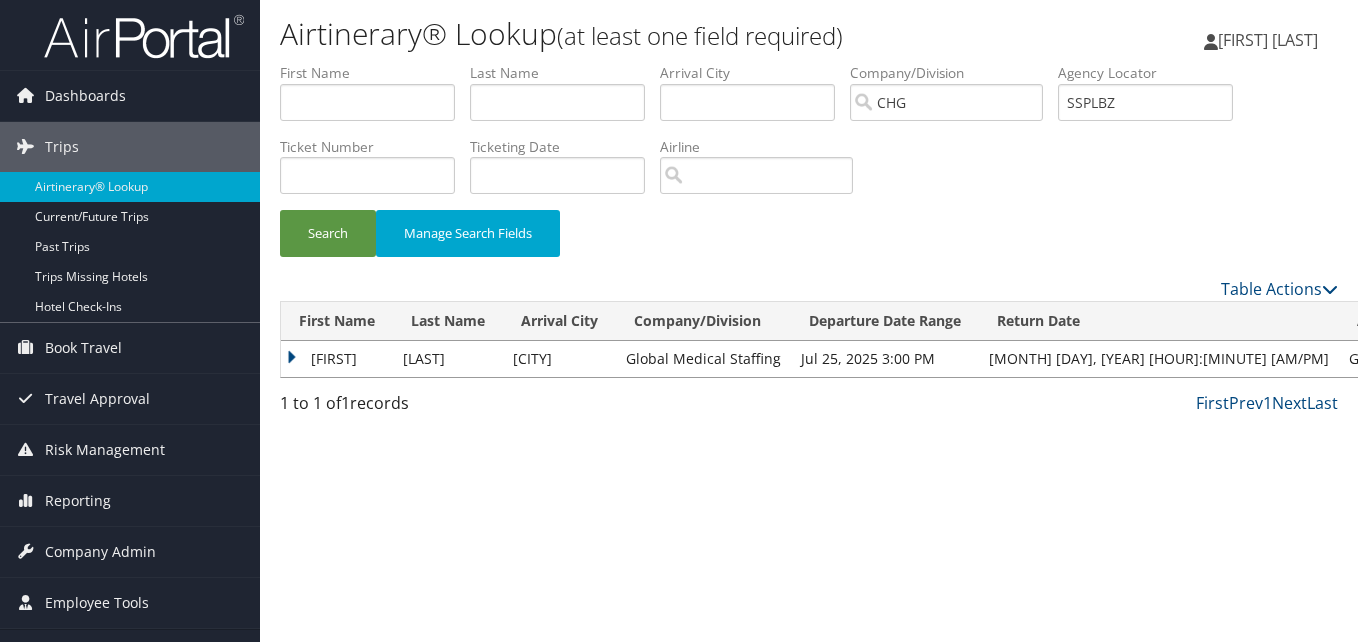 click on "Colleen" at bounding box center (337, 359) 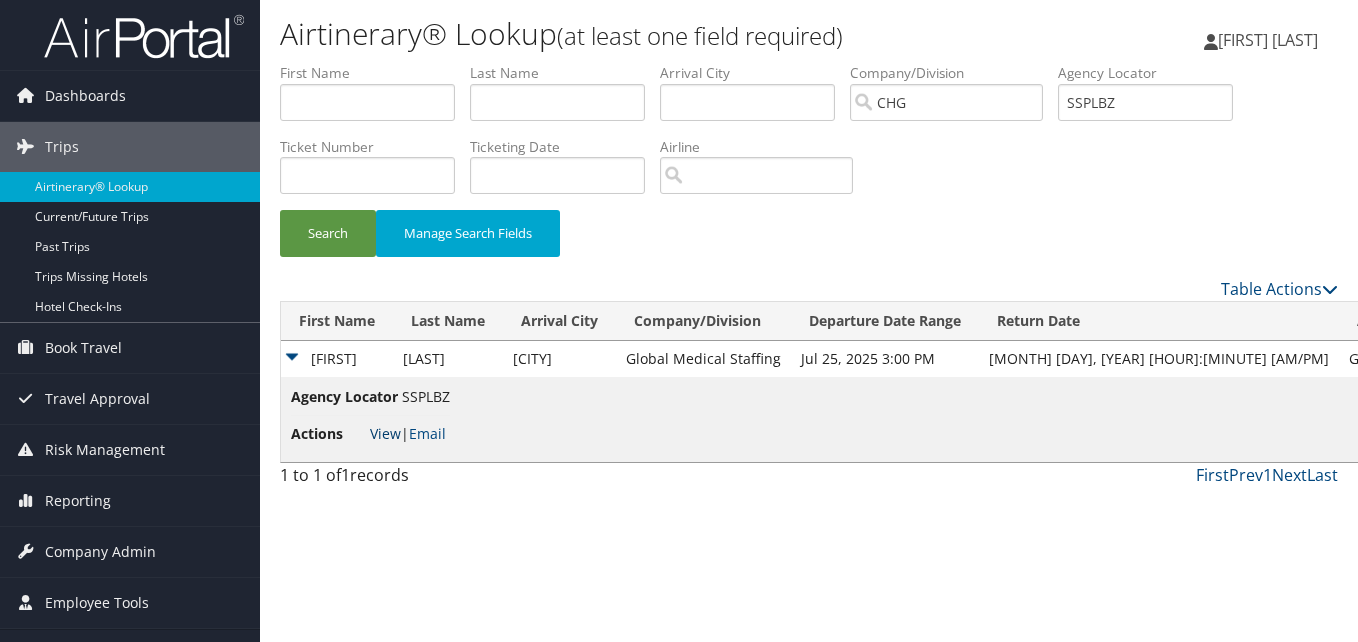 click on "View" at bounding box center (385, 433) 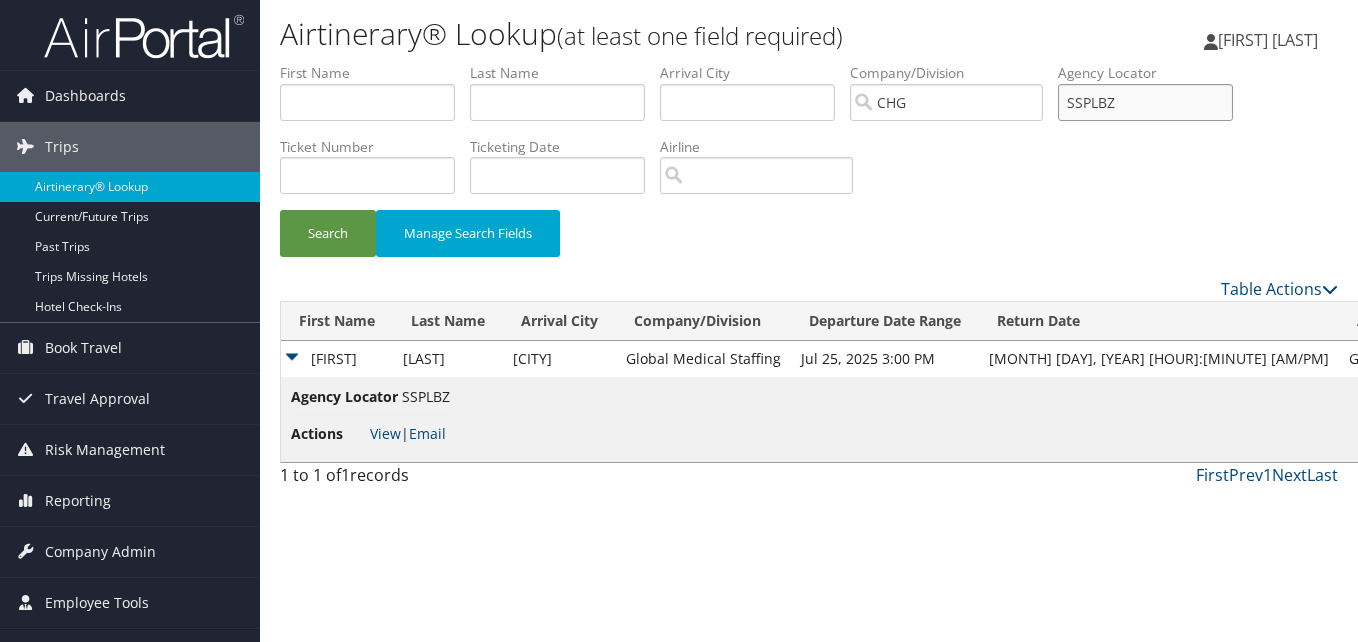 click on "SSPLBZ" at bounding box center (1145, 102) 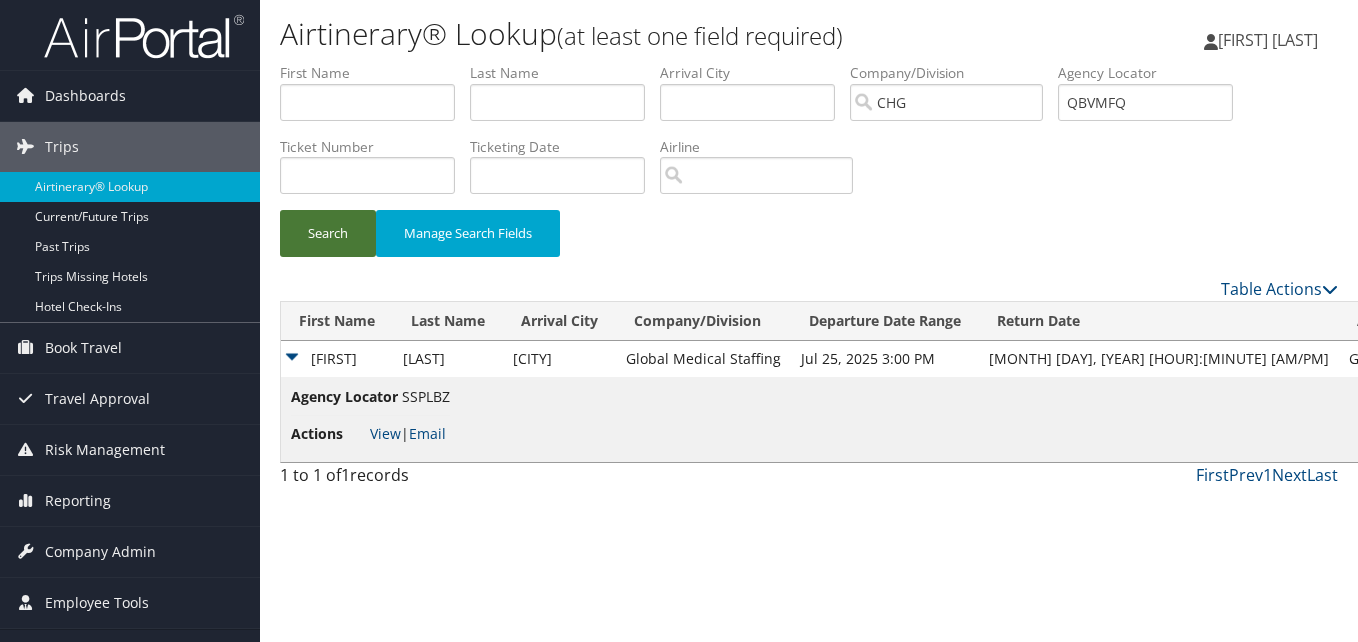 click on "Search" at bounding box center [328, 233] 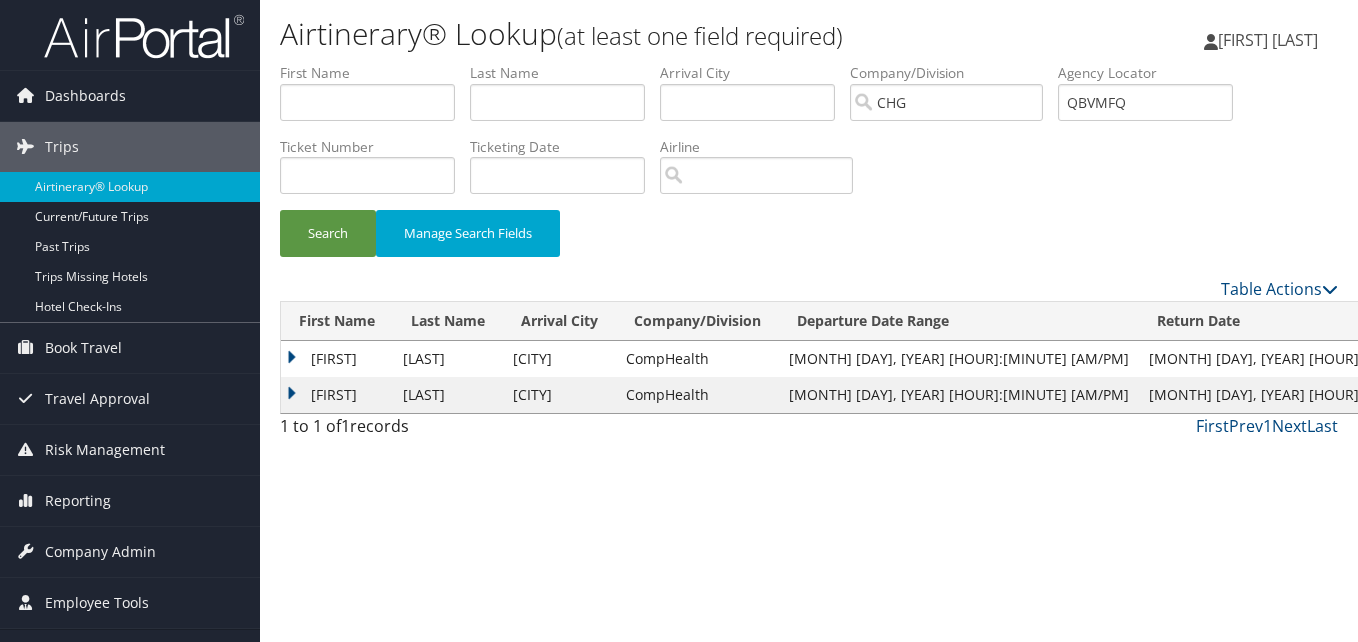 click on "Marisela" at bounding box center (337, 359) 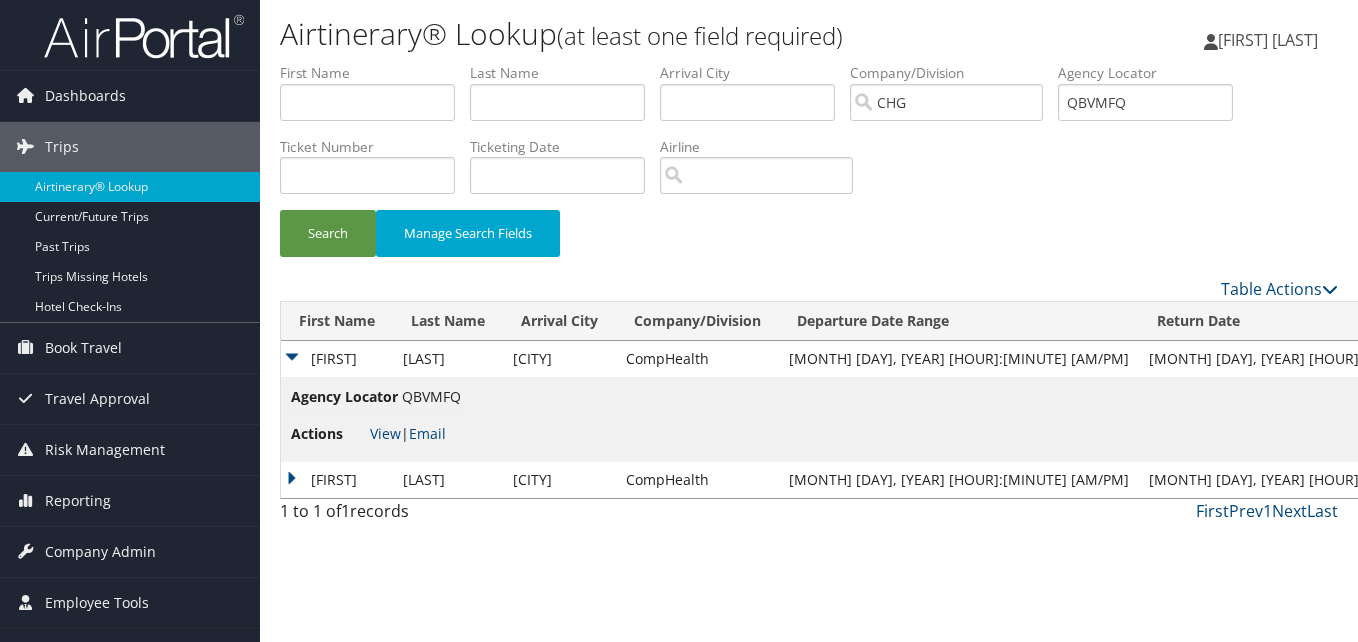 click on "Actions" at bounding box center (328, 434) 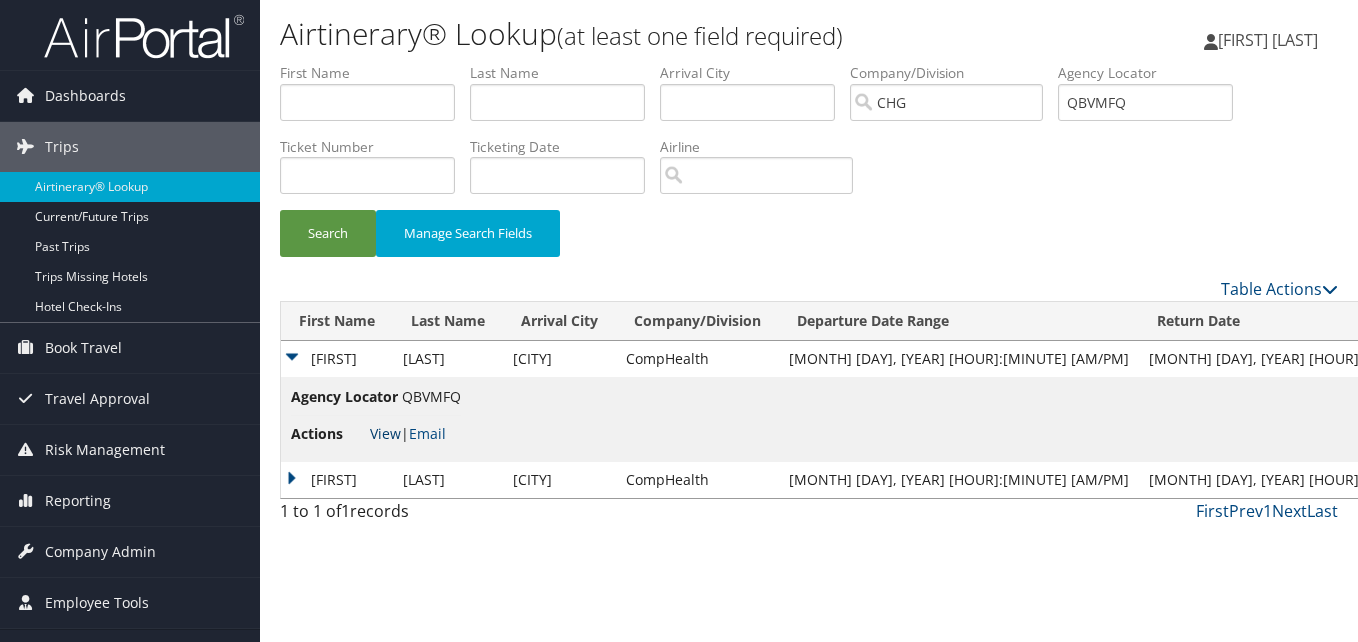 click on "View" at bounding box center (385, 433) 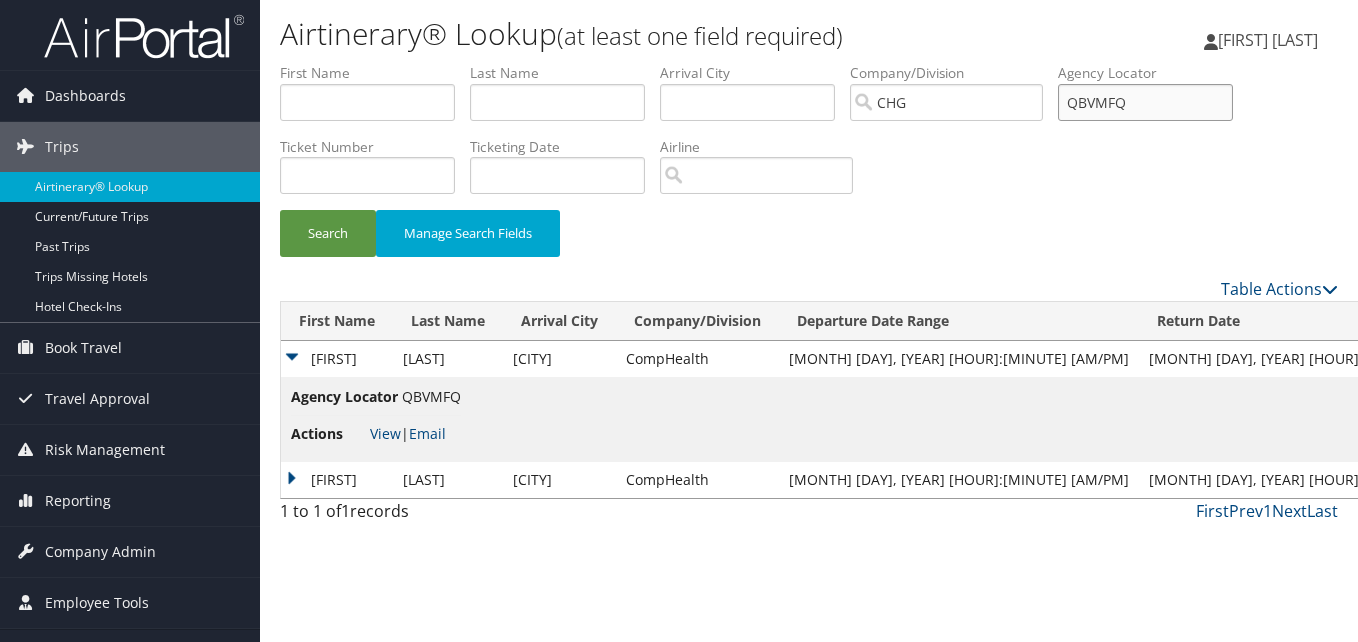 click on "QBVMFQ" at bounding box center [1145, 102] 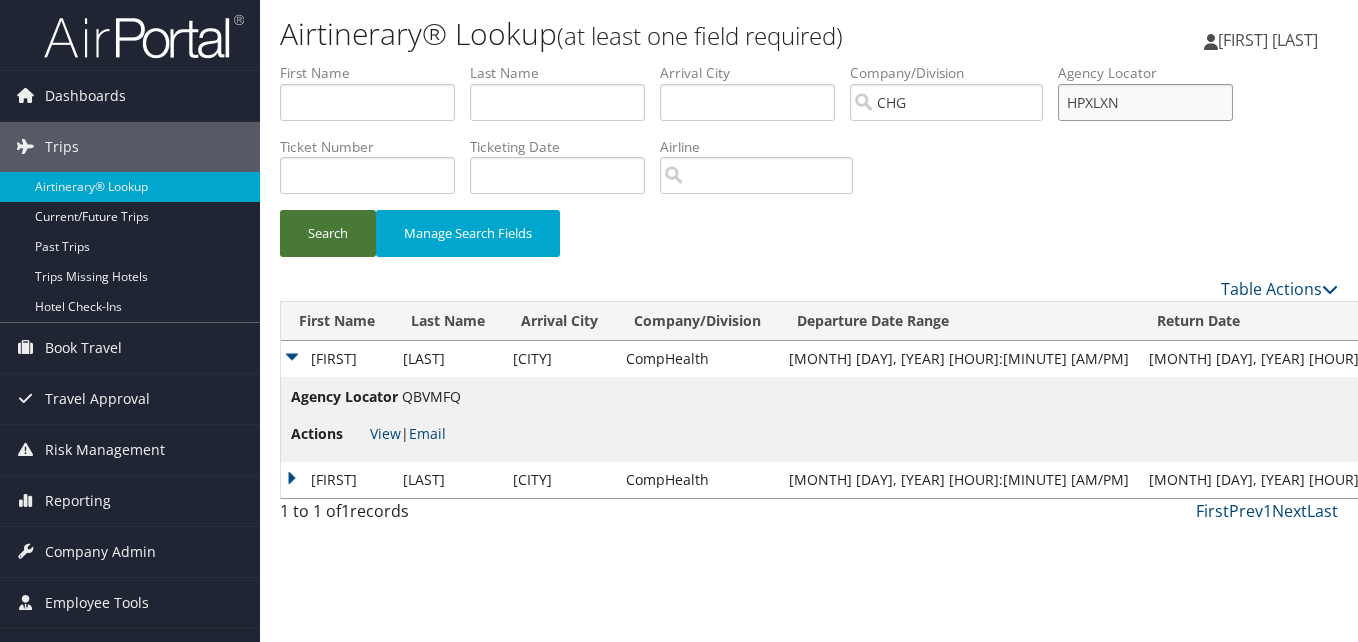type on "HPXLXN" 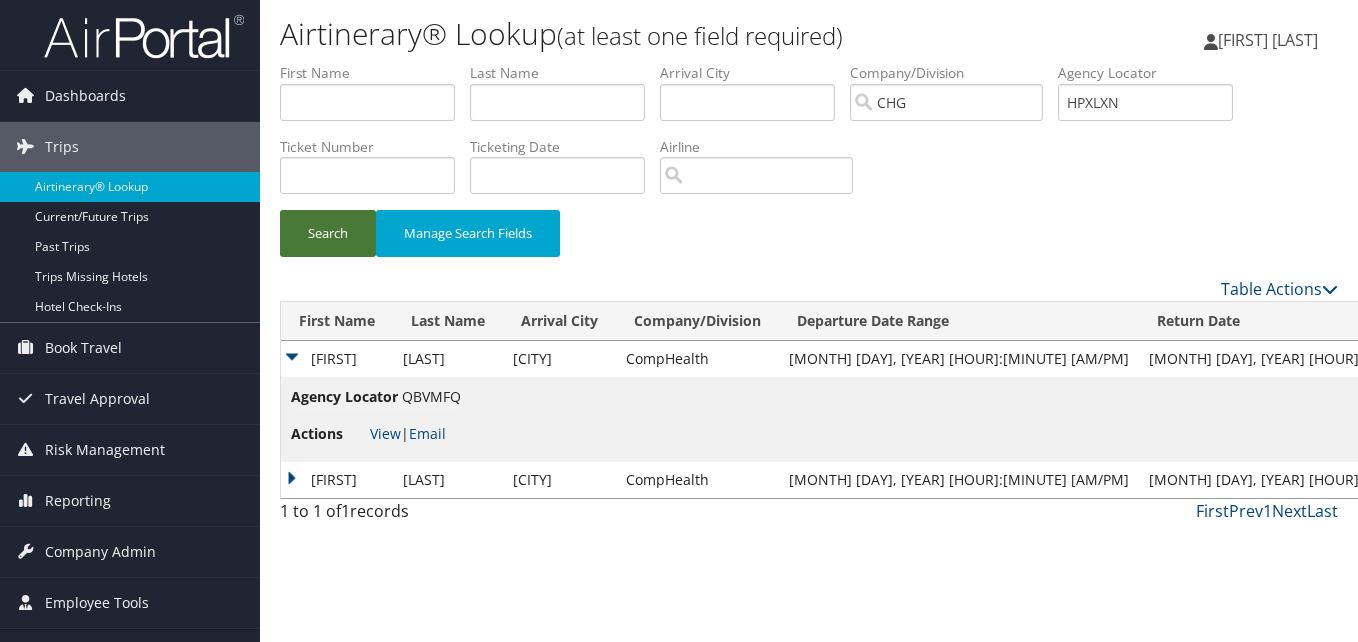 click on "Search" at bounding box center [328, 233] 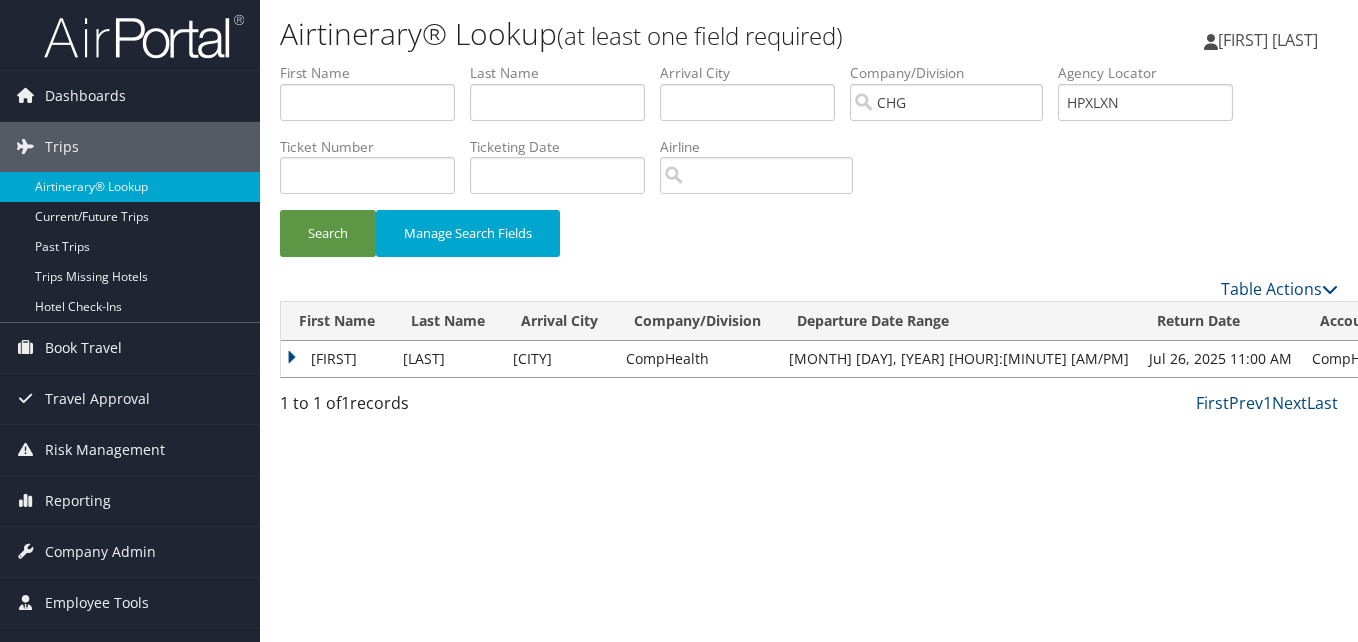 click on "Peter" at bounding box center [337, 359] 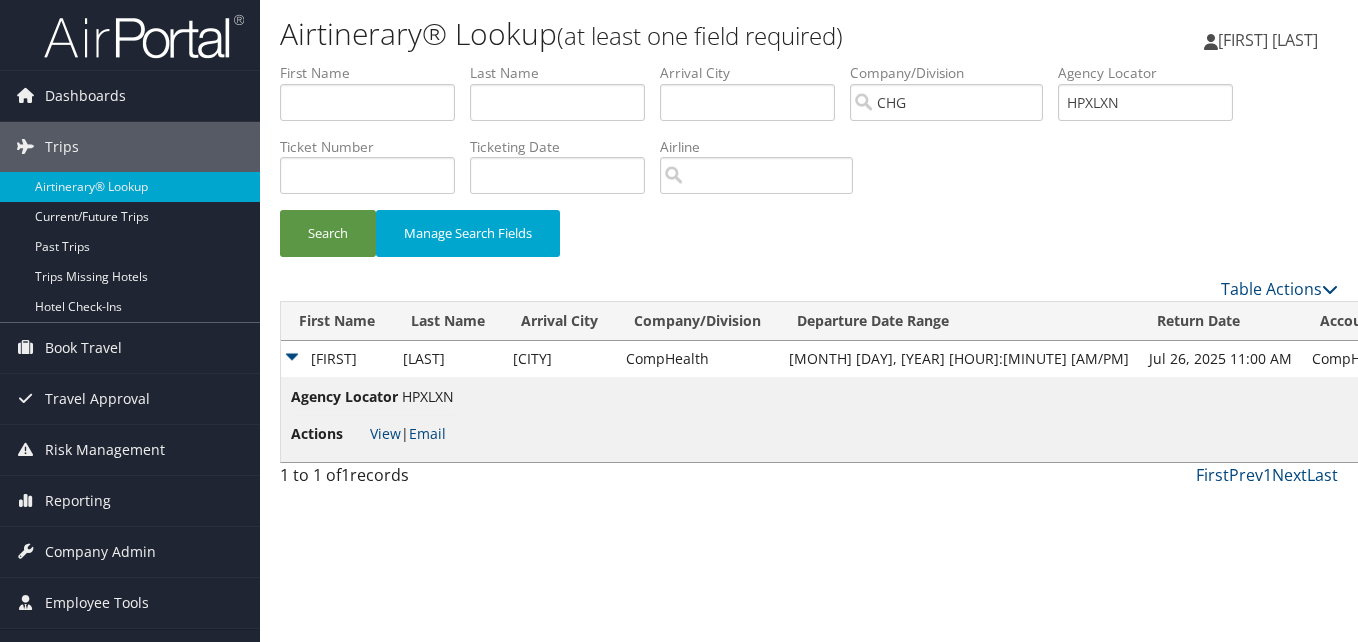 click on "Actions   View  |  Email" at bounding box center [372, 434] 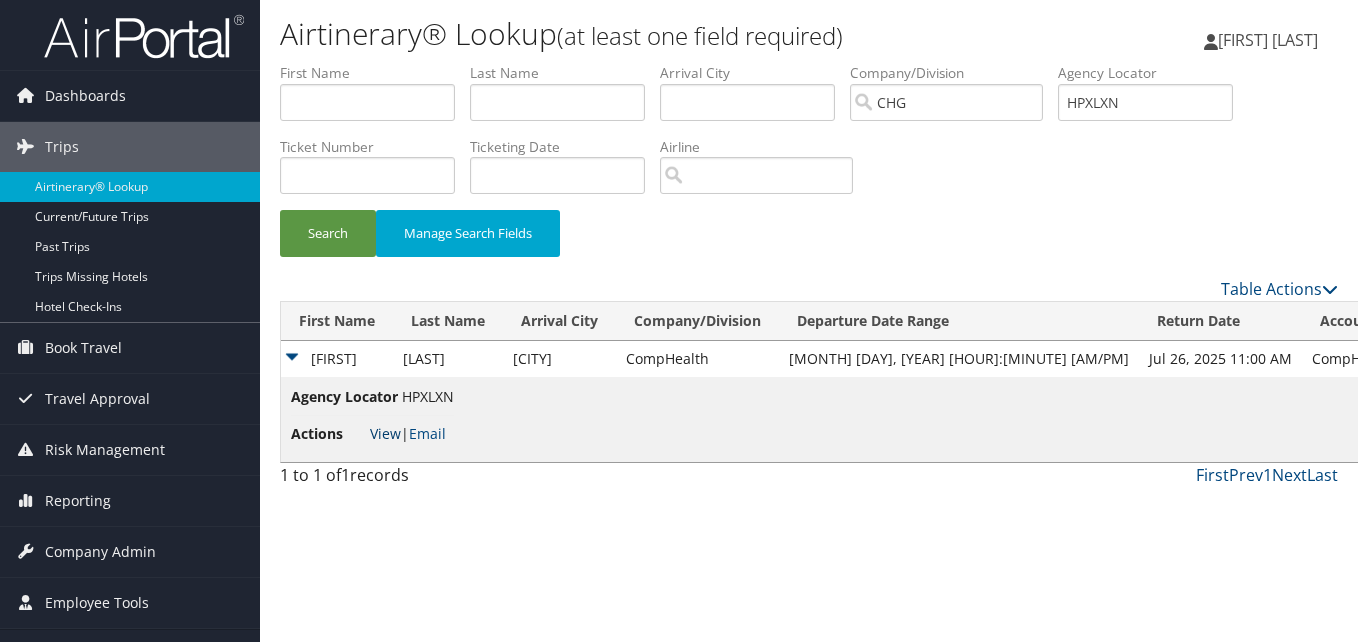 click on "View" at bounding box center (385, 433) 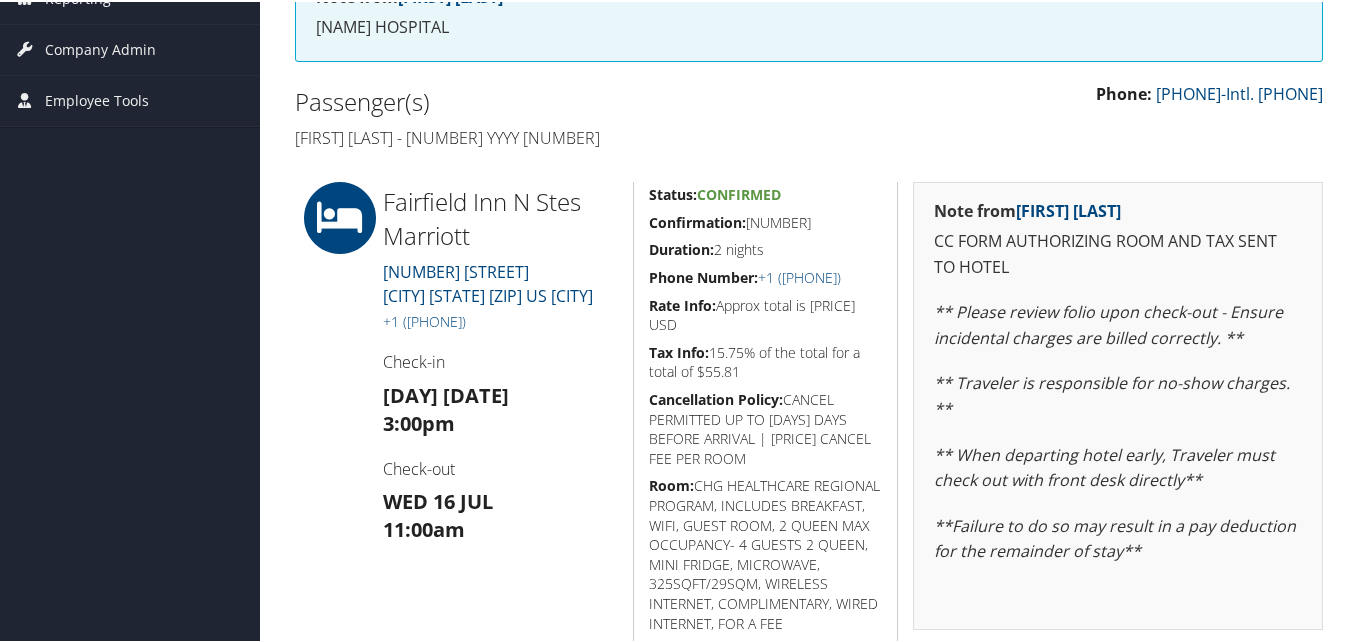 scroll, scrollTop: 400, scrollLeft: 0, axis: vertical 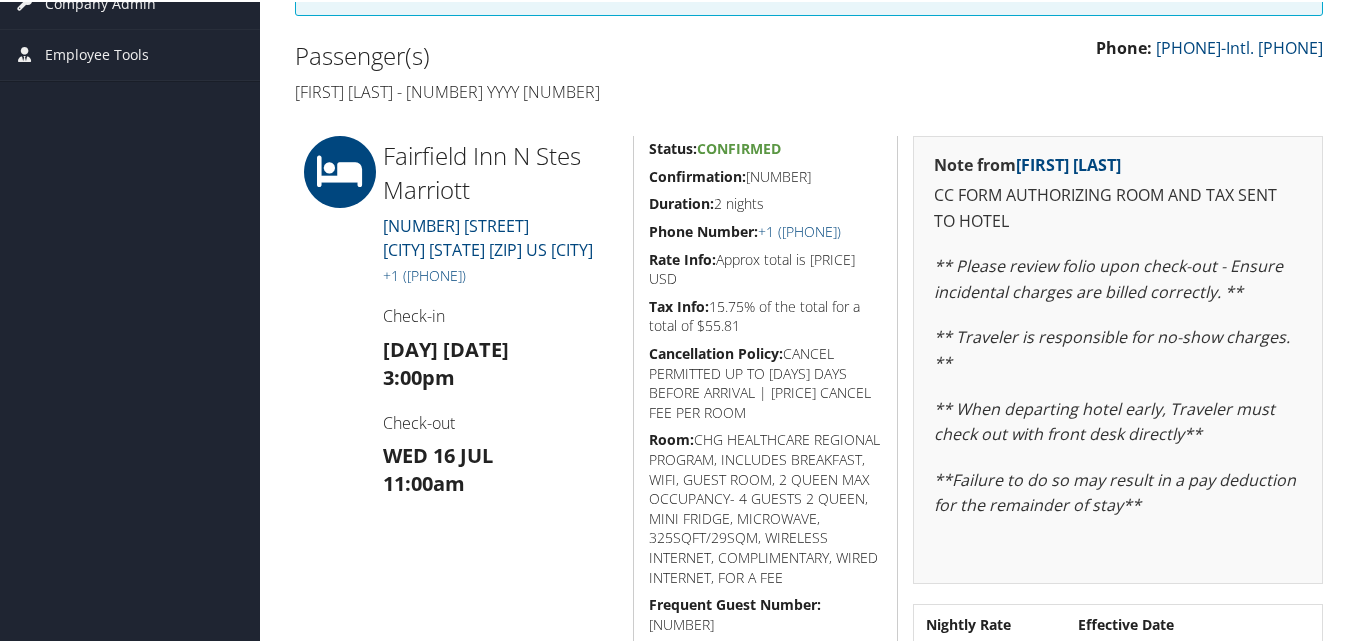 drag, startPoint x: 836, startPoint y: 174, endPoint x: 646, endPoint y: 179, distance: 190.06578 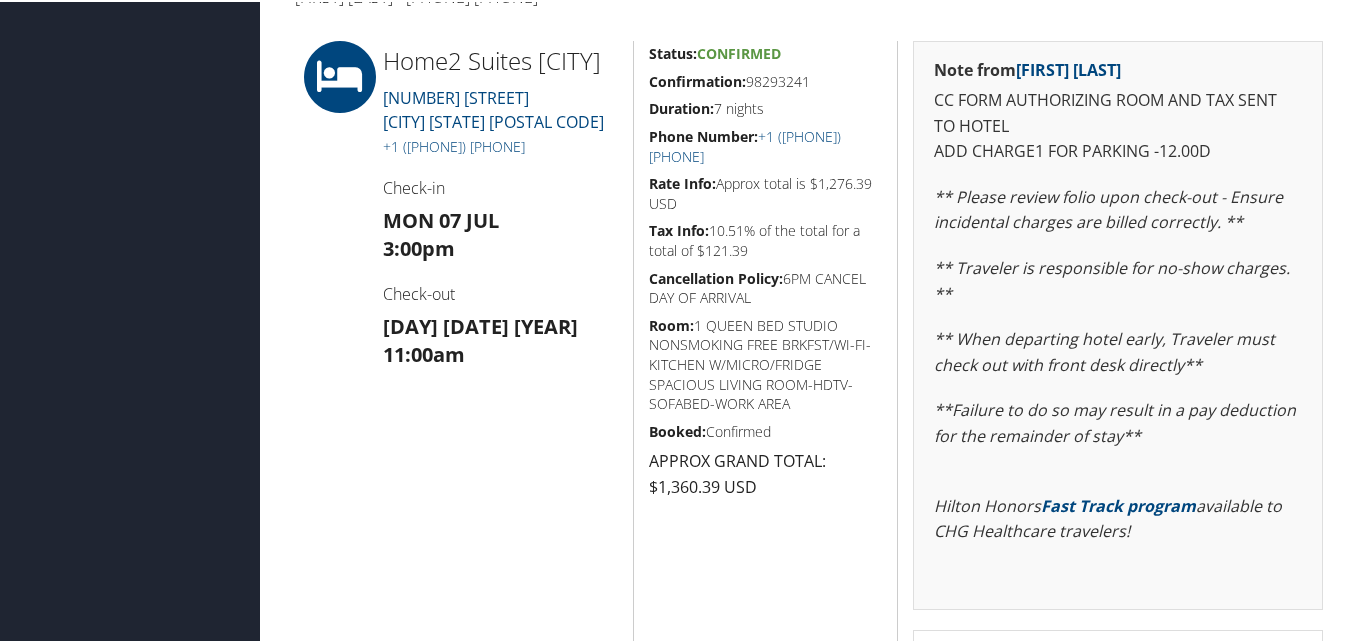 scroll, scrollTop: 500, scrollLeft: 0, axis: vertical 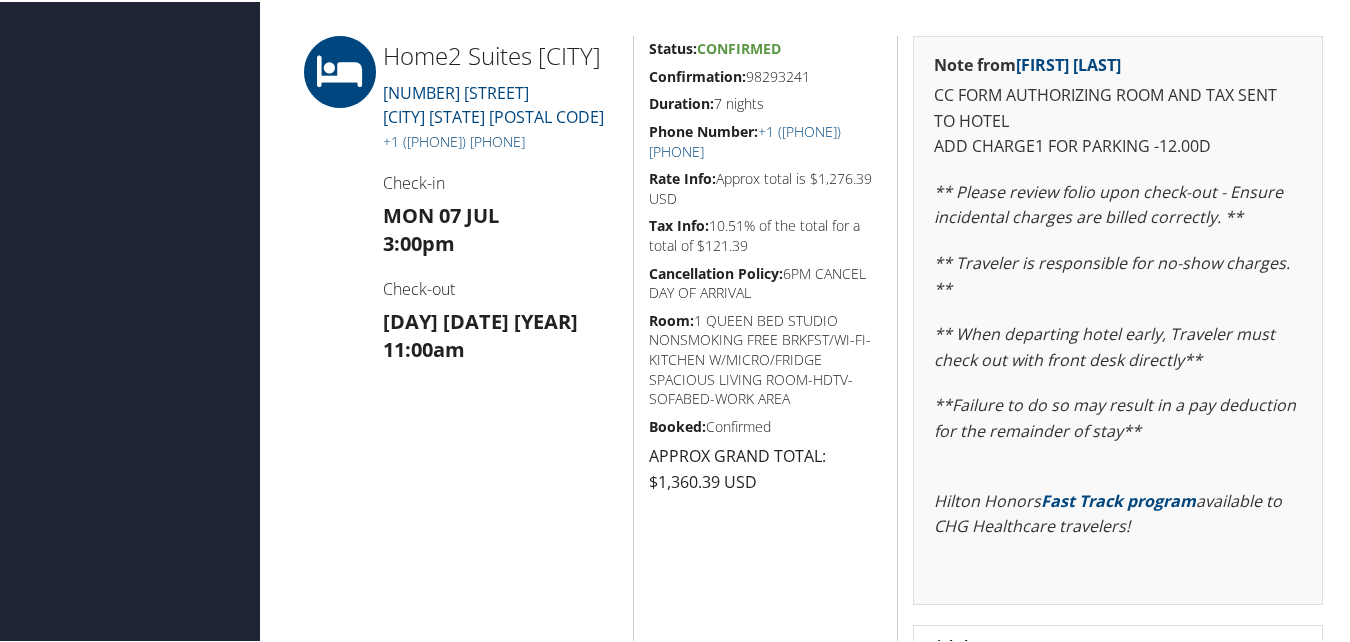 drag, startPoint x: 812, startPoint y: 79, endPoint x: 648, endPoint y: 72, distance: 164.14932 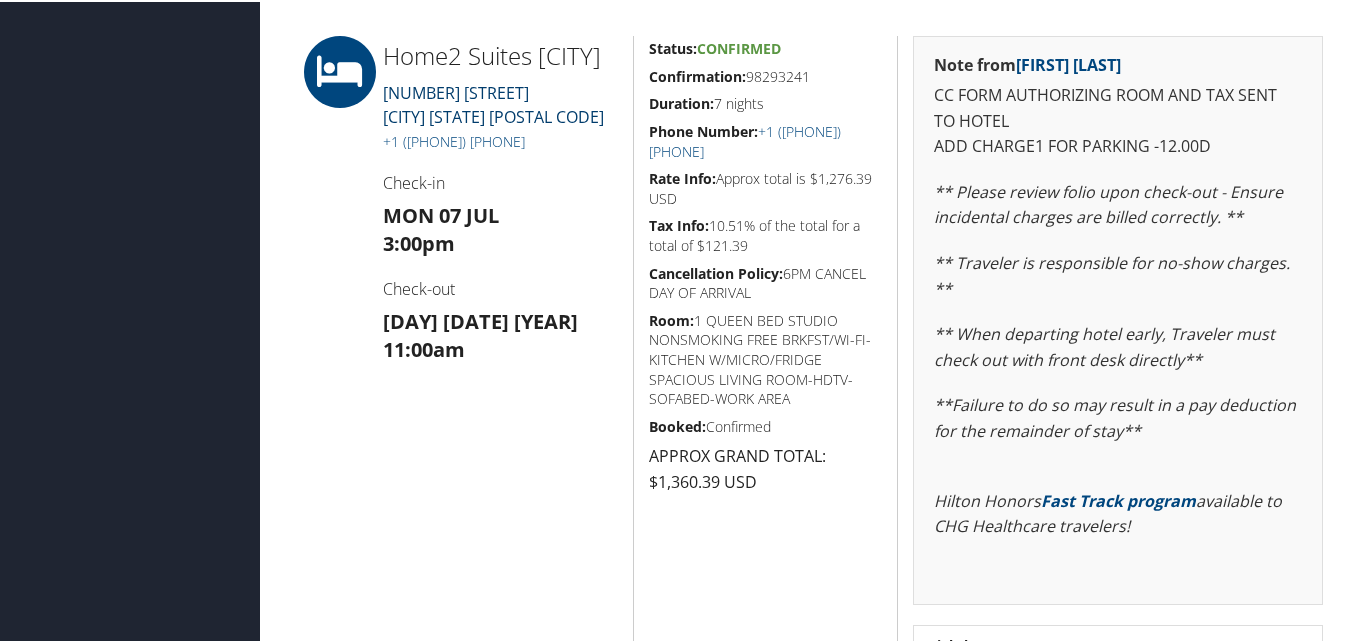 copy on "Confirmation:  98293241" 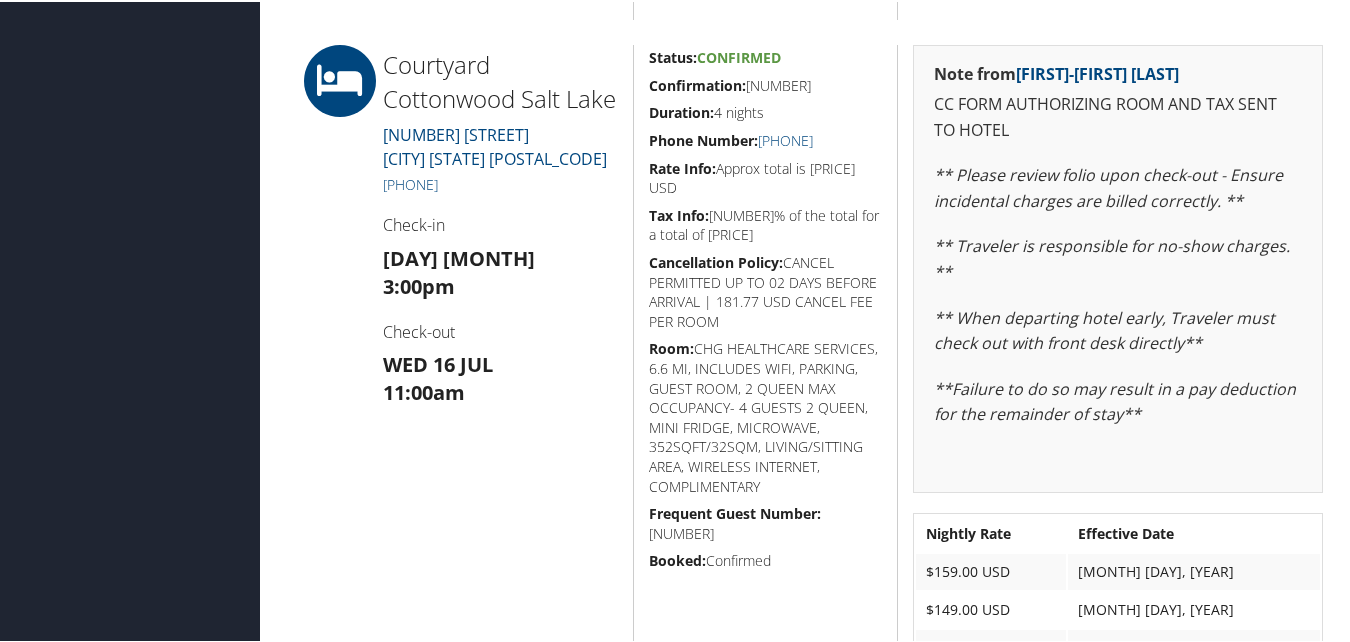 scroll, scrollTop: 800, scrollLeft: 0, axis: vertical 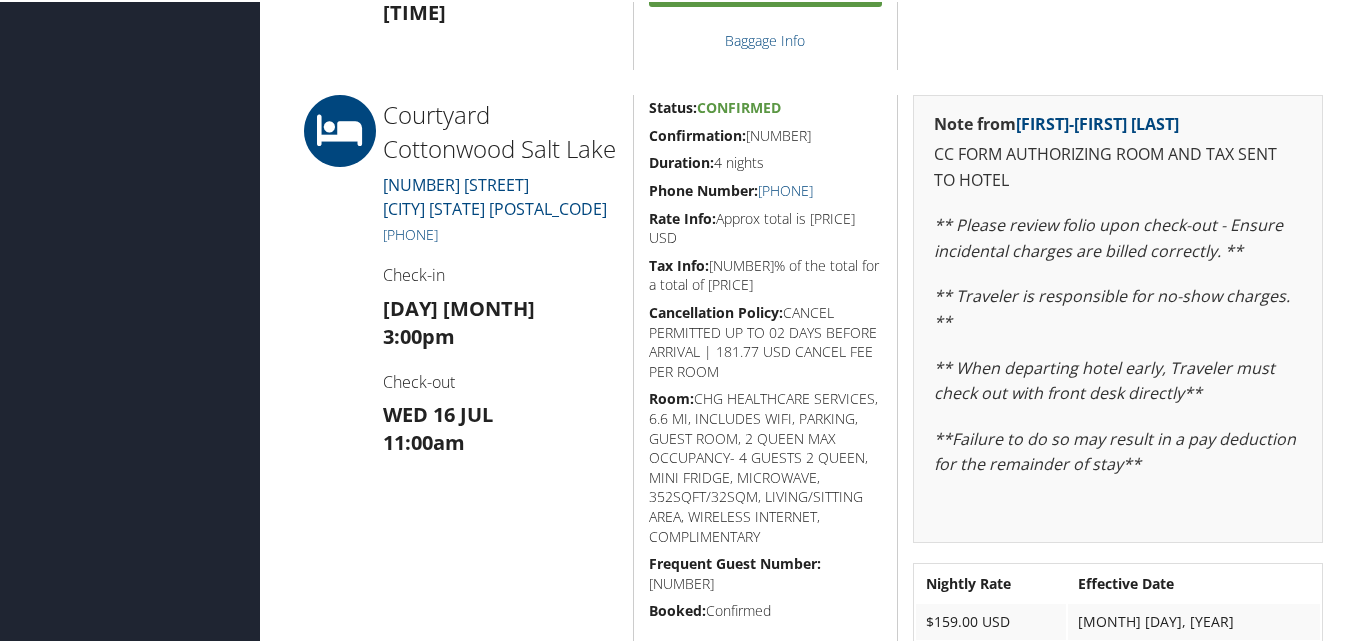 drag, startPoint x: 809, startPoint y: 163, endPoint x: 649, endPoint y: 163, distance: 160 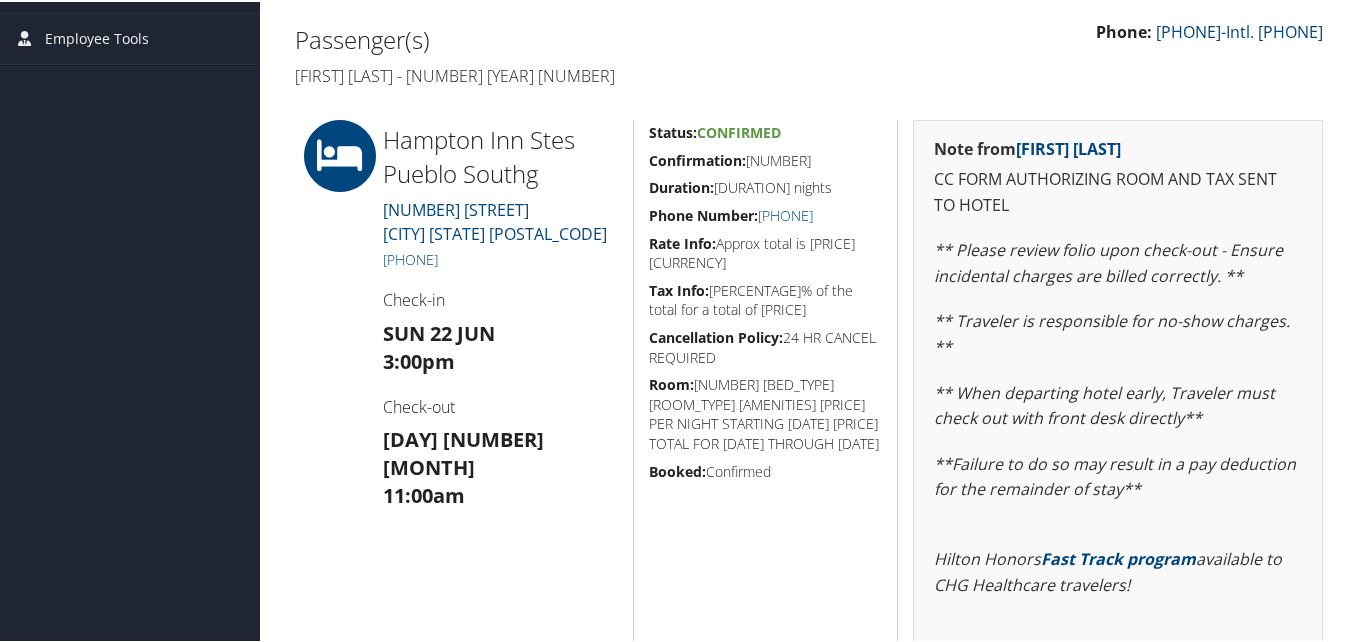 scroll, scrollTop: 300, scrollLeft: 0, axis: vertical 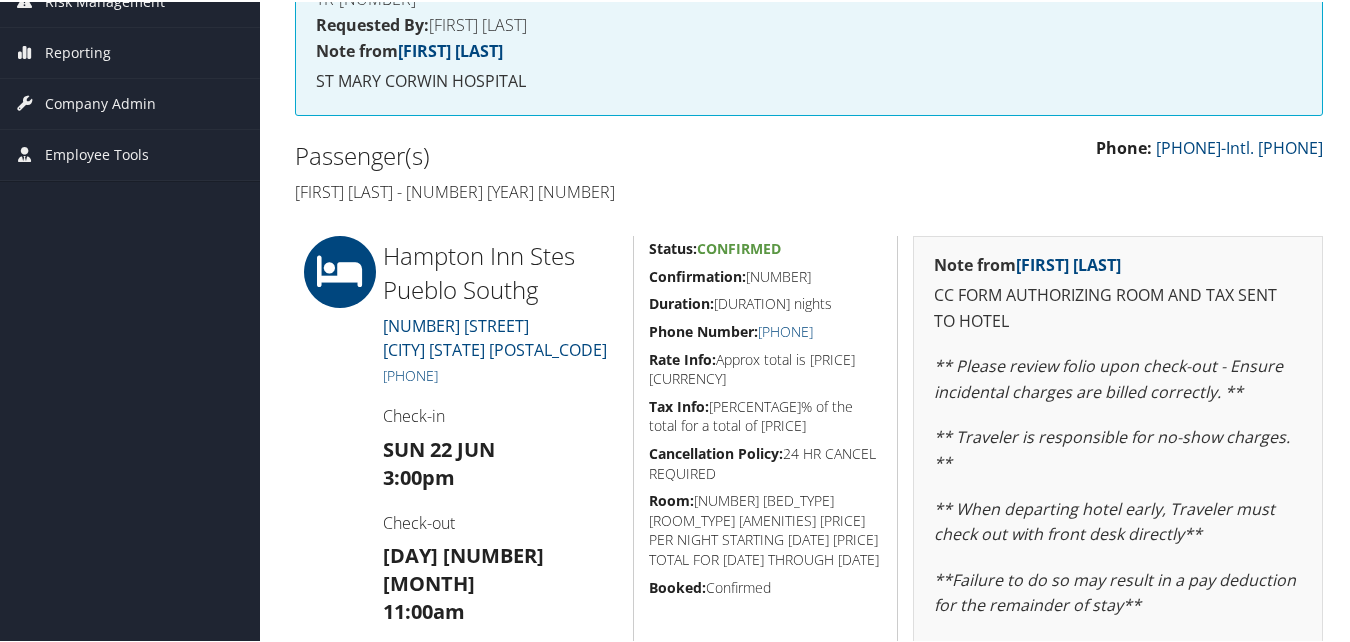 drag, startPoint x: 816, startPoint y: 281, endPoint x: 635, endPoint y: 278, distance: 181.02486 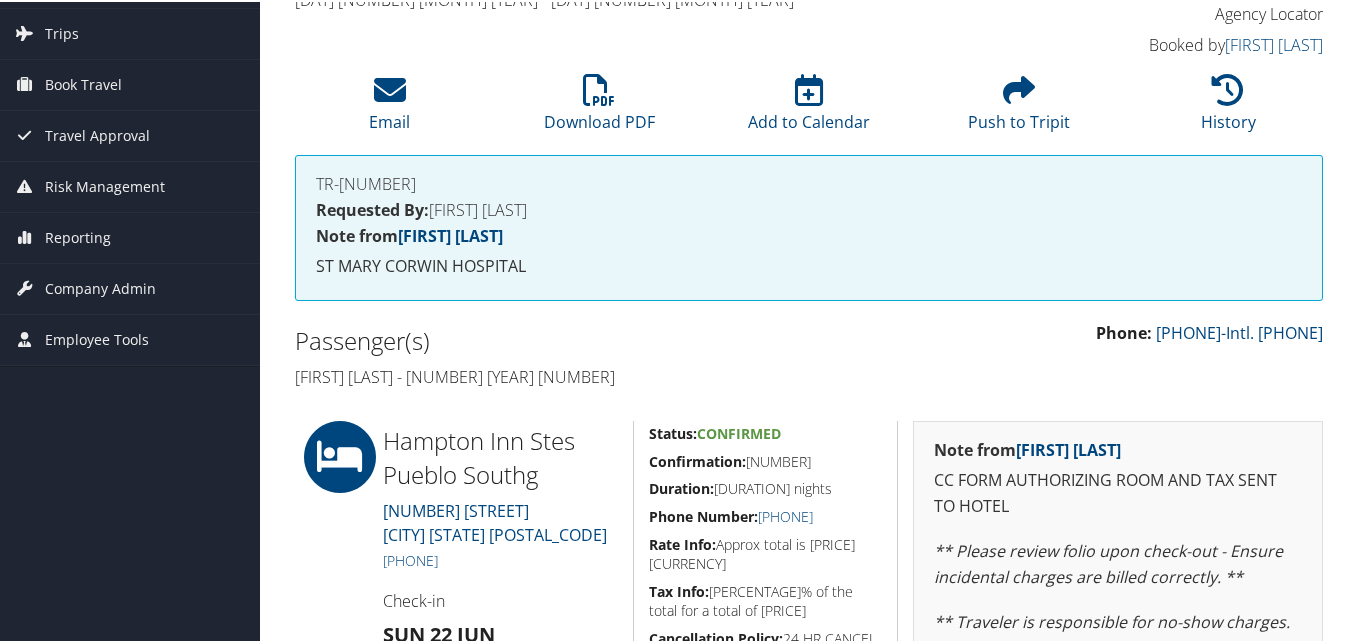 scroll, scrollTop: 113, scrollLeft: 0, axis: vertical 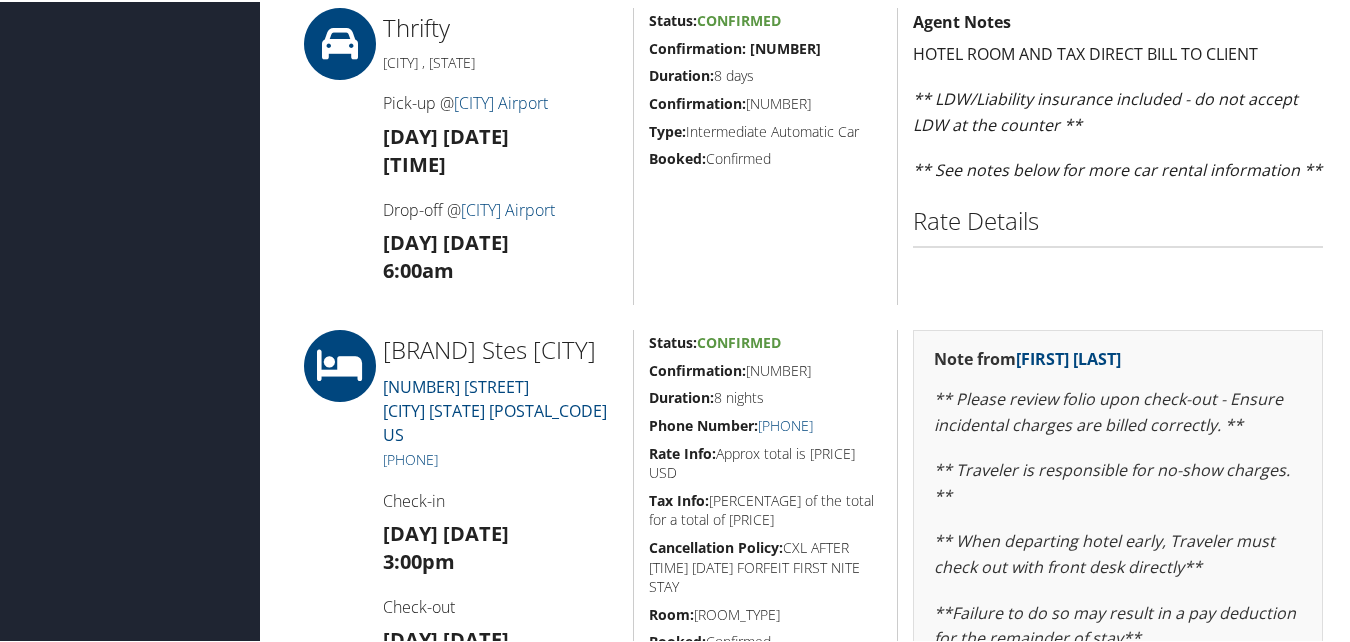 drag, startPoint x: 815, startPoint y: 375, endPoint x: 648, endPoint y: 369, distance: 167.10774 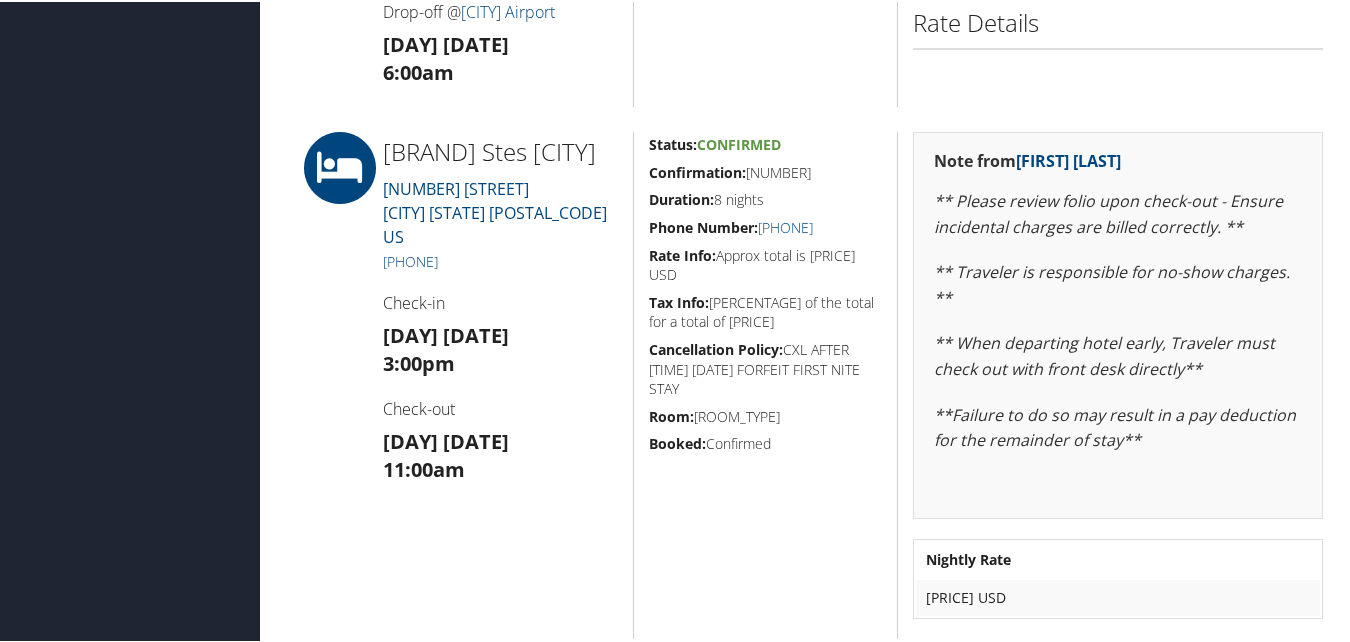scroll, scrollTop: 1500, scrollLeft: 0, axis: vertical 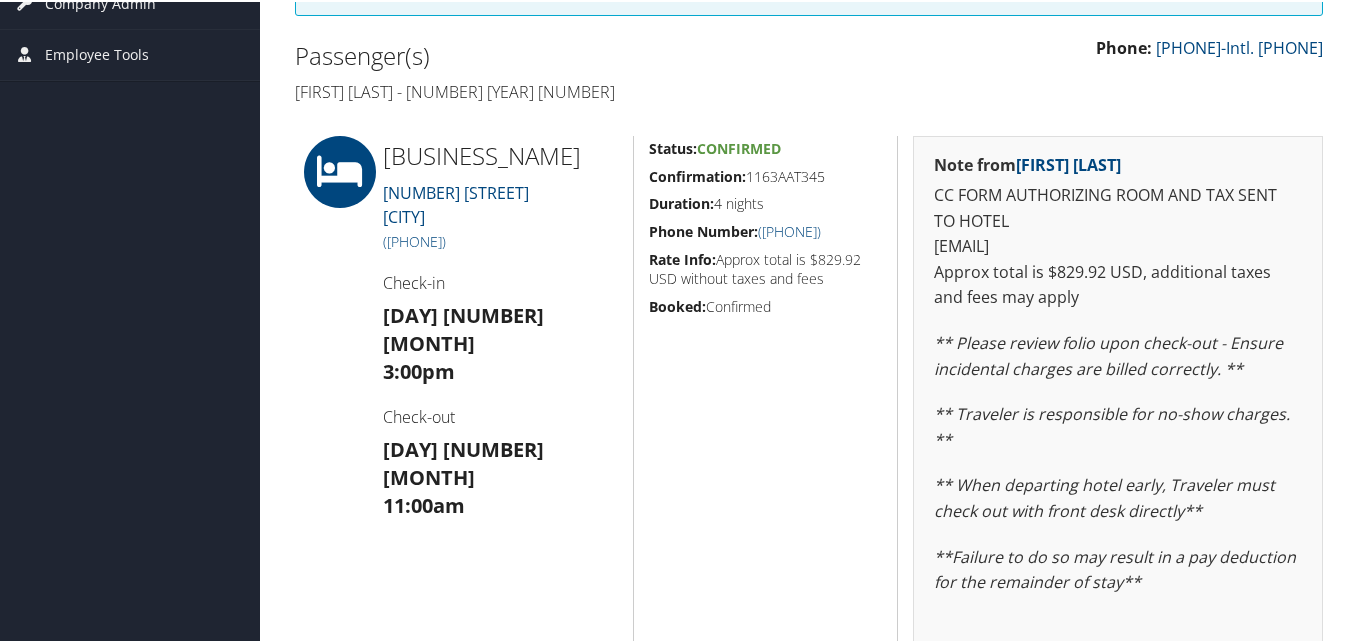 drag, startPoint x: 641, startPoint y: 179, endPoint x: 828, endPoint y: 179, distance: 187 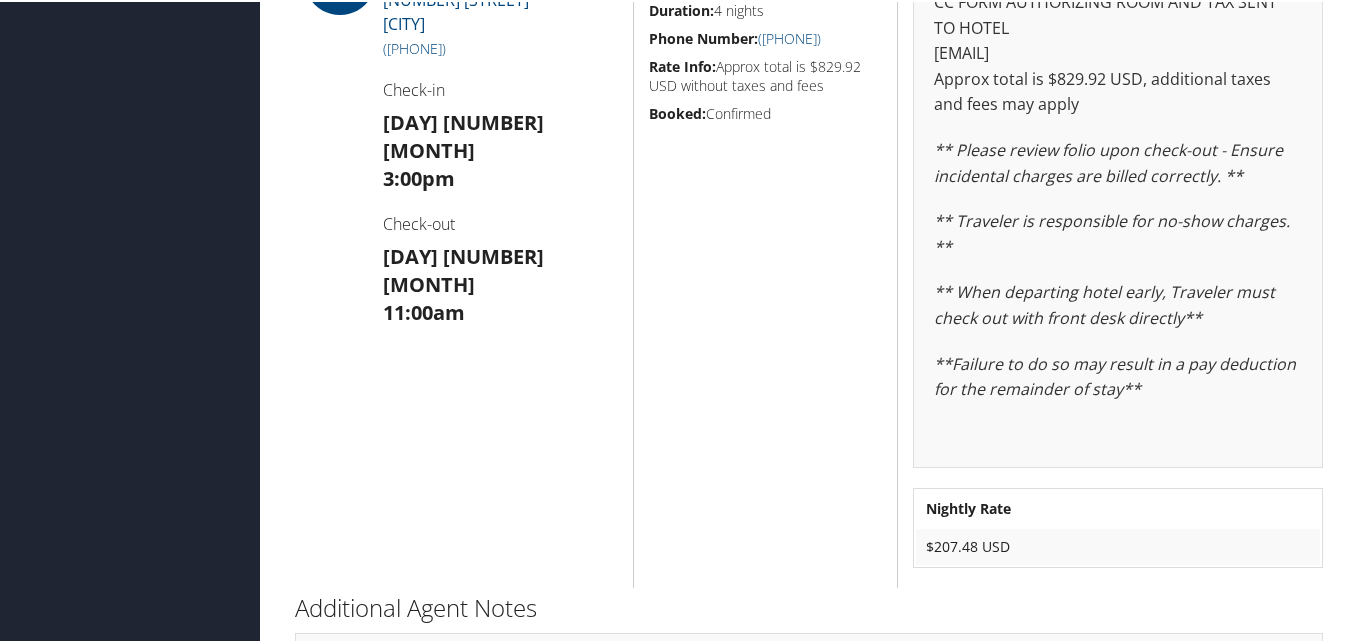 scroll, scrollTop: 495, scrollLeft: 0, axis: vertical 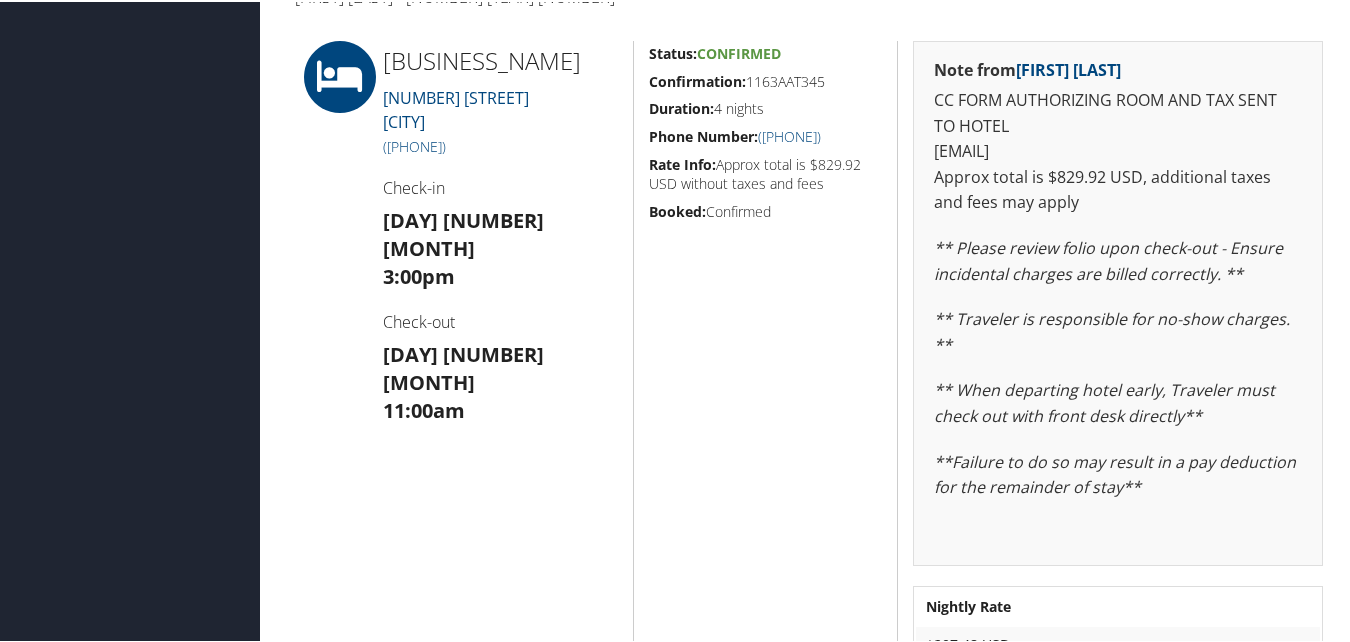 drag, startPoint x: 856, startPoint y: 139, endPoint x: 758, endPoint y: 134, distance: 98.12747 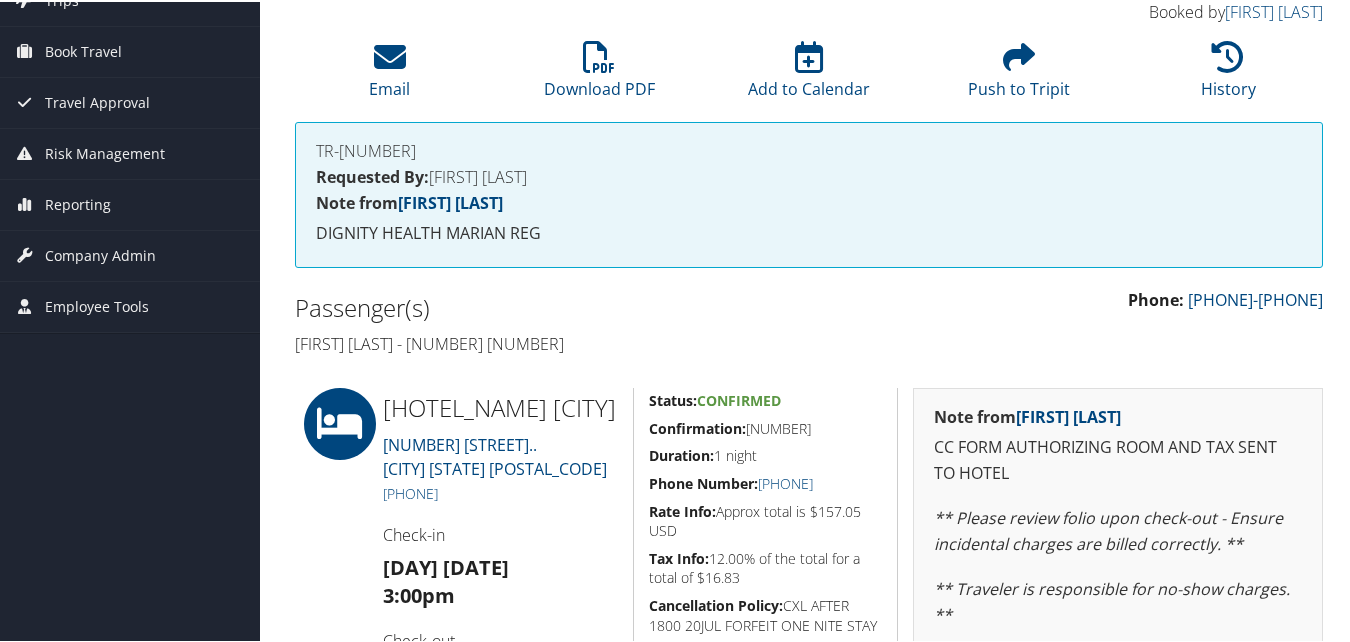 scroll, scrollTop: 400, scrollLeft: 0, axis: vertical 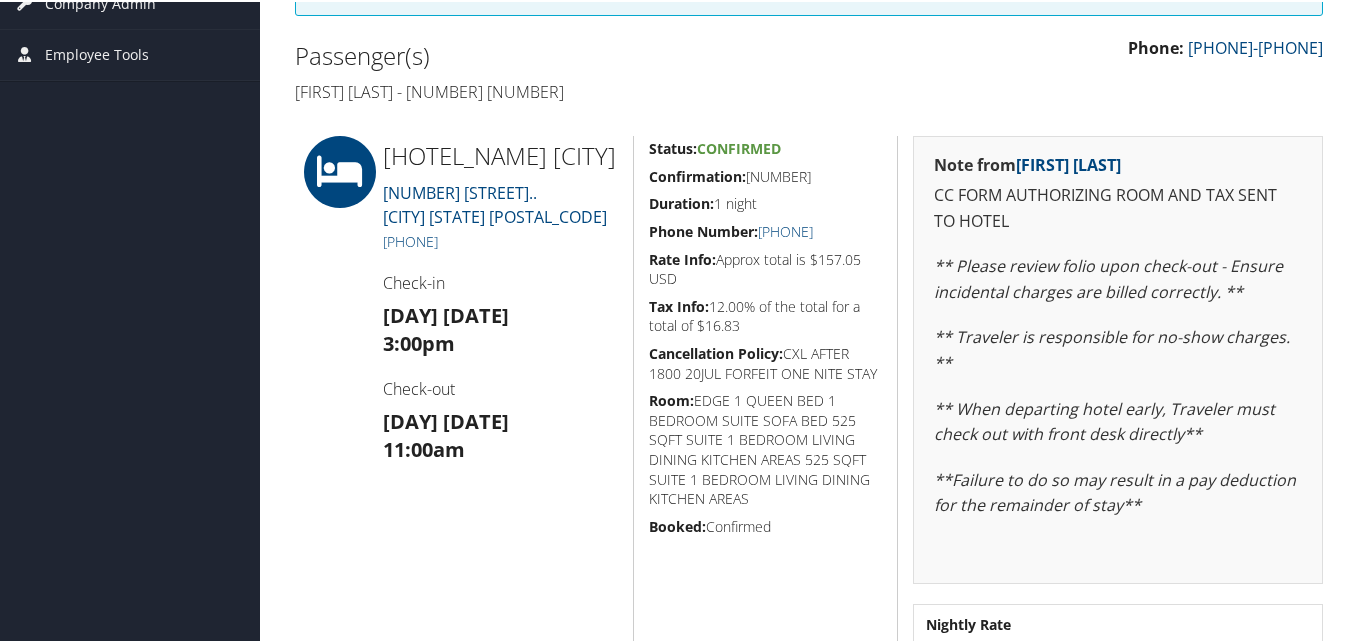 drag, startPoint x: 824, startPoint y: 181, endPoint x: 647, endPoint y: 173, distance: 177.1807 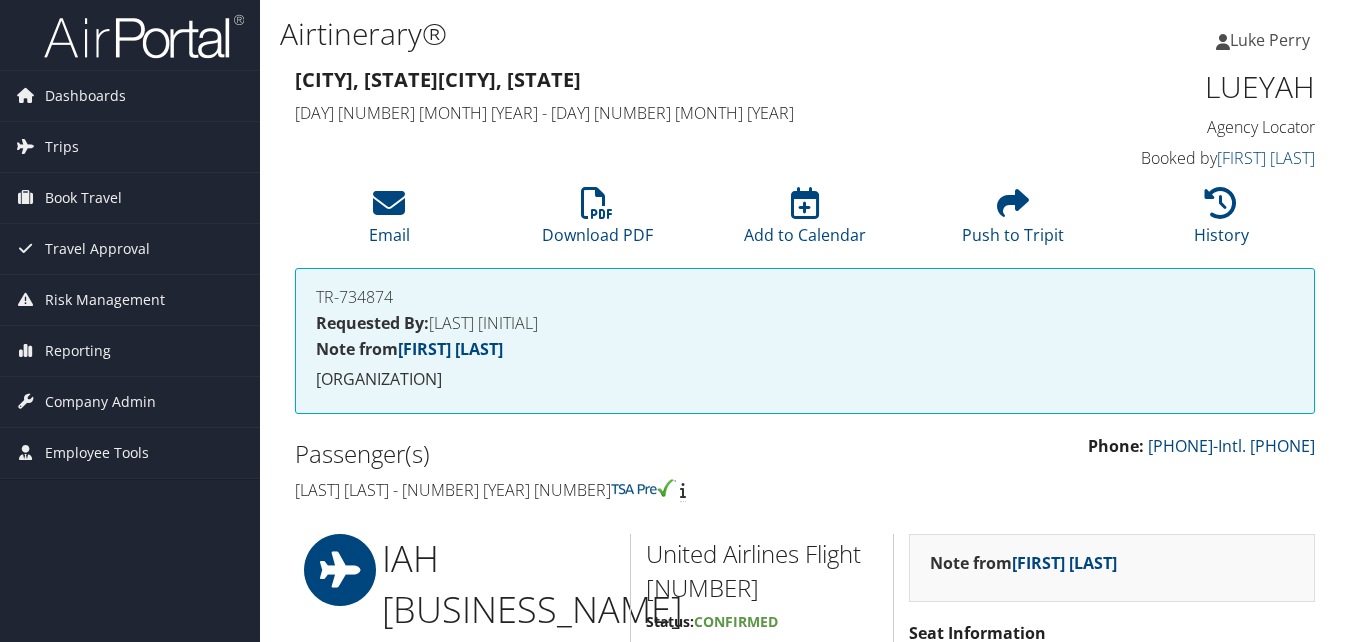 scroll, scrollTop: 0, scrollLeft: 0, axis: both 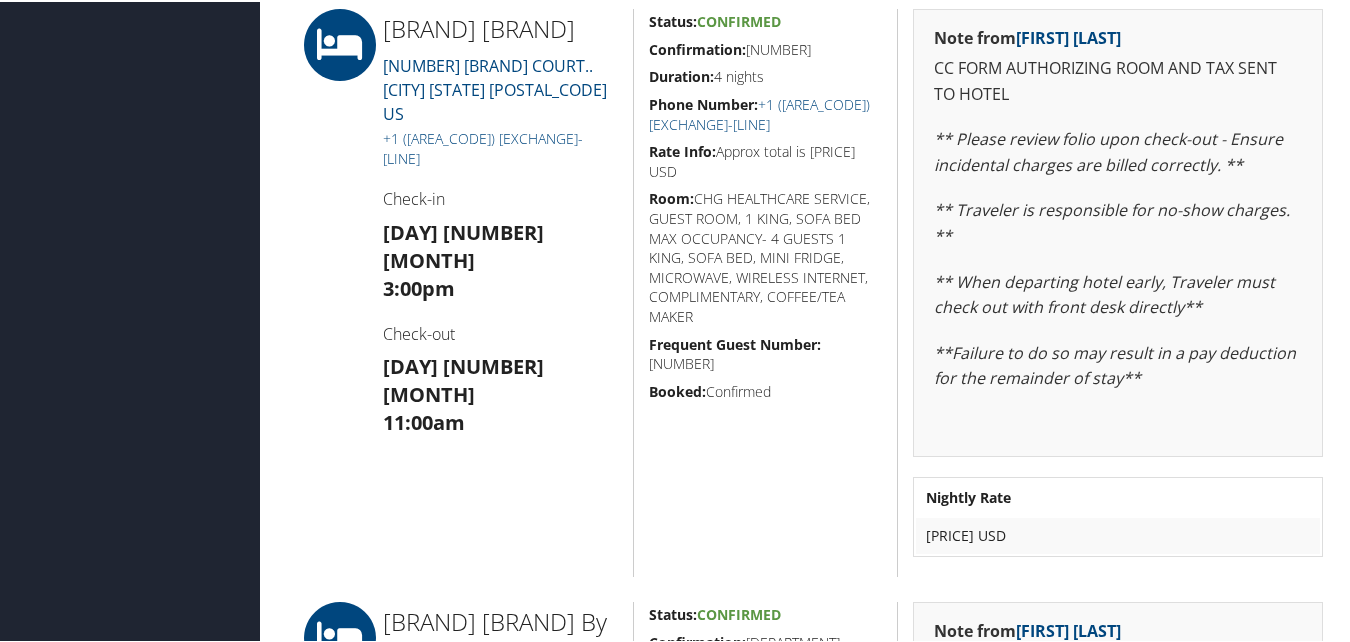 drag, startPoint x: 811, startPoint y: 15, endPoint x: 647, endPoint y: 49, distance: 167.48732 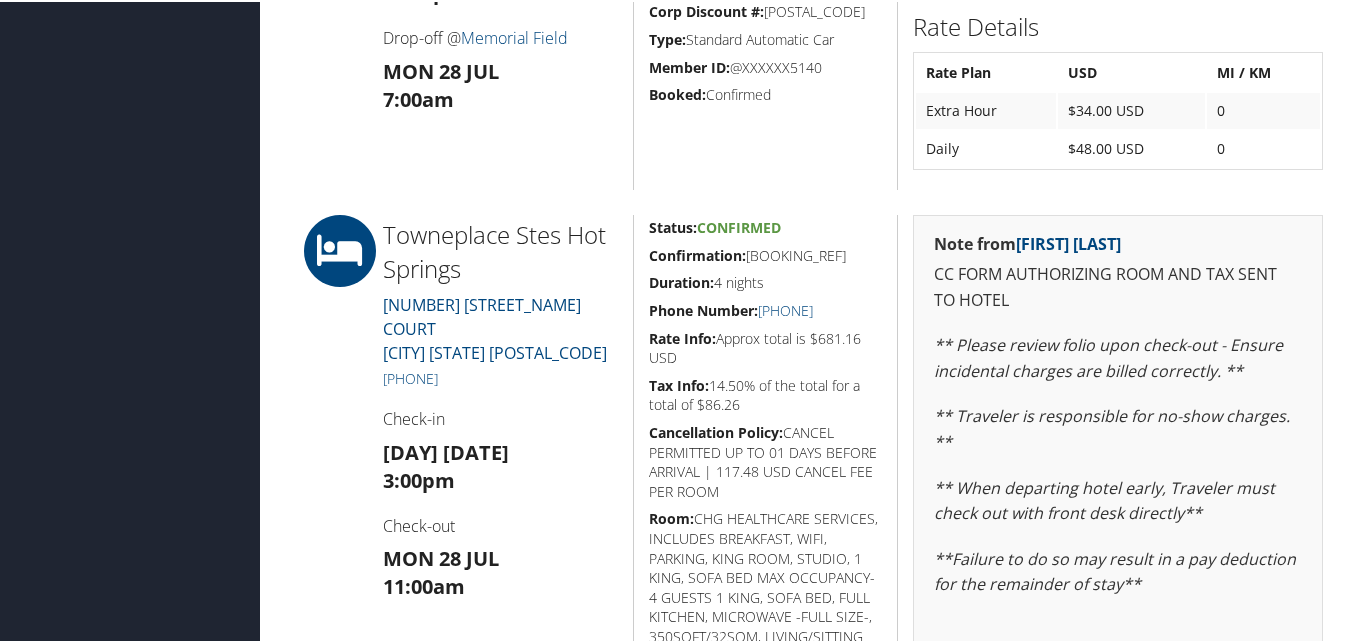 scroll, scrollTop: 1500, scrollLeft: 0, axis: vertical 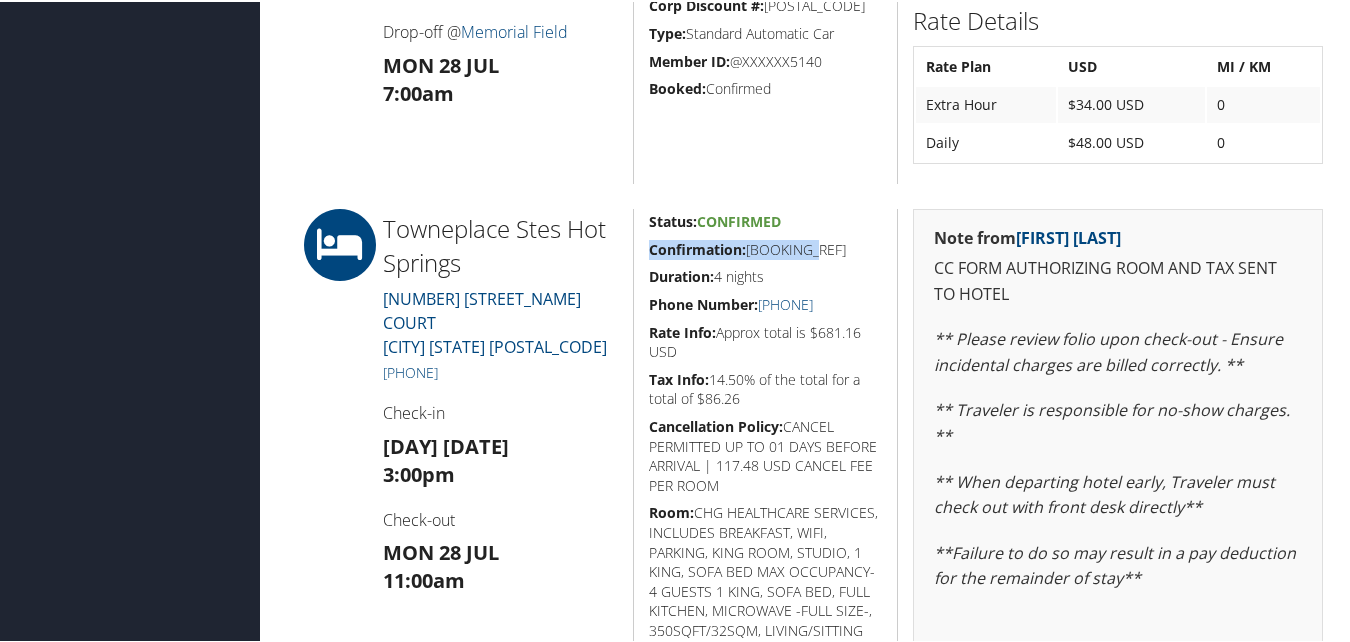 drag, startPoint x: 818, startPoint y: 254, endPoint x: 644, endPoint y: 257, distance: 174.02586 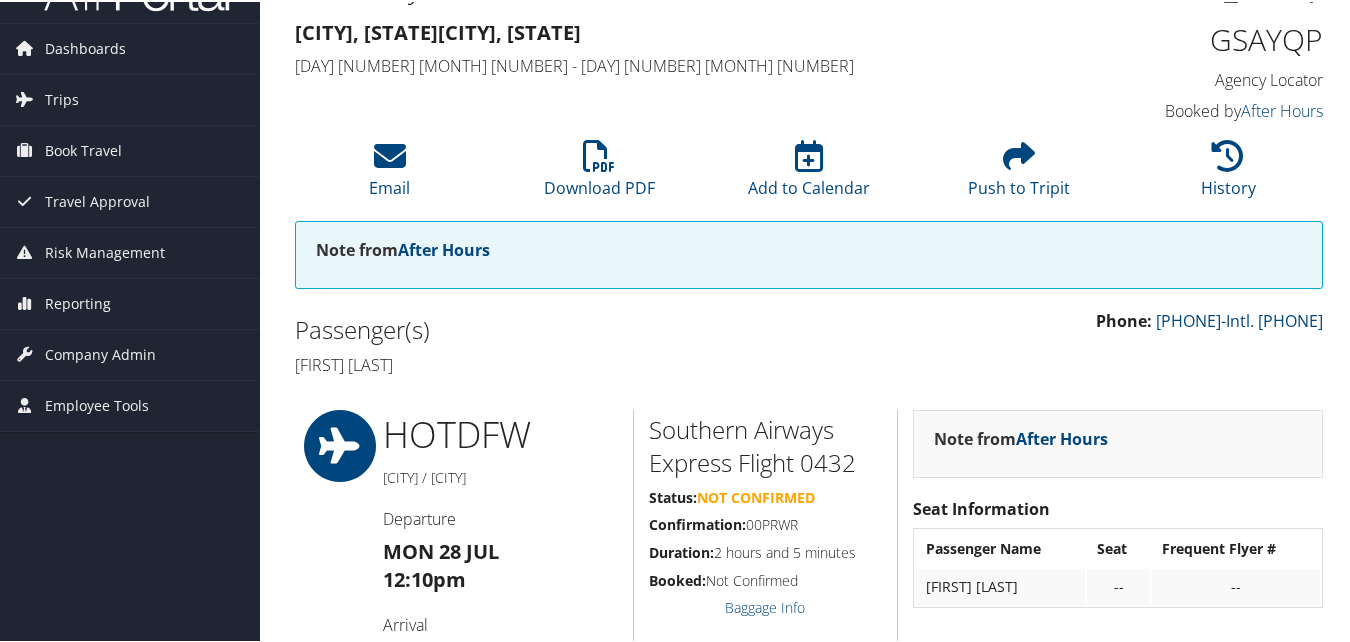 scroll, scrollTop: 0, scrollLeft: 0, axis: both 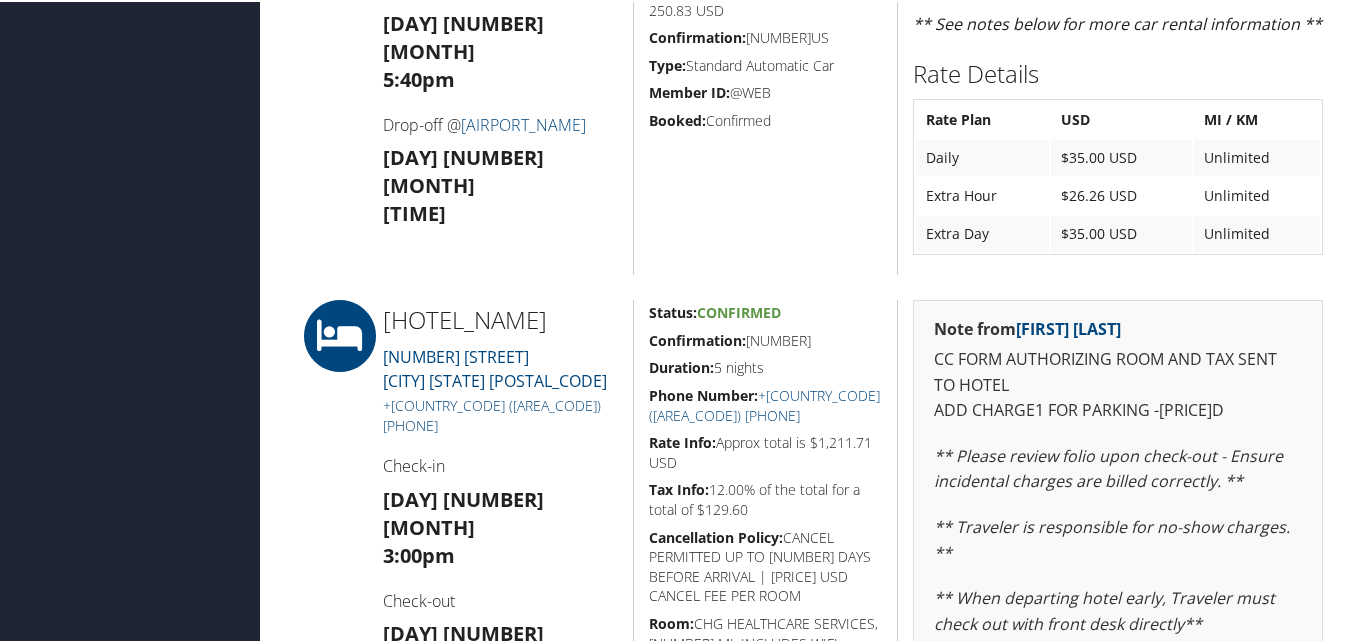 drag, startPoint x: 814, startPoint y: 344, endPoint x: 647, endPoint y: 340, distance: 167.0479 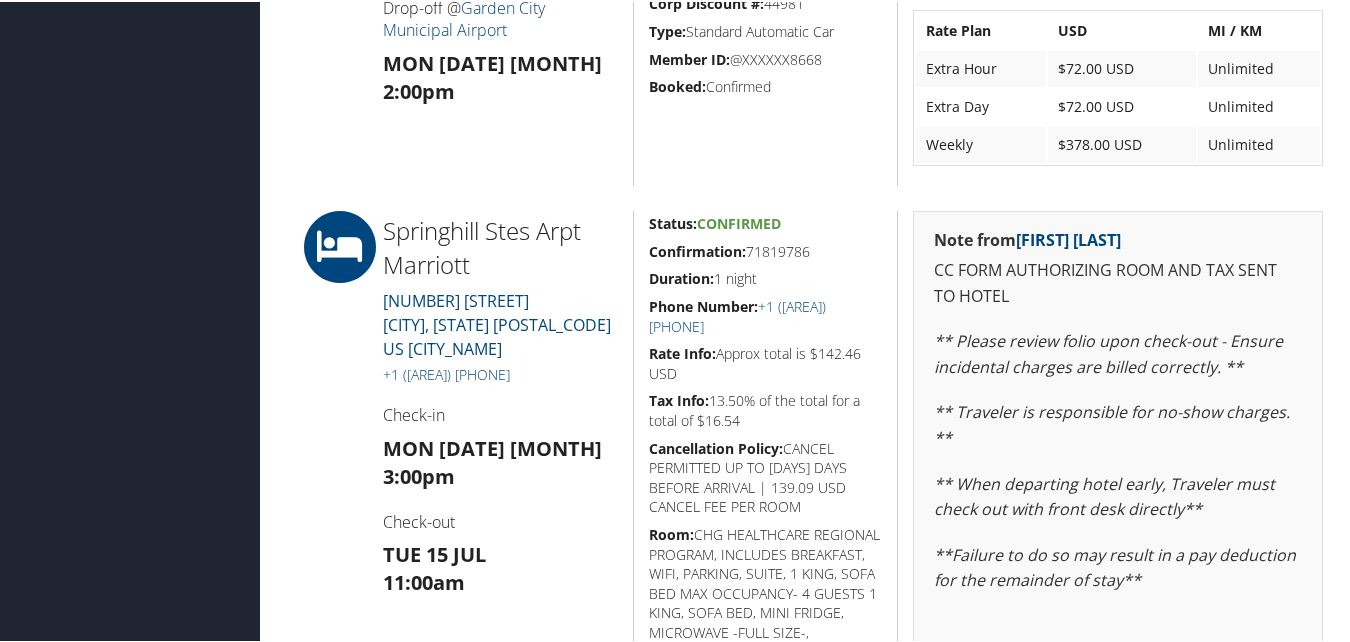 scroll, scrollTop: 700, scrollLeft: 0, axis: vertical 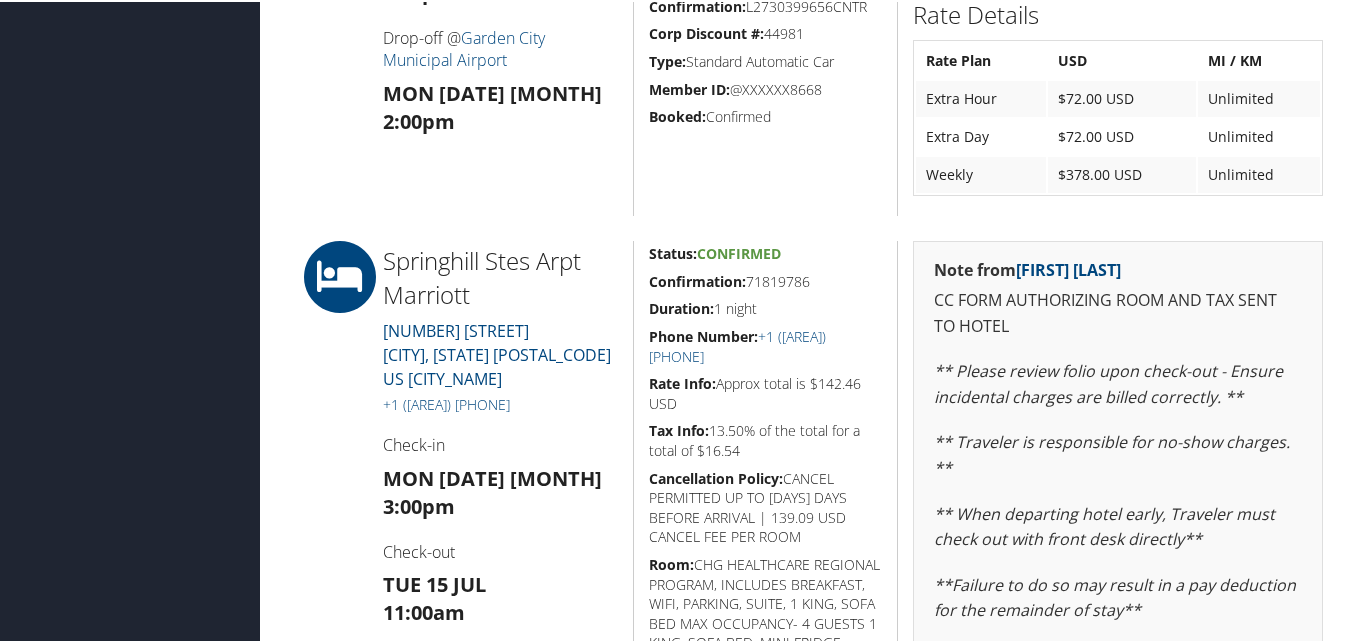 drag, startPoint x: 829, startPoint y: 284, endPoint x: 644, endPoint y: 284, distance: 185 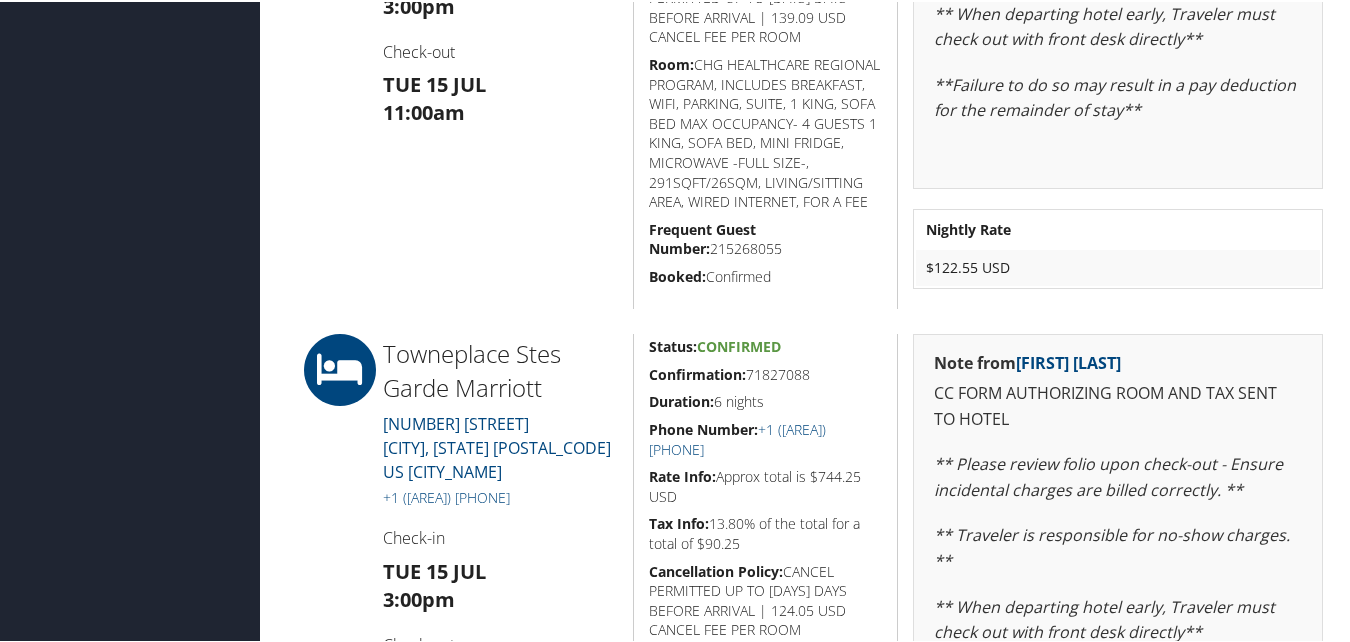 scroll, scrollTop: 1400, scrollLeft: 0, axis: vertical 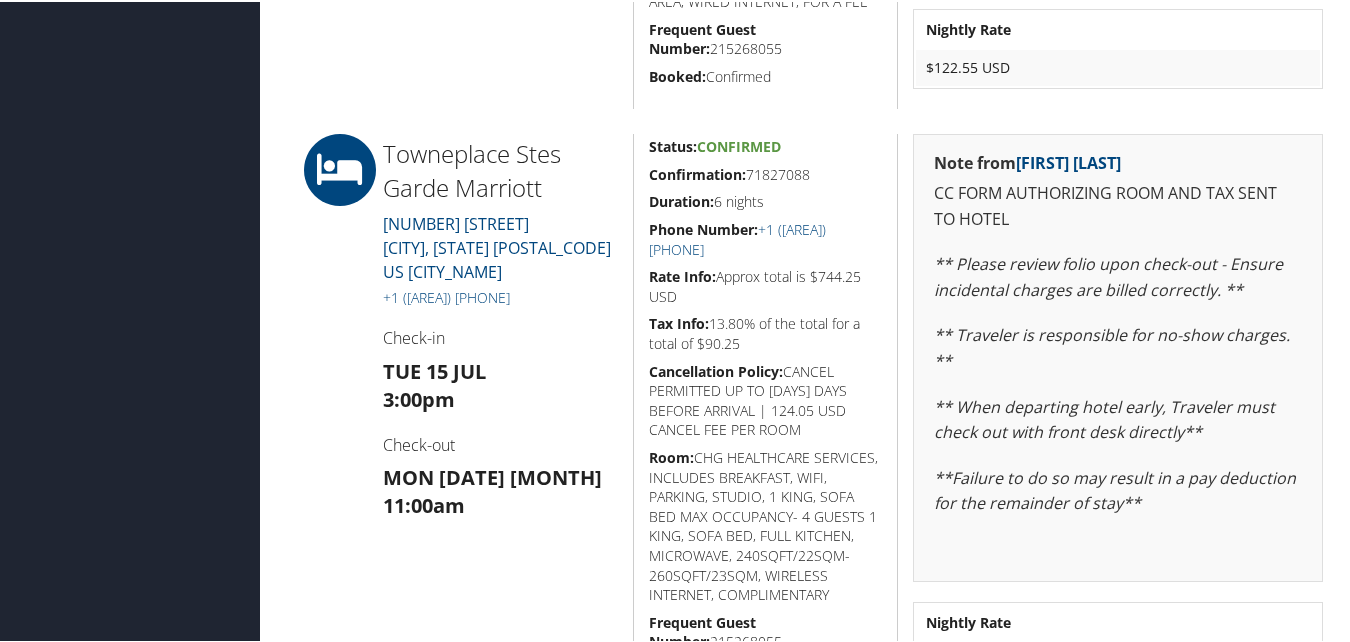 drag, startPoint x: 825, startPoint y: 167, endPoint x: 640, endPoint y: 173, distance: 185.09727 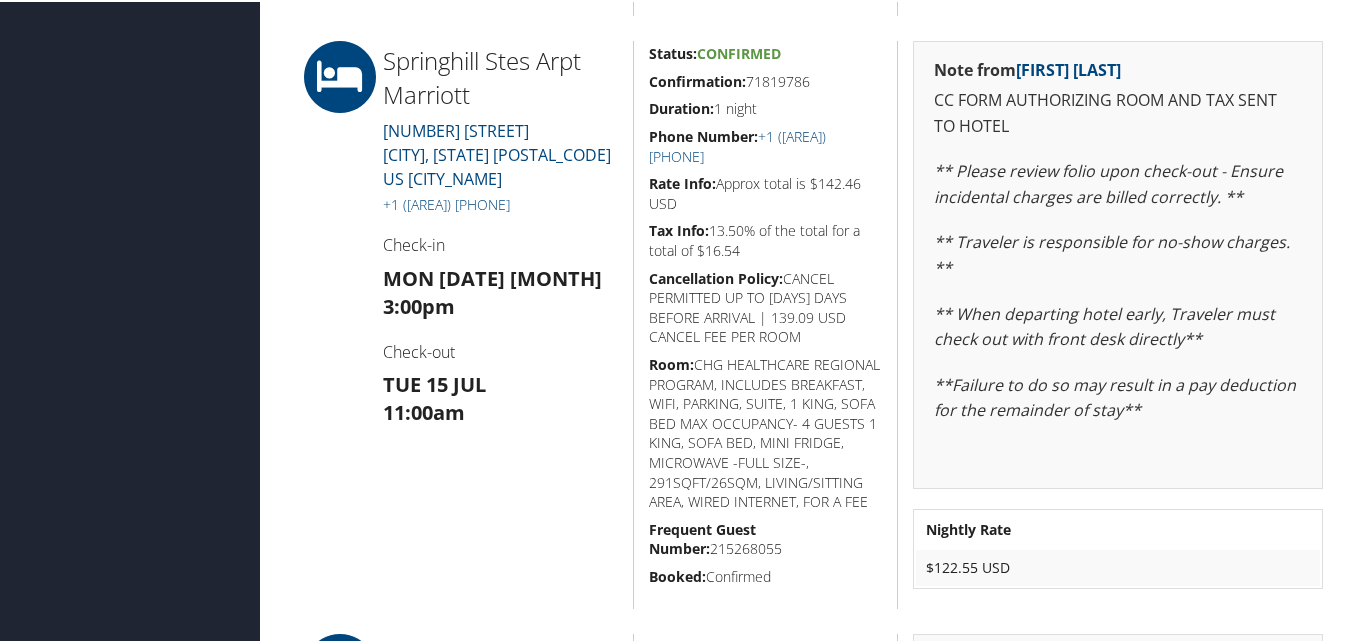 scroll, scrollTop: 800, scrollLeft: 0, axis: vertical 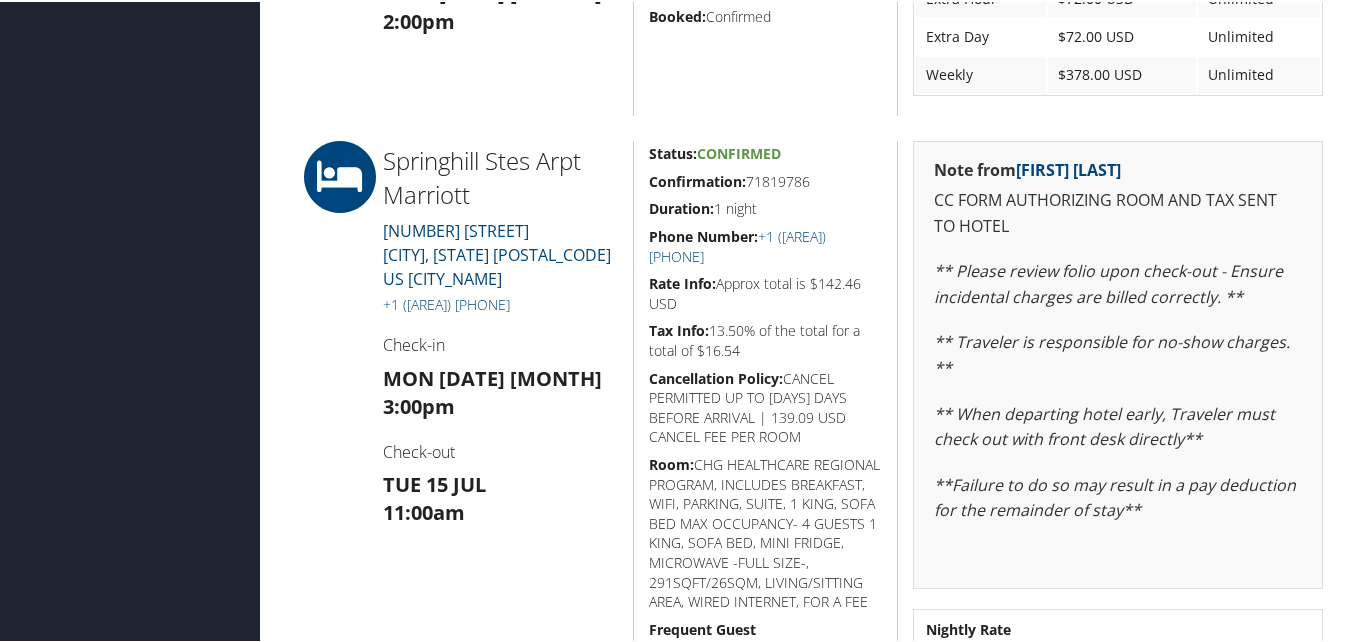 drag, startPoint x: 825, startPoint y: 183, endPoint x: 647, endPoint y: 180, distance: 178.02528 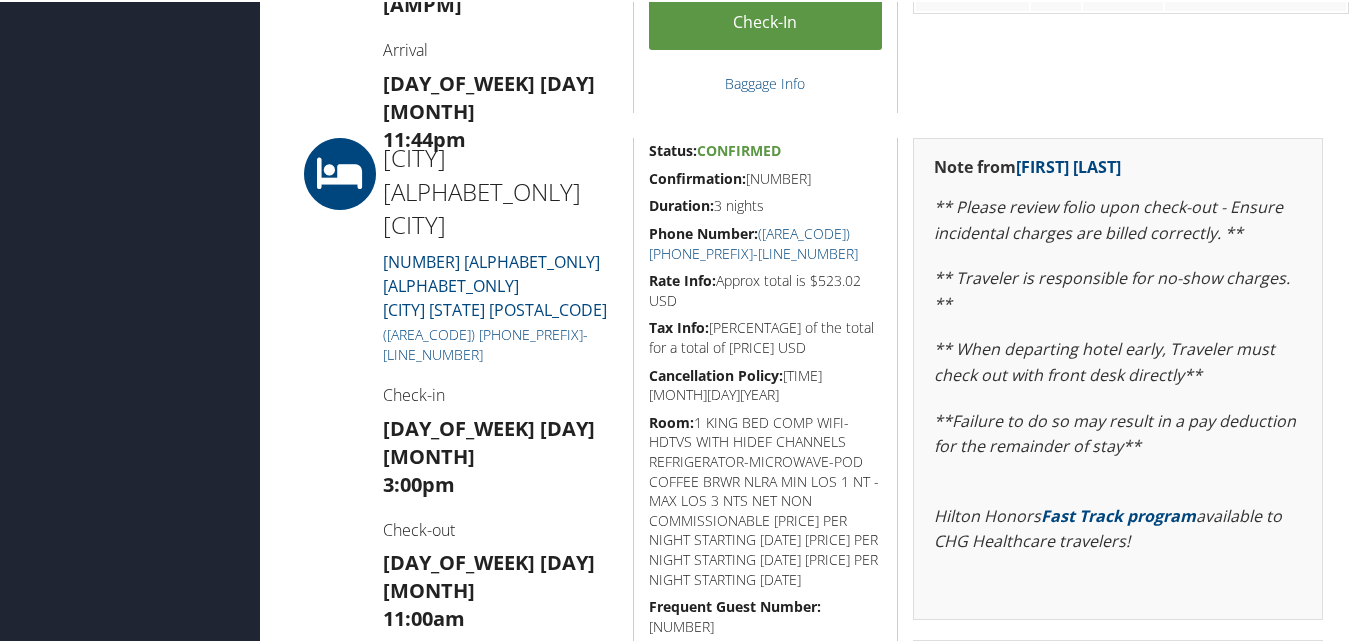 scroll, scrollTop: 1900, scrollLeft: 0, axis: vertical 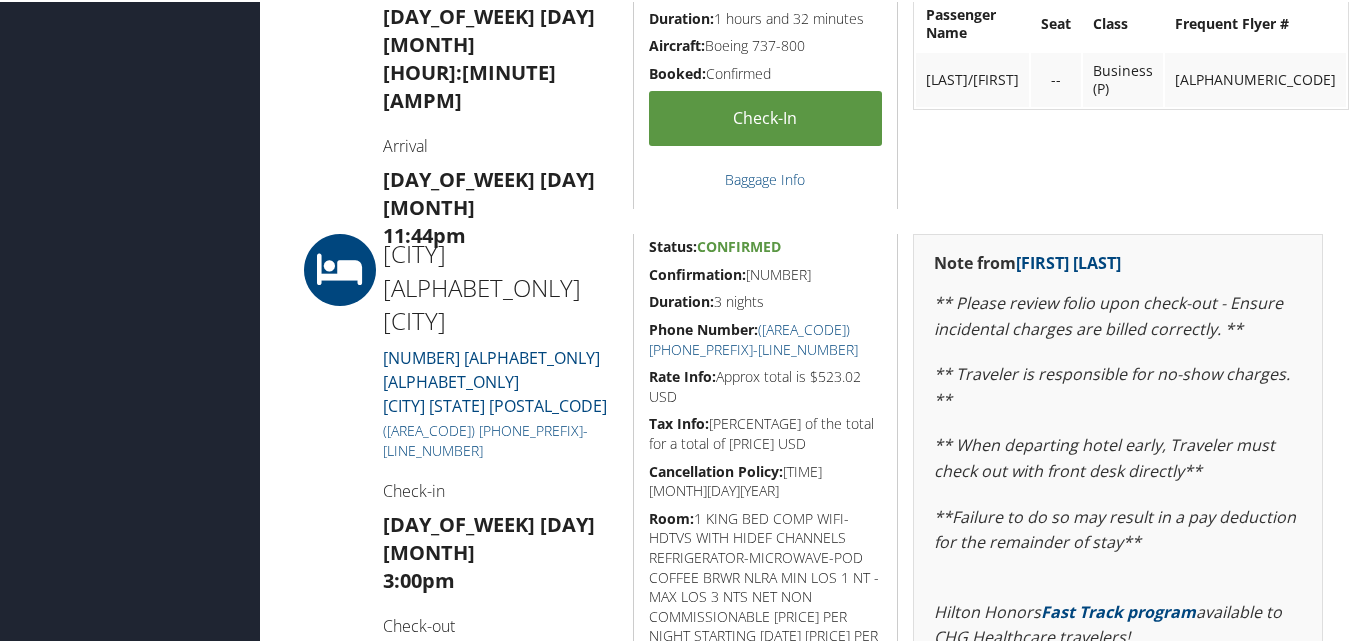drag, startPoint x: 827, startPoint y: 270, endPoint x: 646, endPoint y: 271, distance: 181.00276 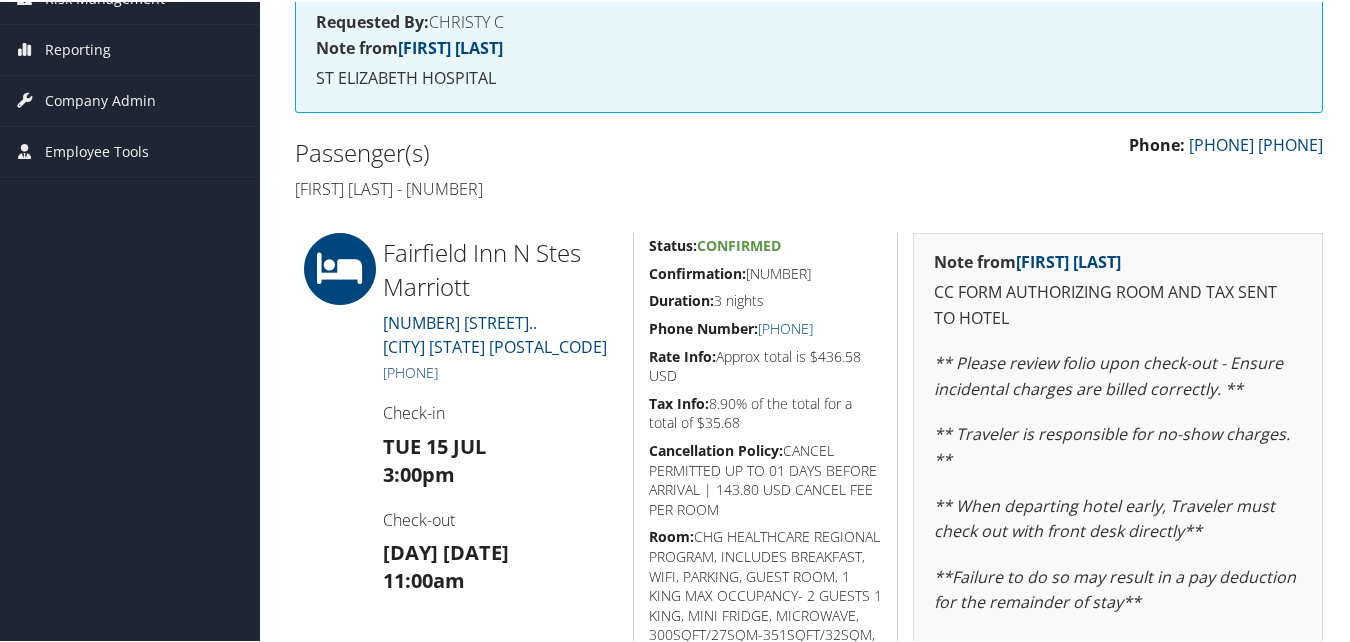 scroll, scrollTop: 300, scrollLeft: 0, axis: vertical 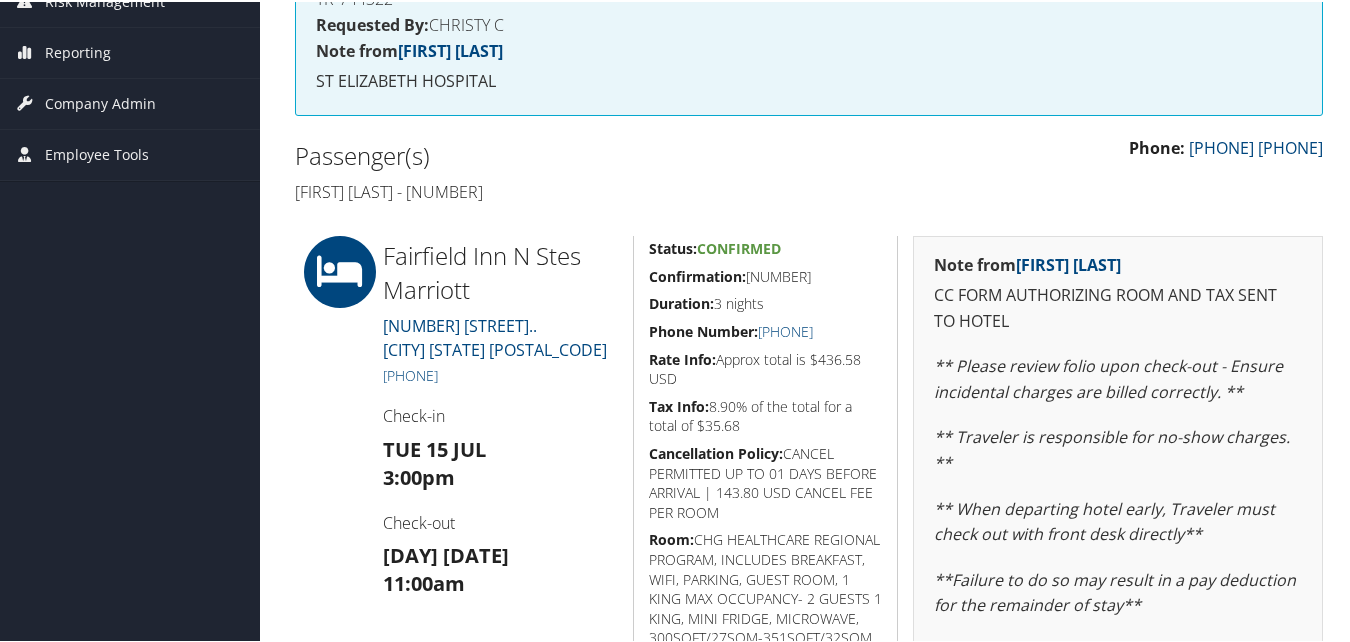 drag, startPoint x: 810, startPoint y: 279, endPoint x: 647, endPoint y: 279, distance: 163 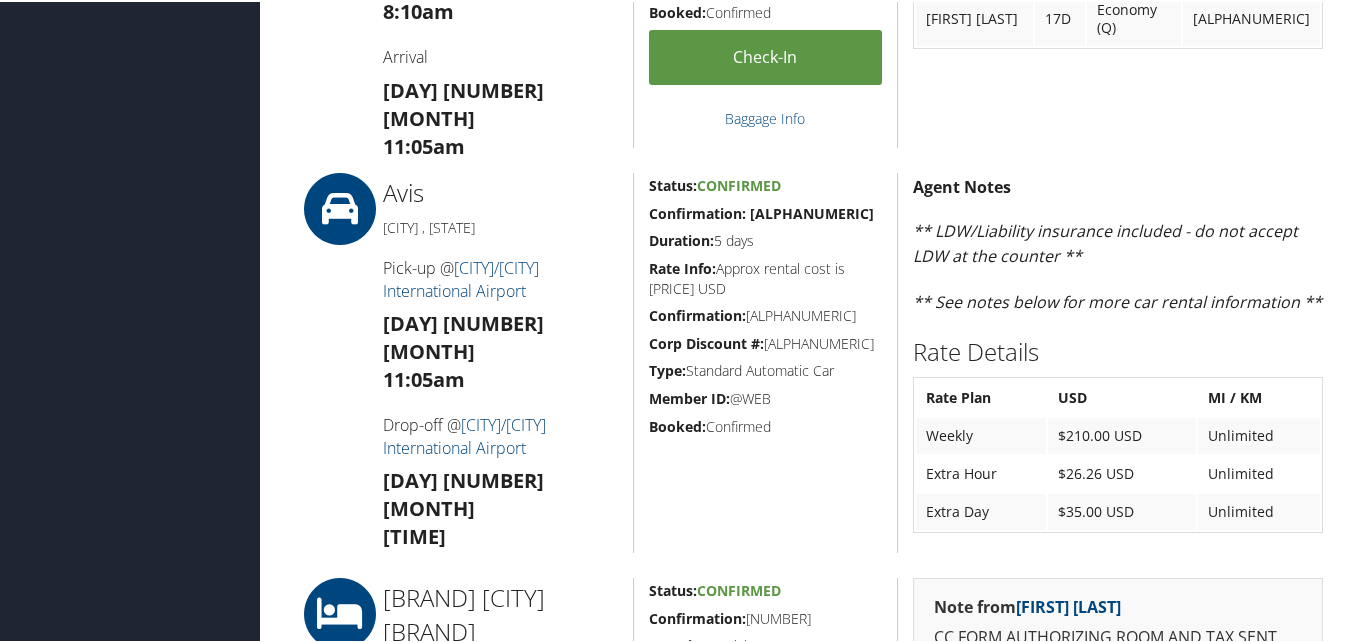scroll, scrollTop: 1400, scrollLeft: 0, axis: vertical 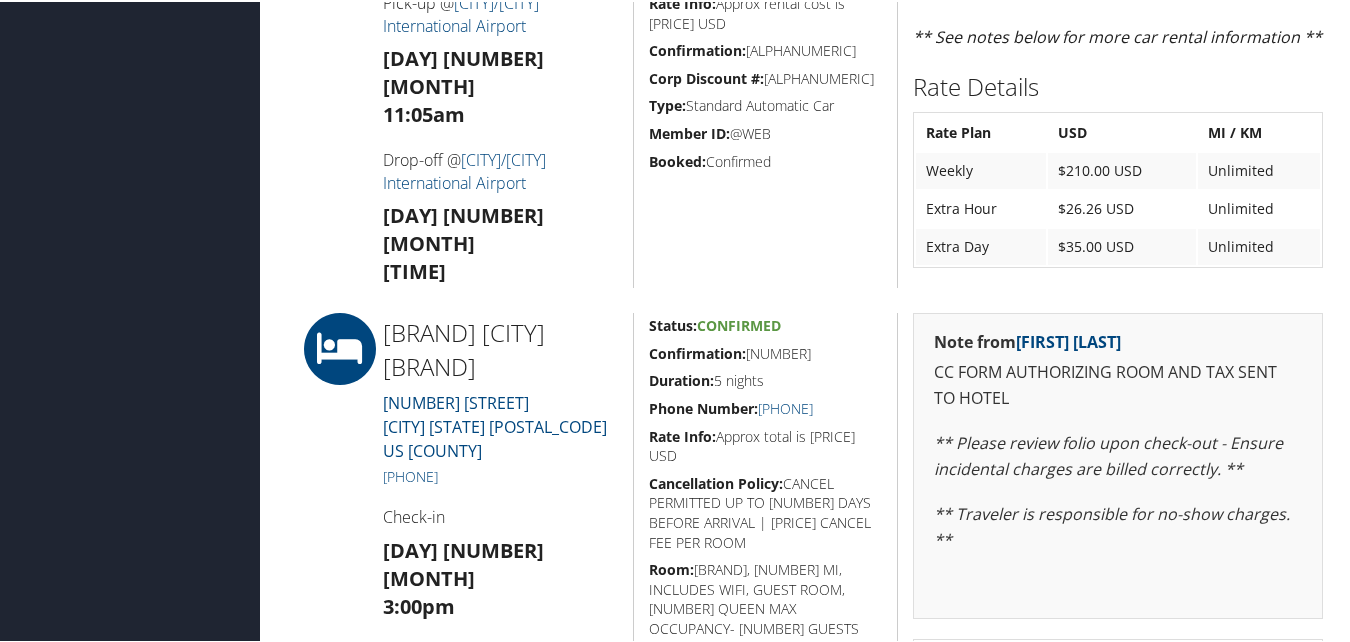 drag, startPoint x: 815, startPoint y: 356, endPoint x: 647, endPoint y: 354, distance: 168.0119 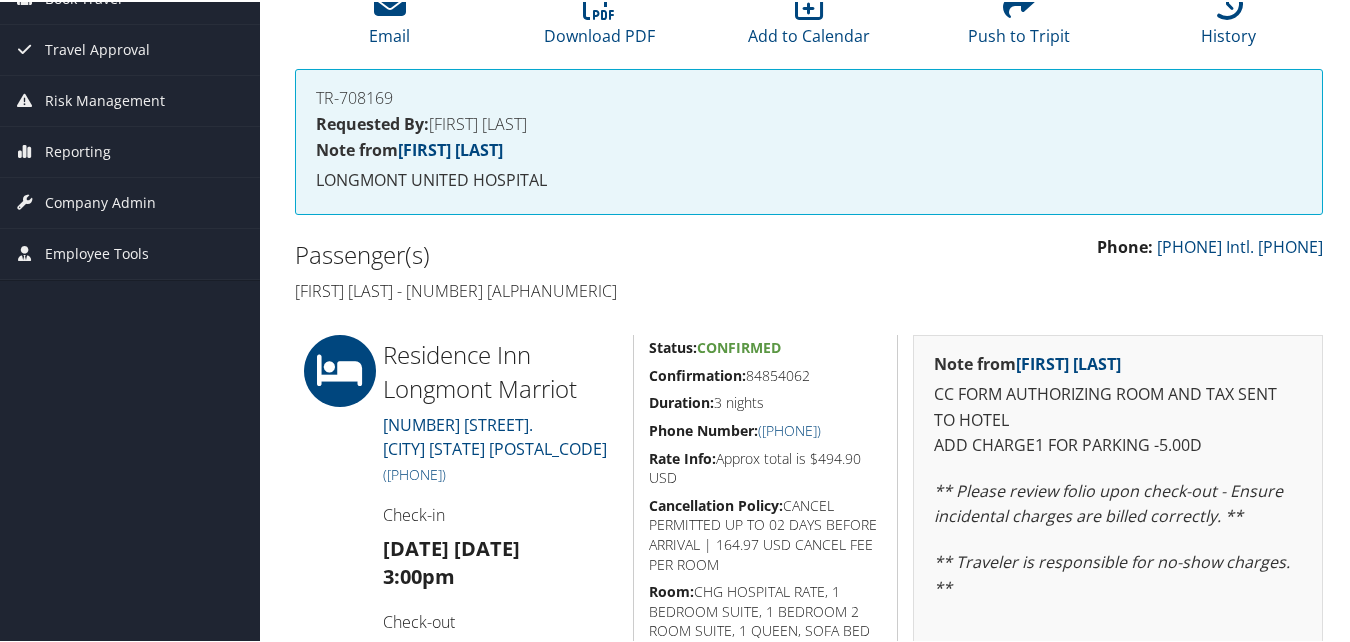 scroll, scrollTop: 200, scrollLeft: 0, axis: vertical 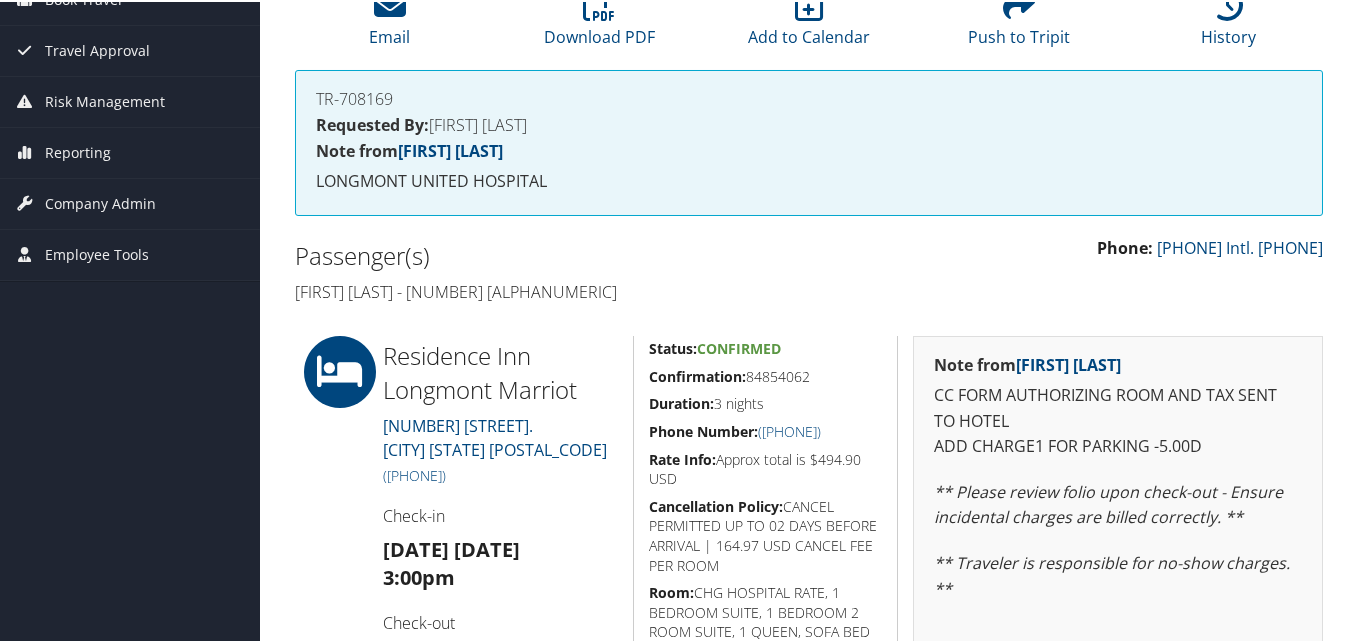 drag, startPoint x: 819, startPoint y: 383, endPoint x: 650, endPoint y: 379, distance: 169.04733 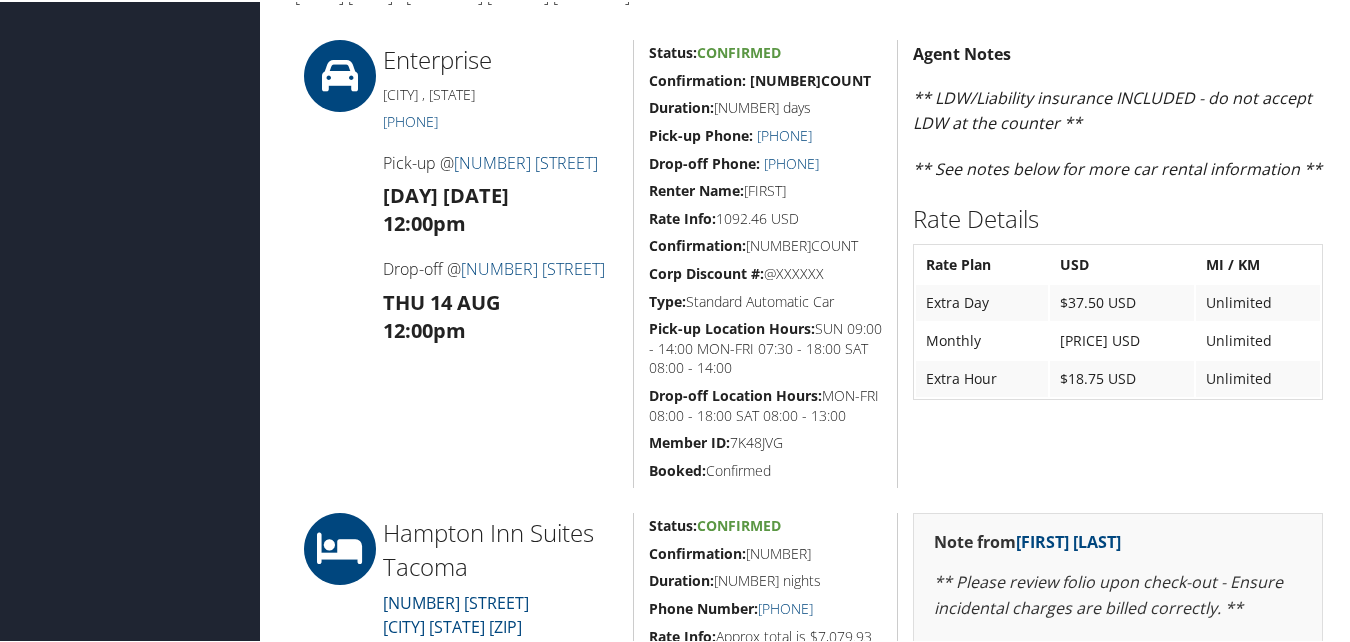 scroll, scrollTop: 1000, scrollLeft: 0, axis: vertical 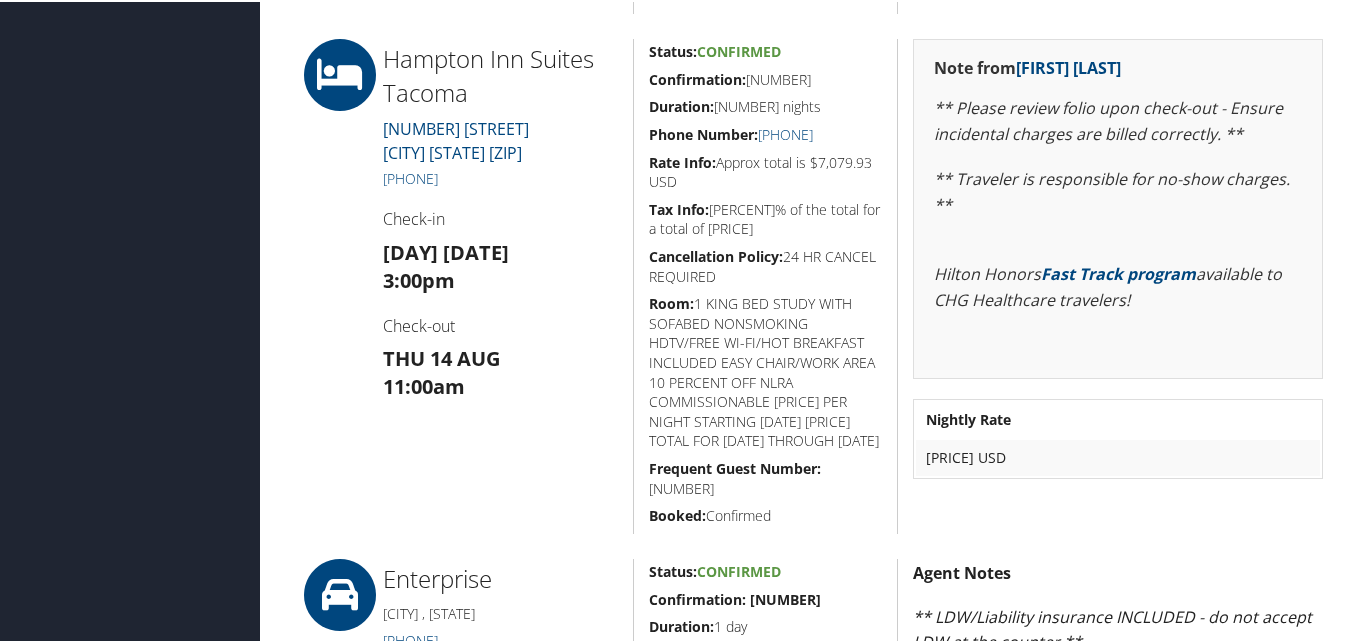 drag, startPoint x: 811, startPoint y: 85, endPoint x: 649, endPoint y: 84, distance: 162.00308 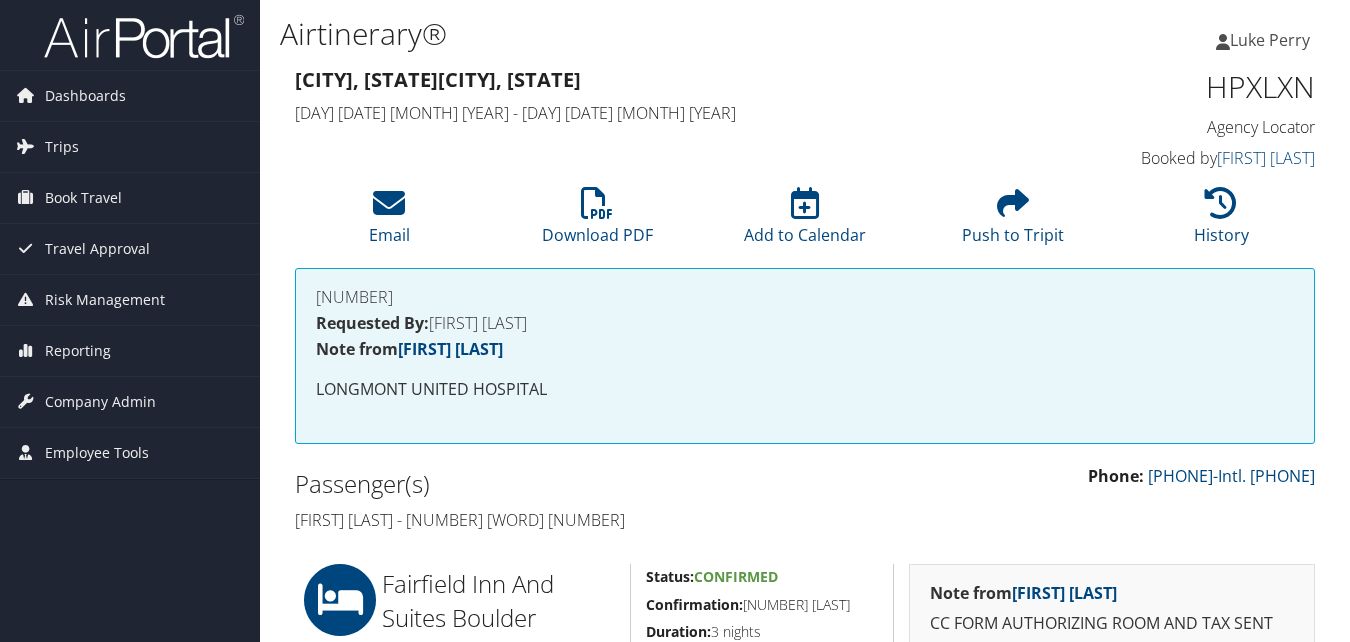 scroll, scrollTop: 400, scrollLeft: 0, axis: vertical 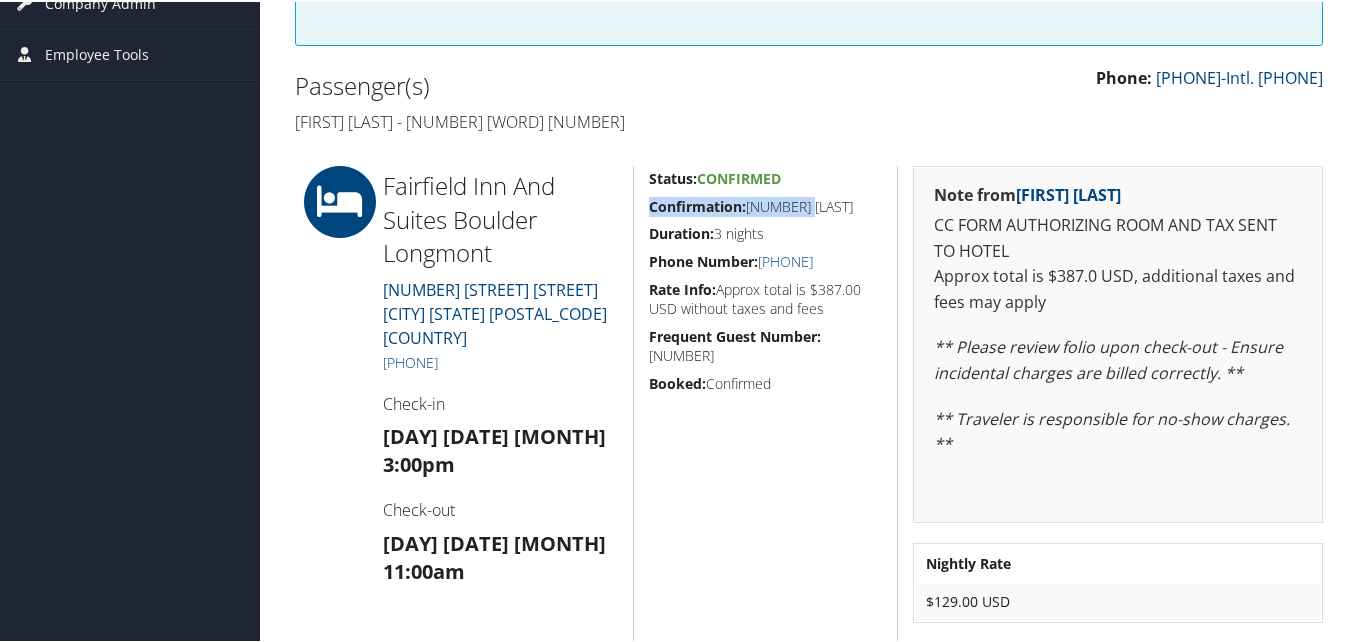 drag, startPoint x: 810, startPoint y: 205, endPoint x: 645, endPoint y: 213, distance: 165.19383 